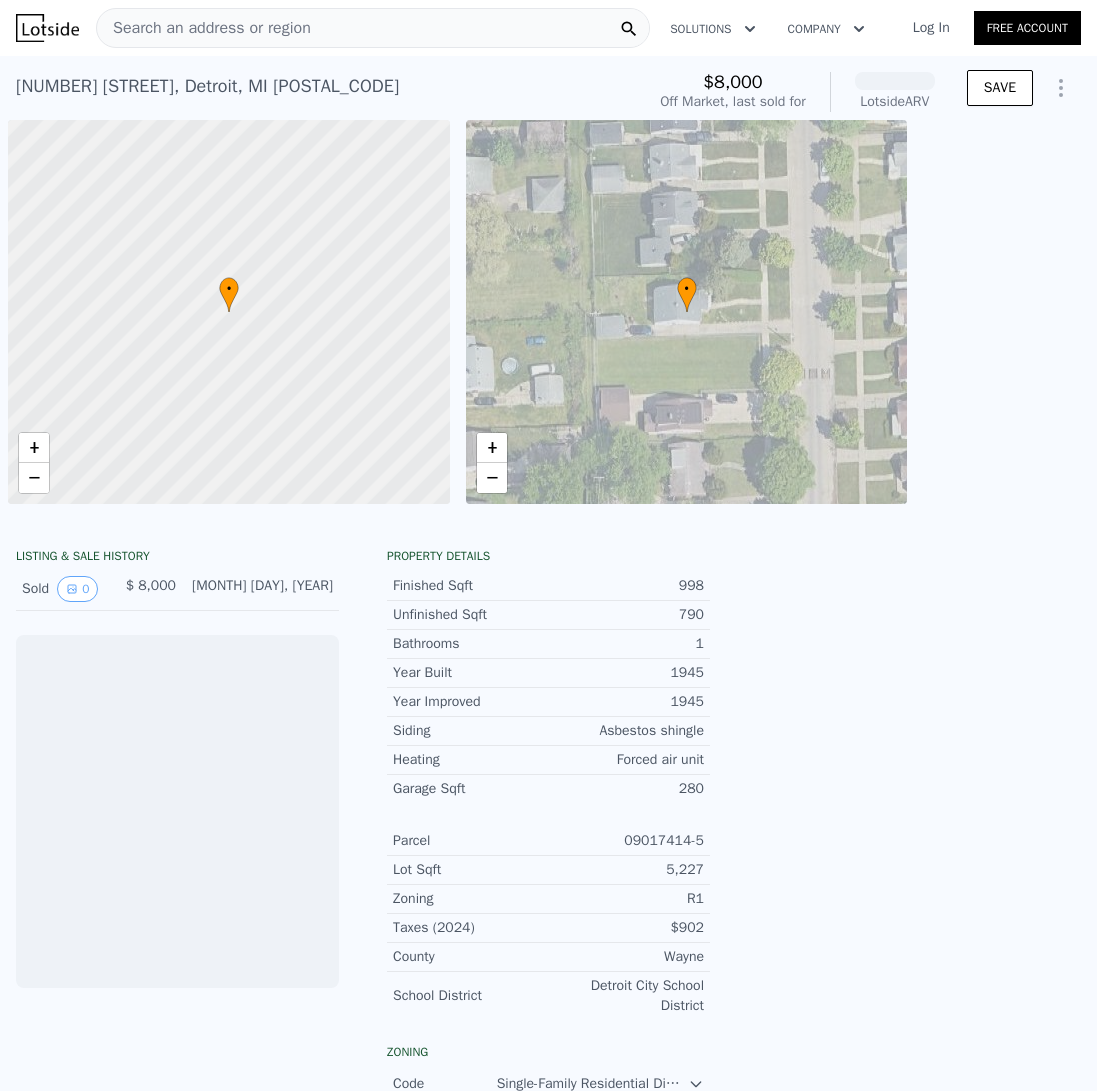 scroll, scrollTop: 0, scrollLeft: 0, axis: both 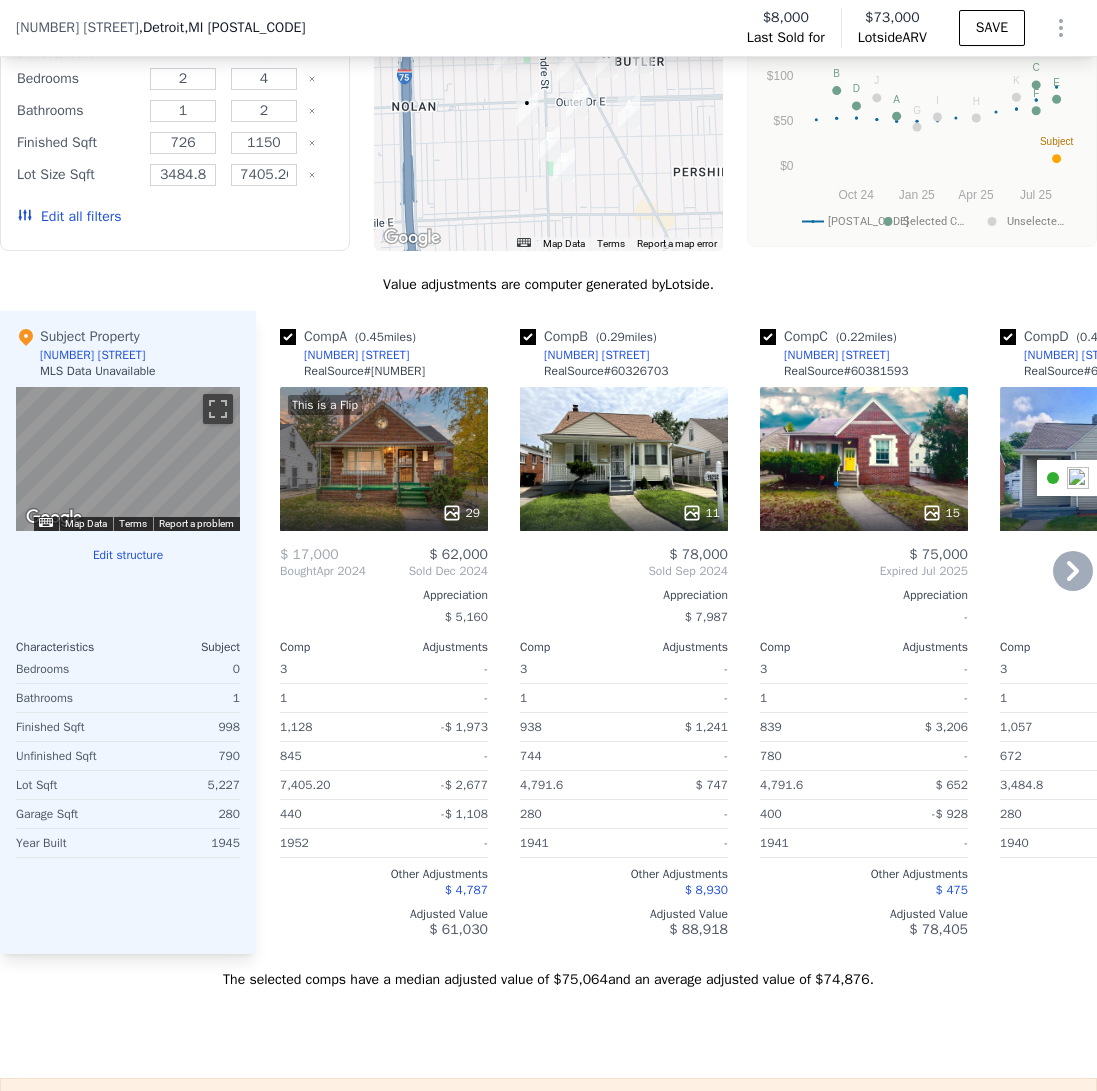 click 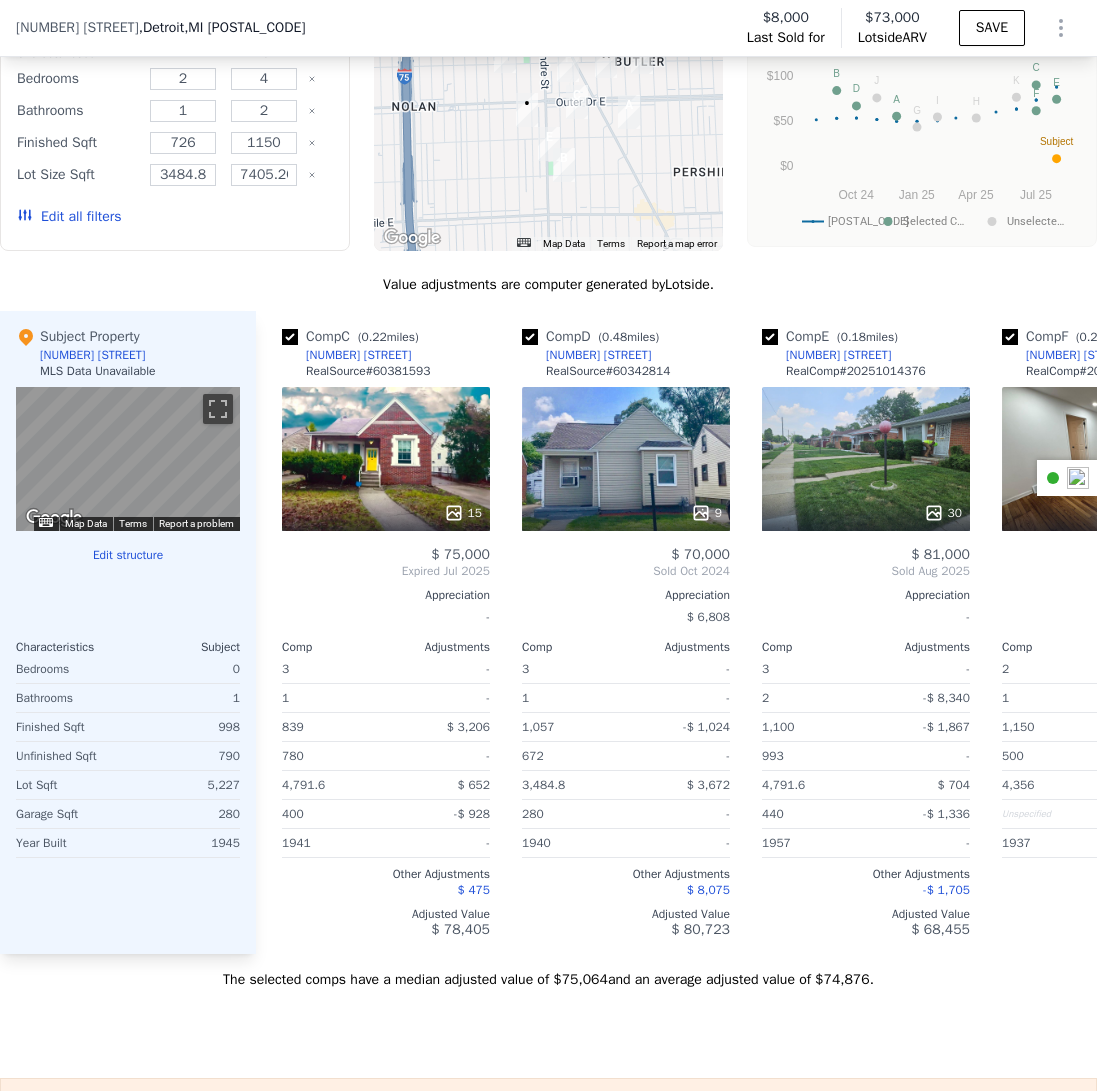scroll, scrollTop: 0, scrollLeft: 480, axis: horizontal 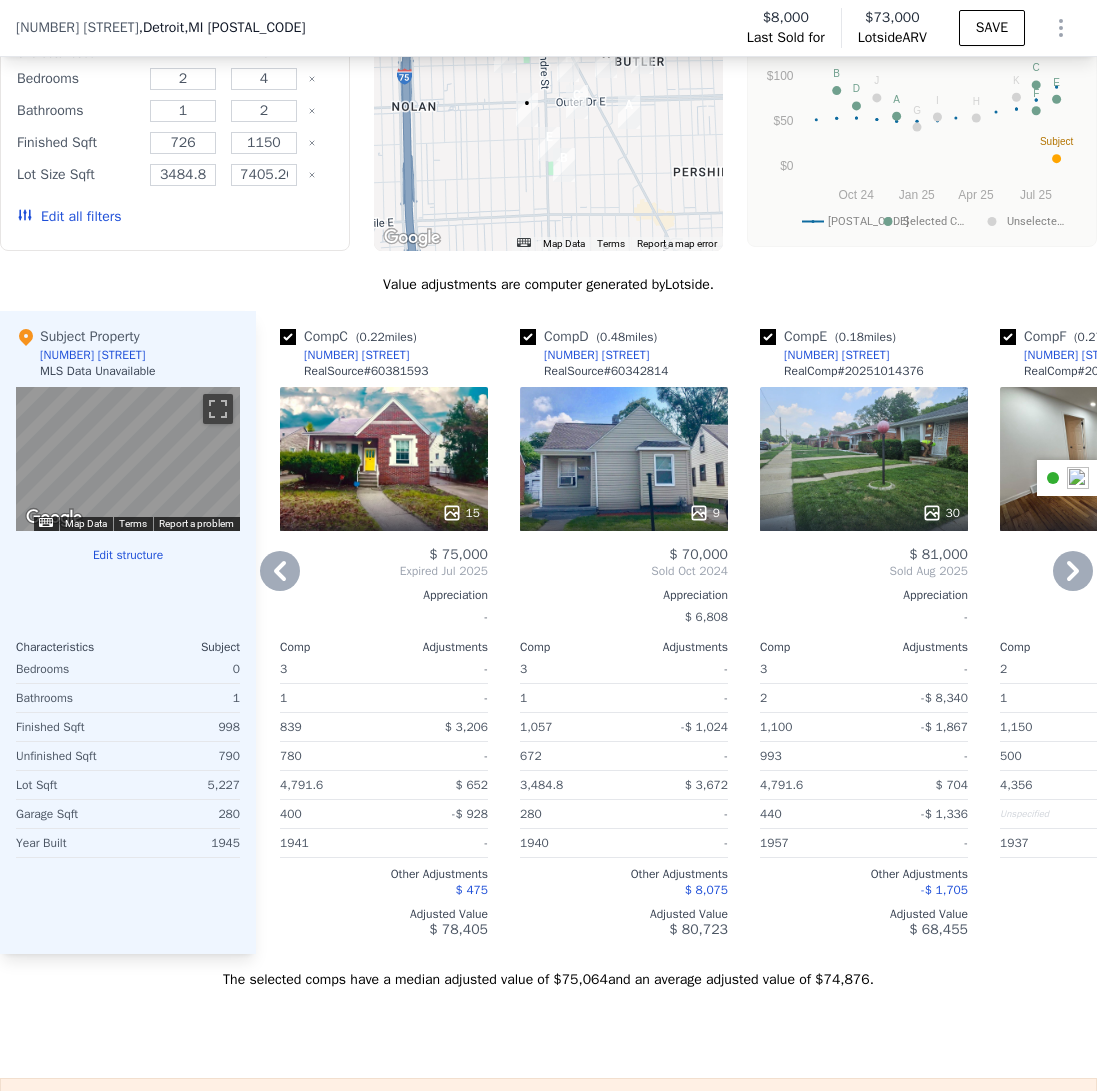 click 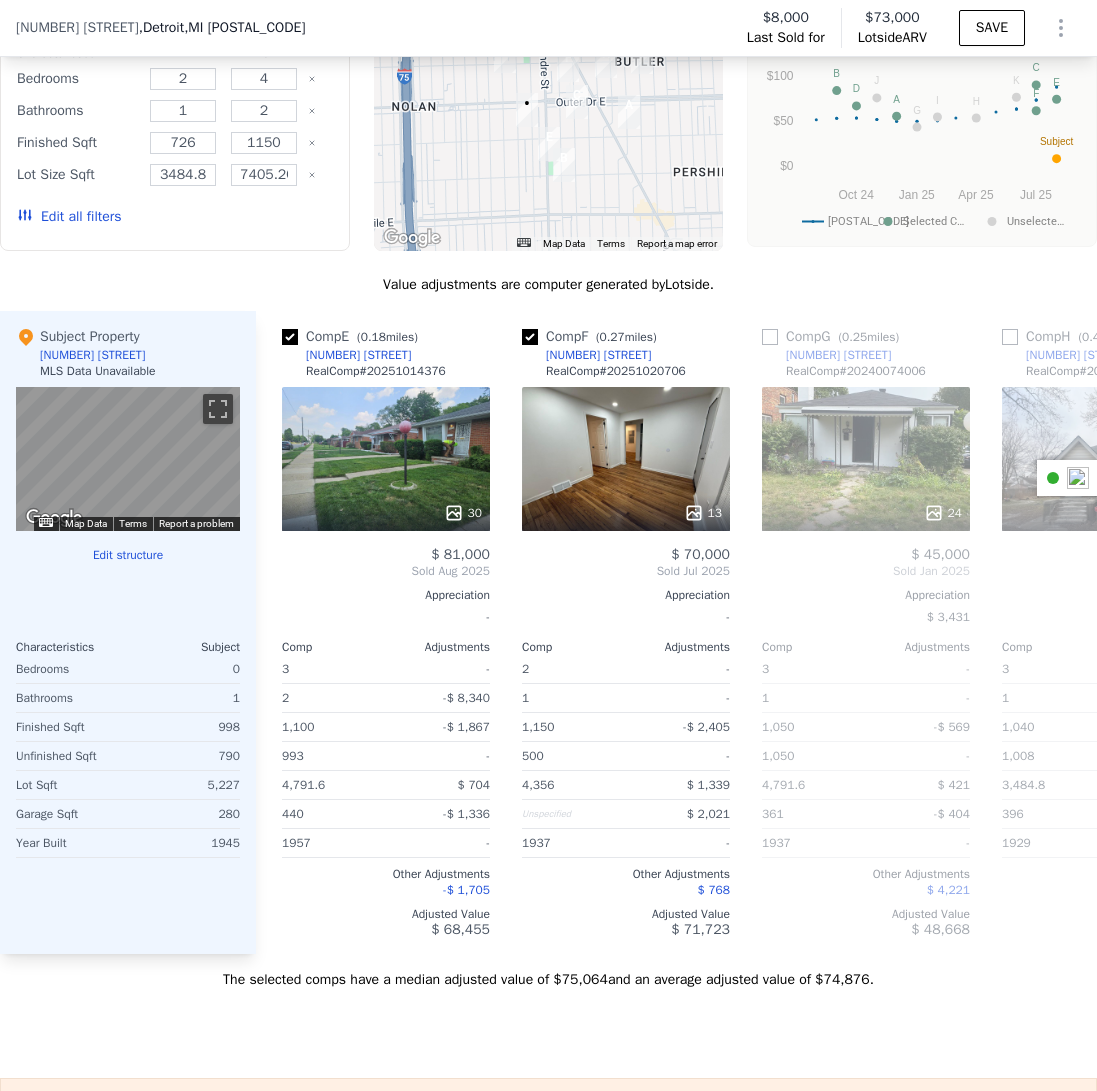 scroll, scrollTop: 0, scrollLeft: 960, axis: horizontal 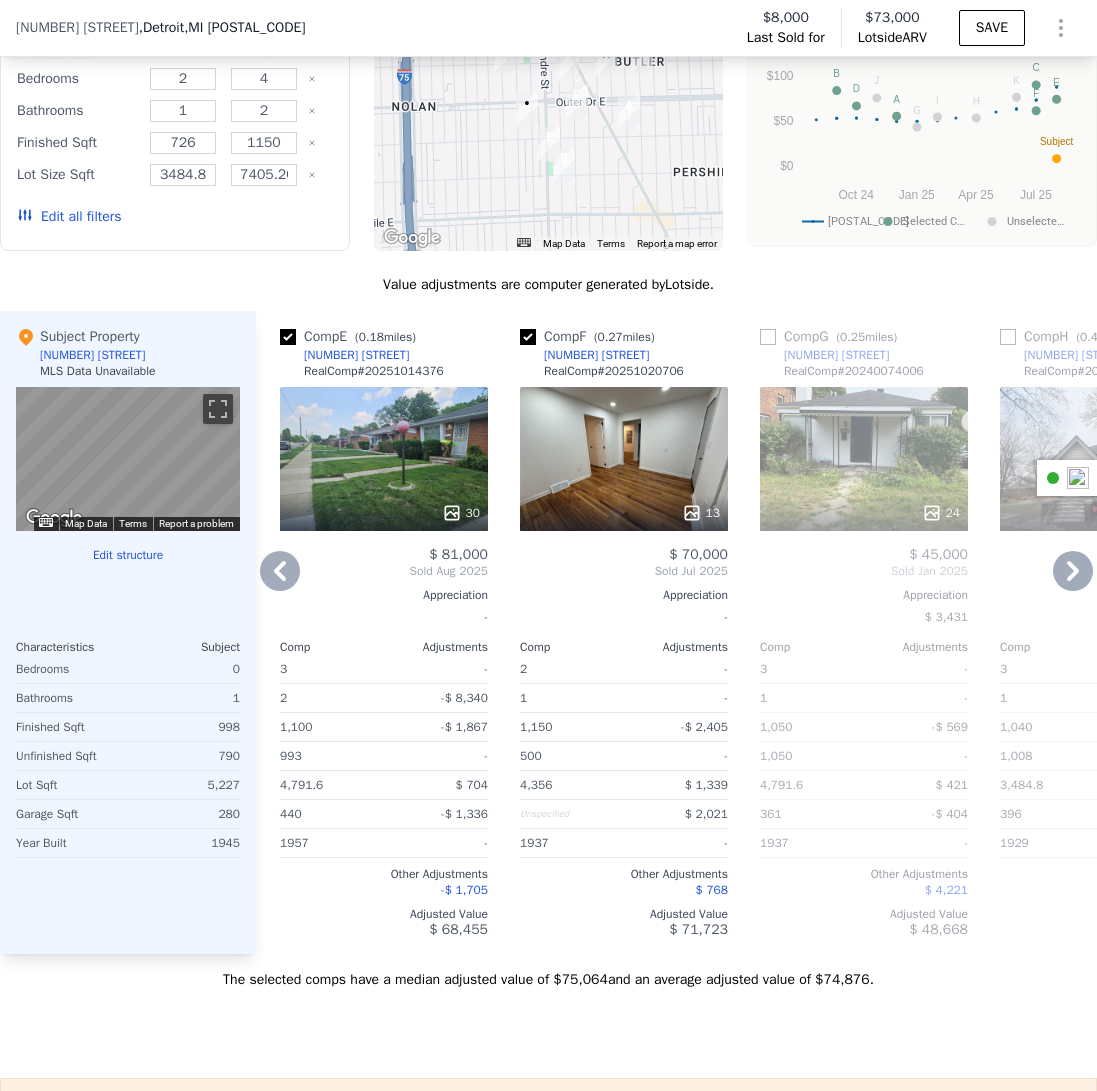 click 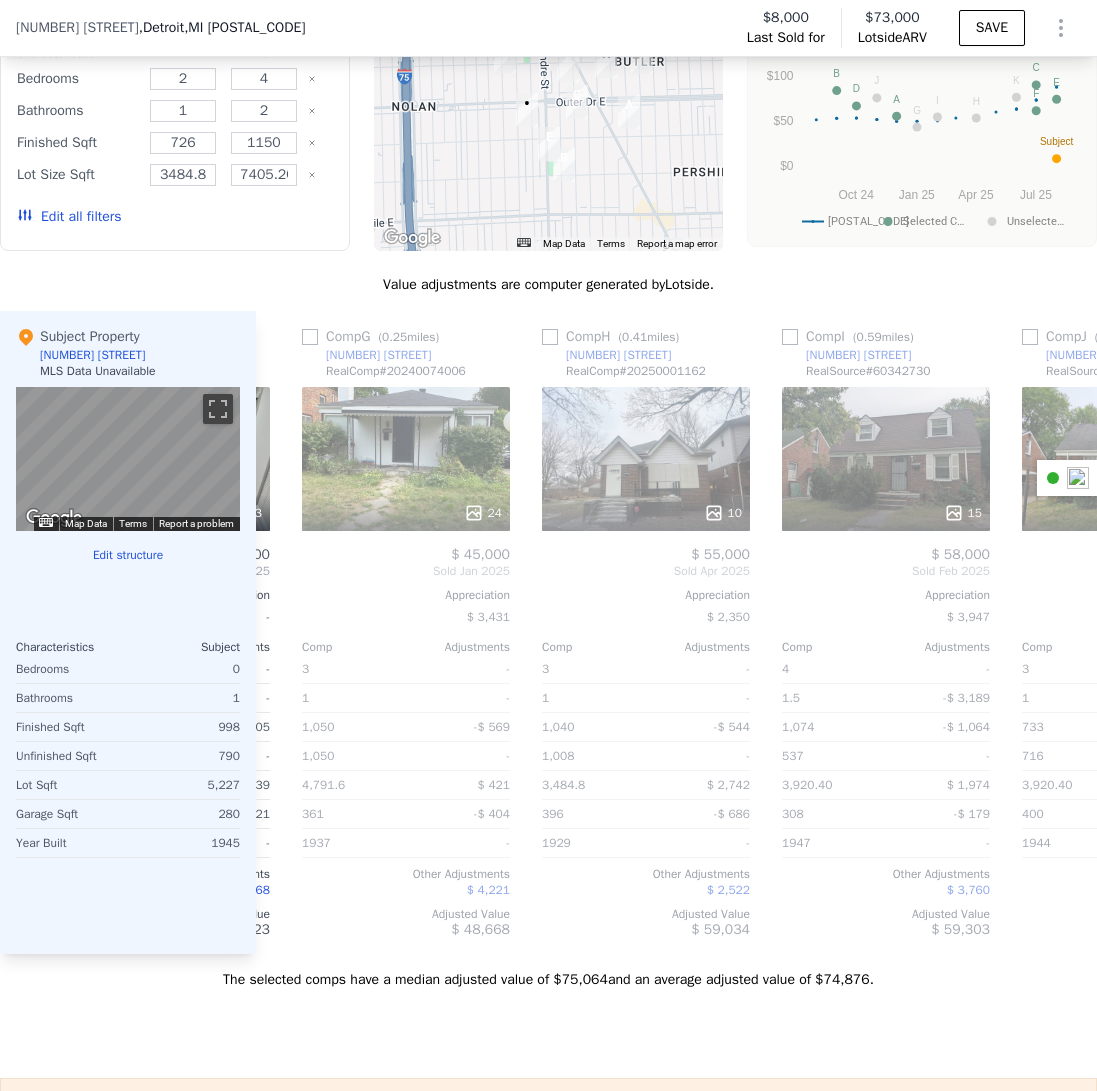 scroll, scrollTop: 0, scrollLeft: 1440, axis: horizontal 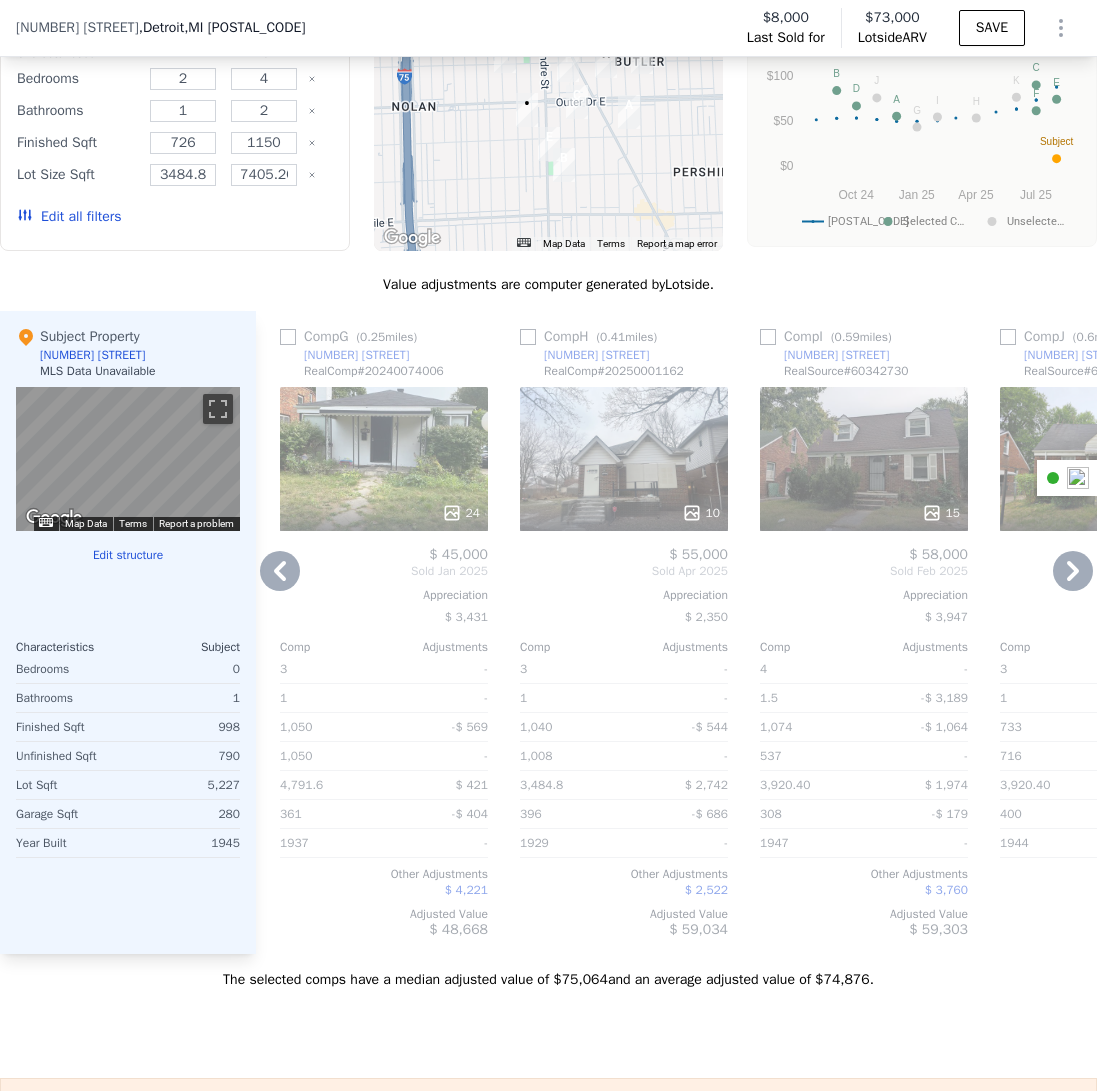 click 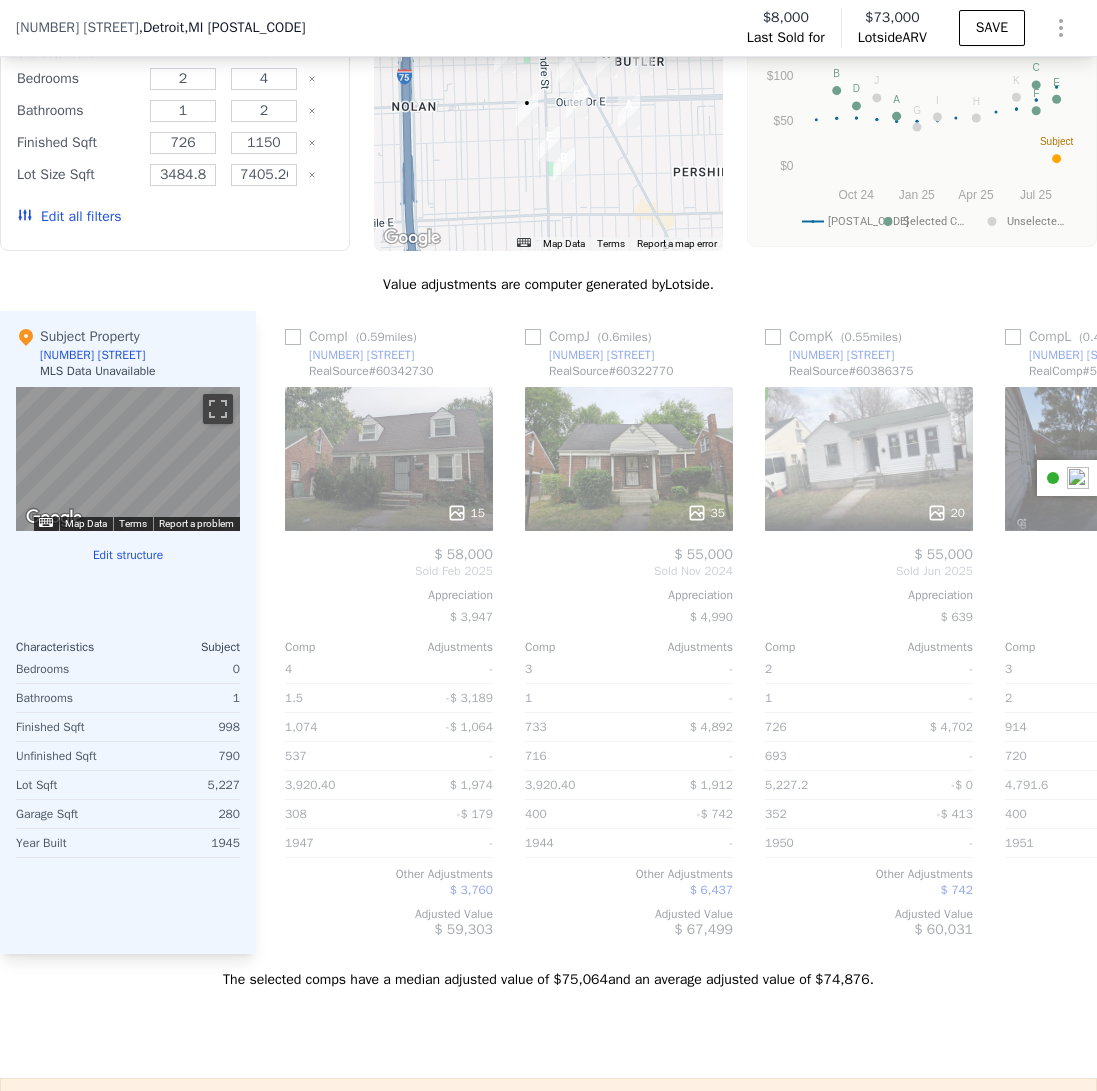 scroll, scrollTop: 0, scrollLeft: 1920, axis: horizontal 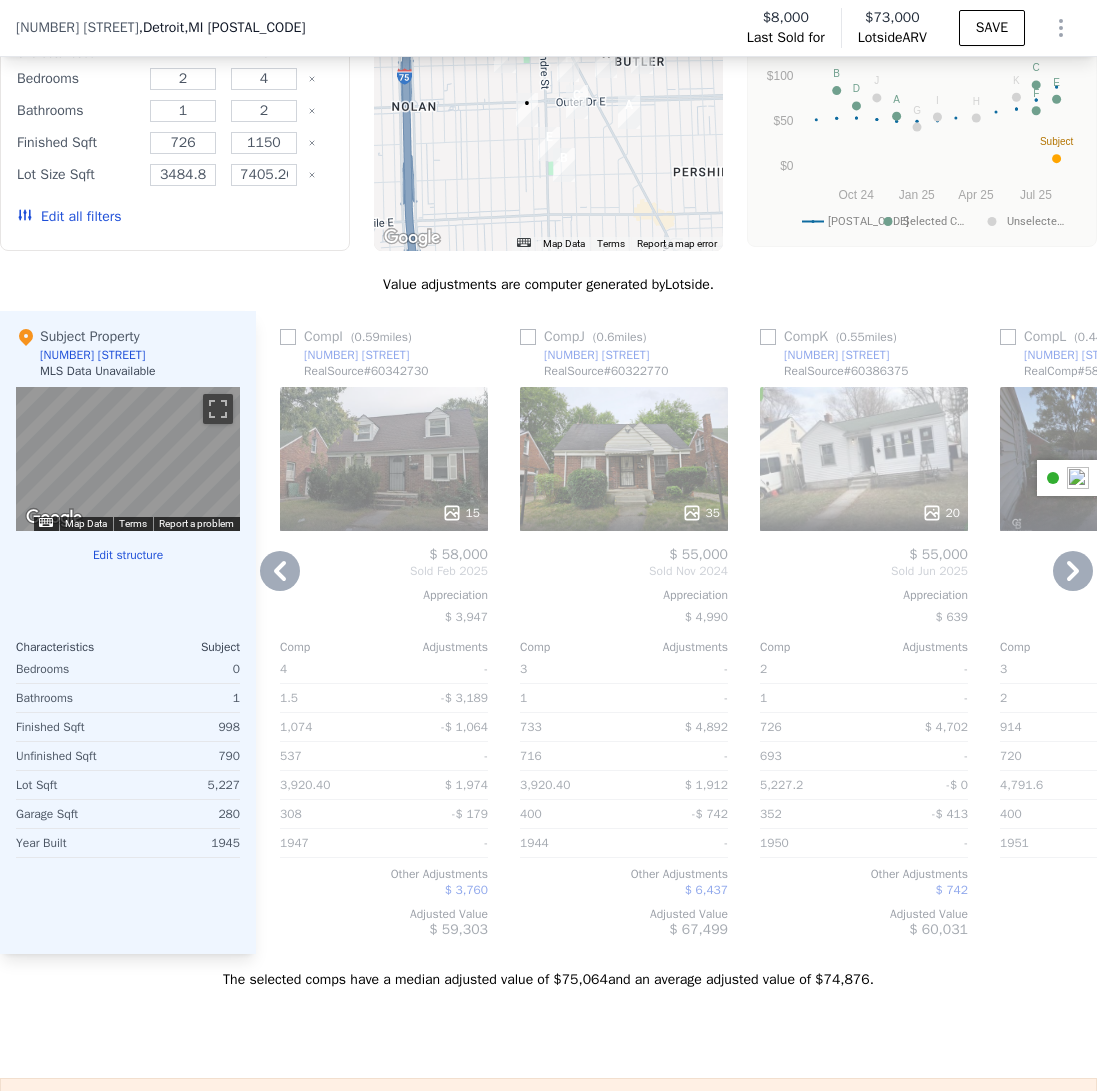 click 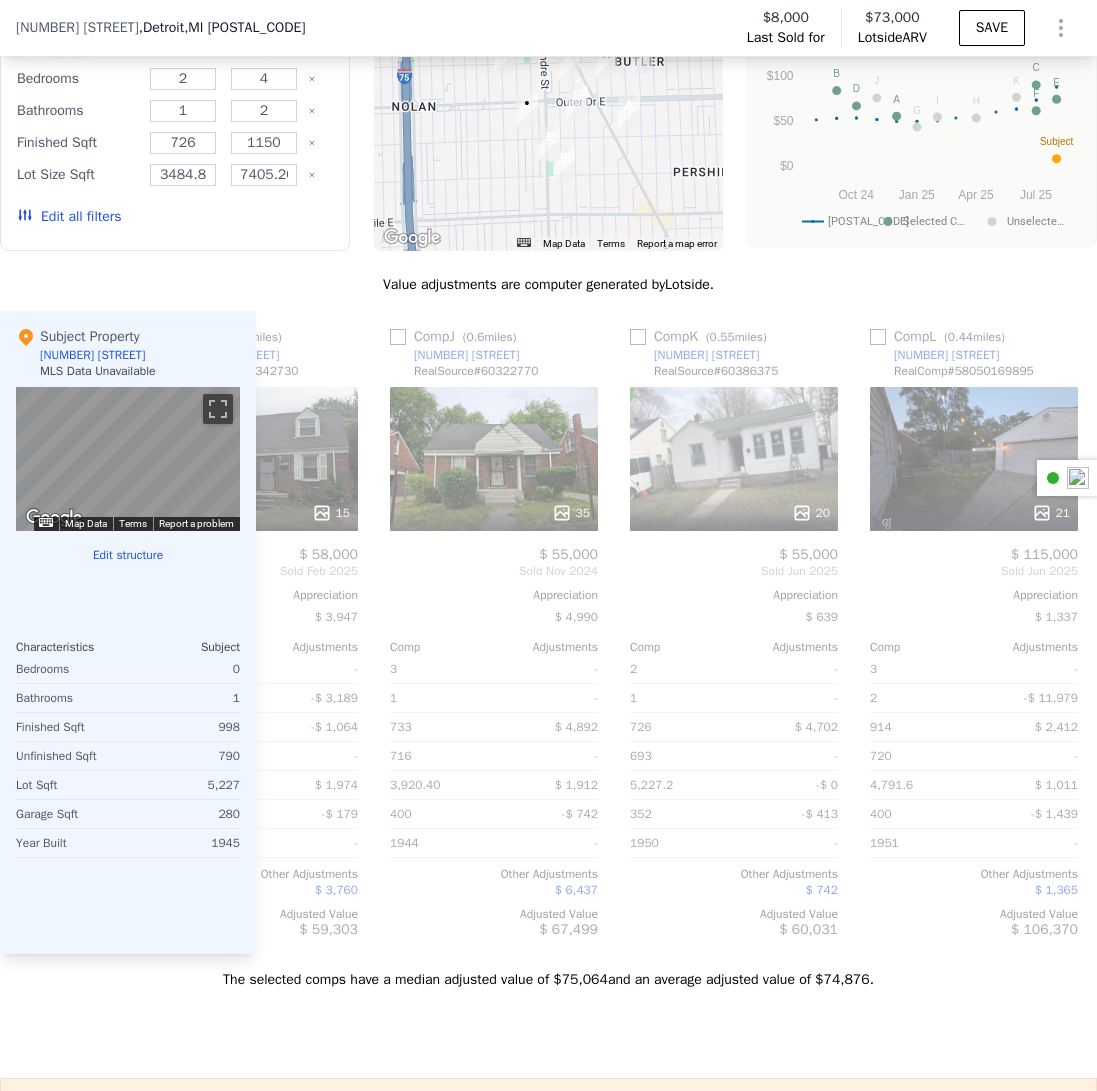 scroll, scrollTop: 0, scrollLeft: 2102, axis: horizontal 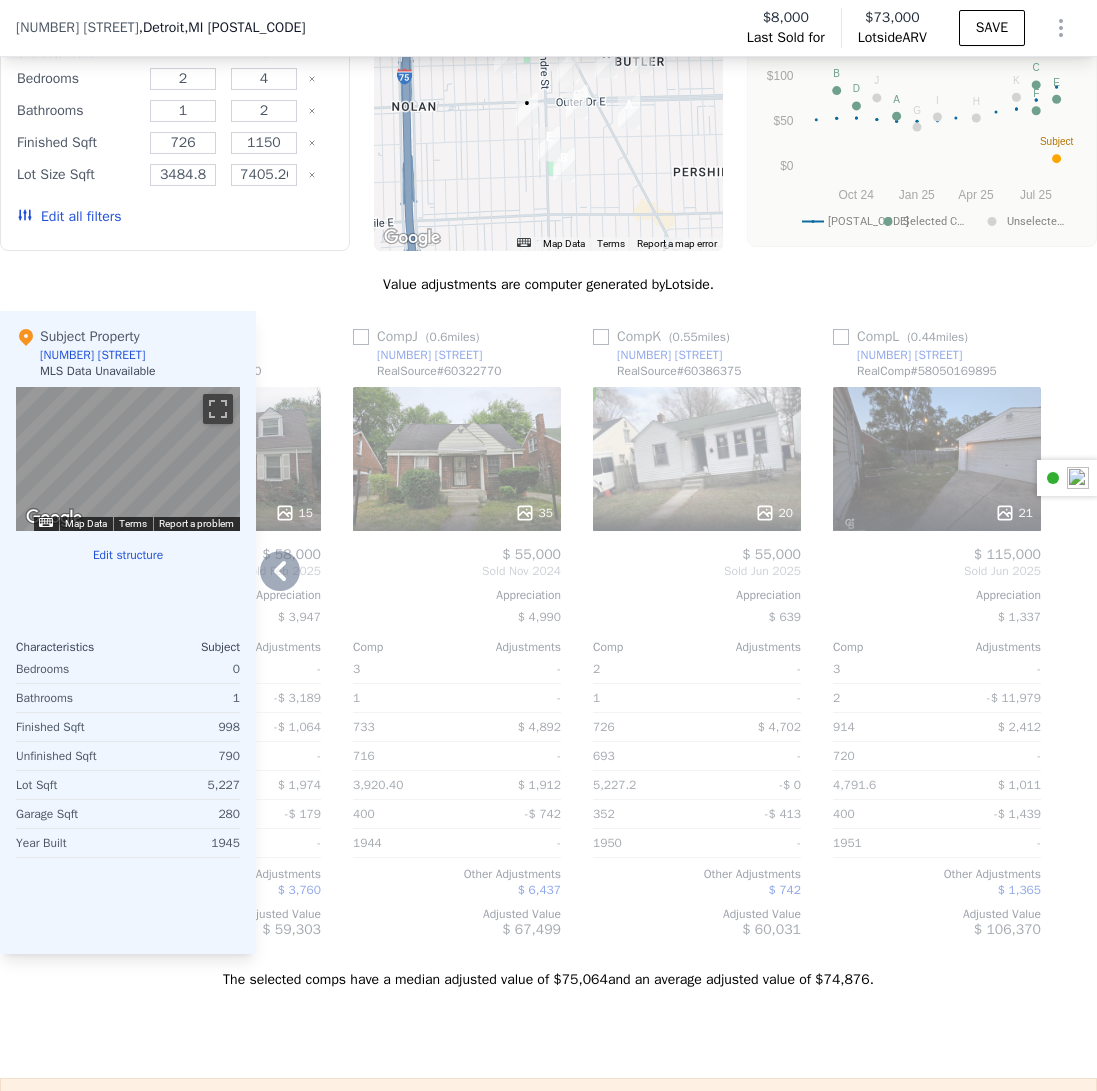 click 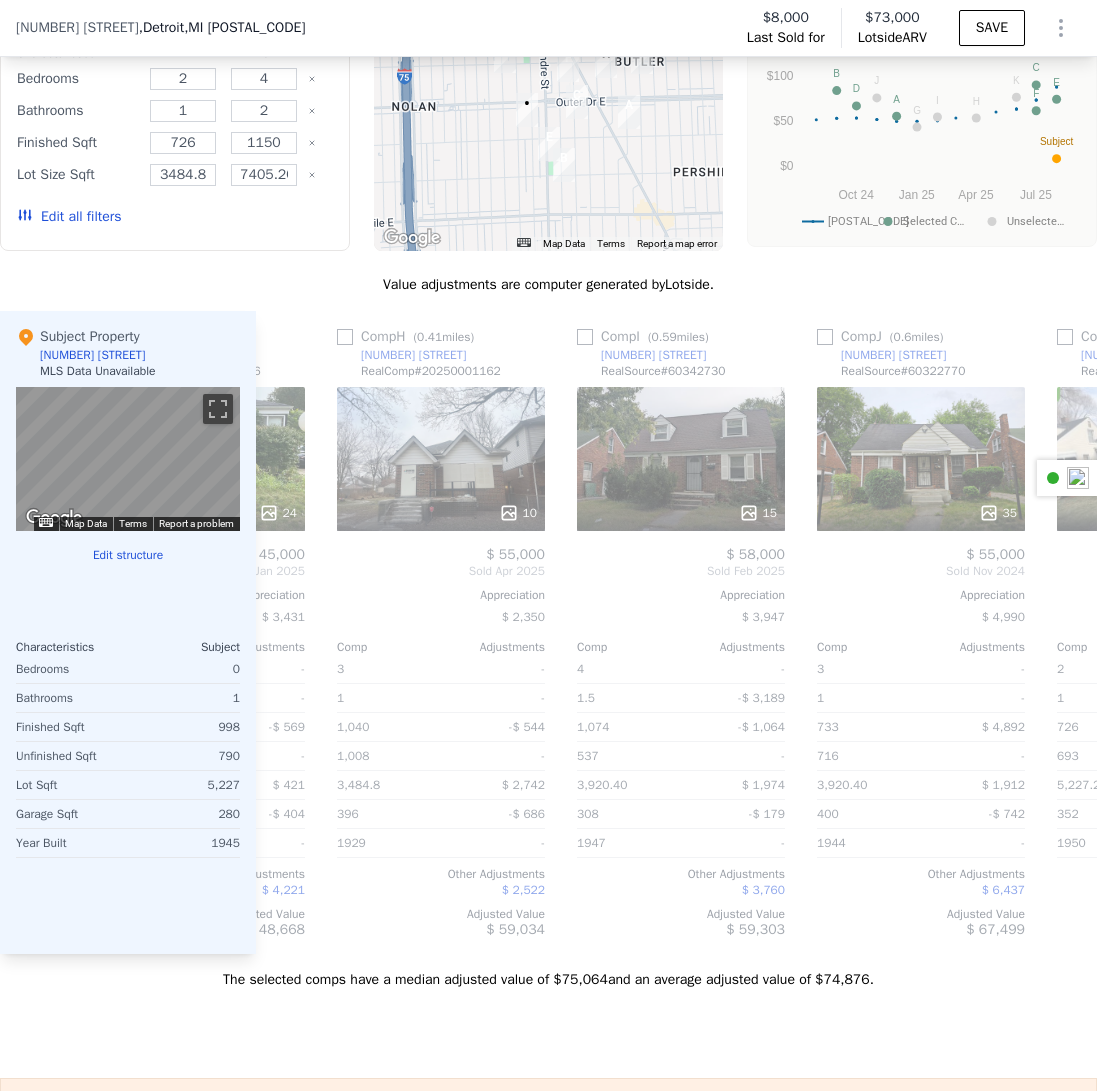 scroll, scrollTop: 0, scrollLeft: 1622, axis: horizontal 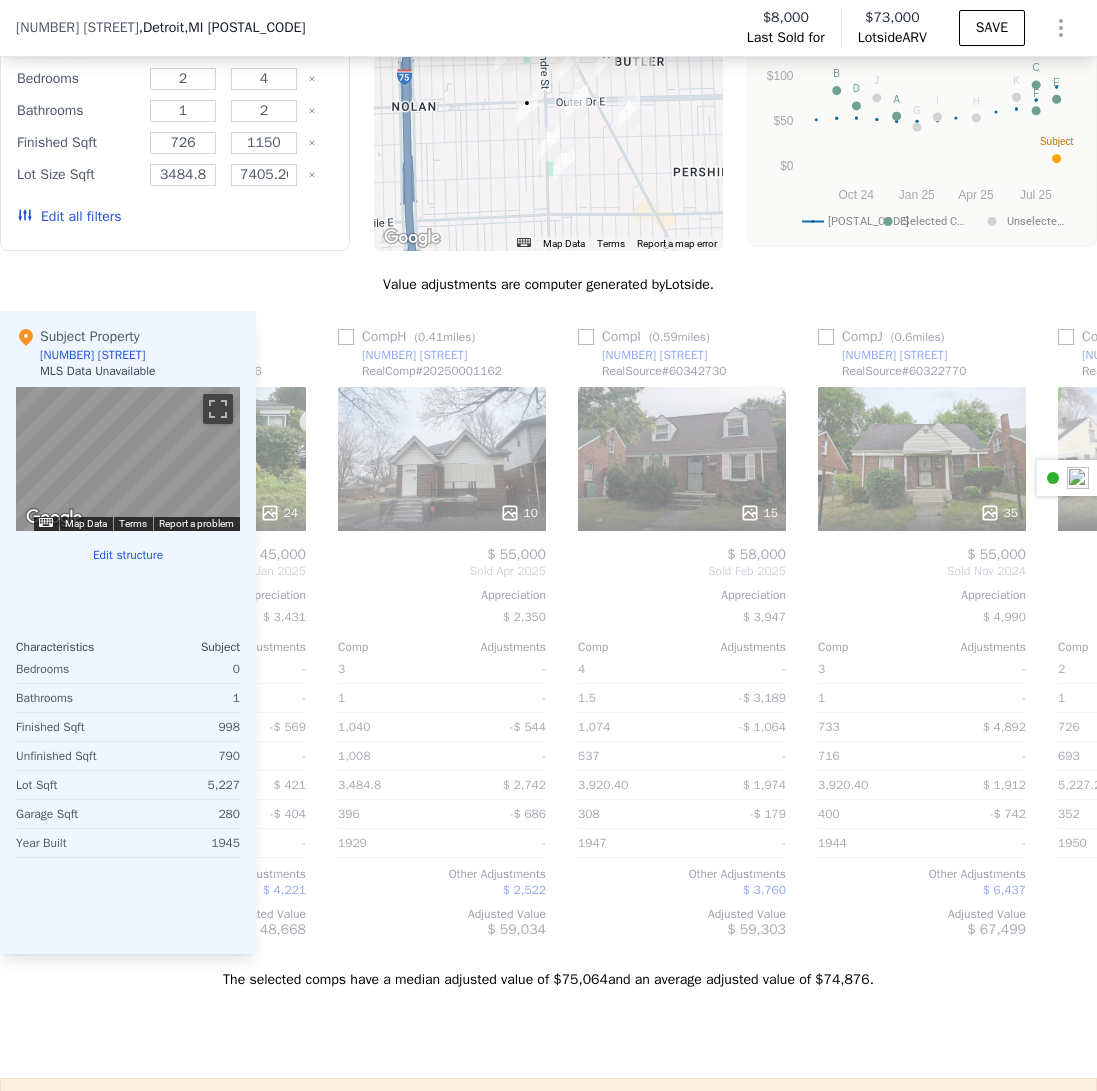 click on "Sold [MONTH] [YEAR]" at bounding box center [202, 571] 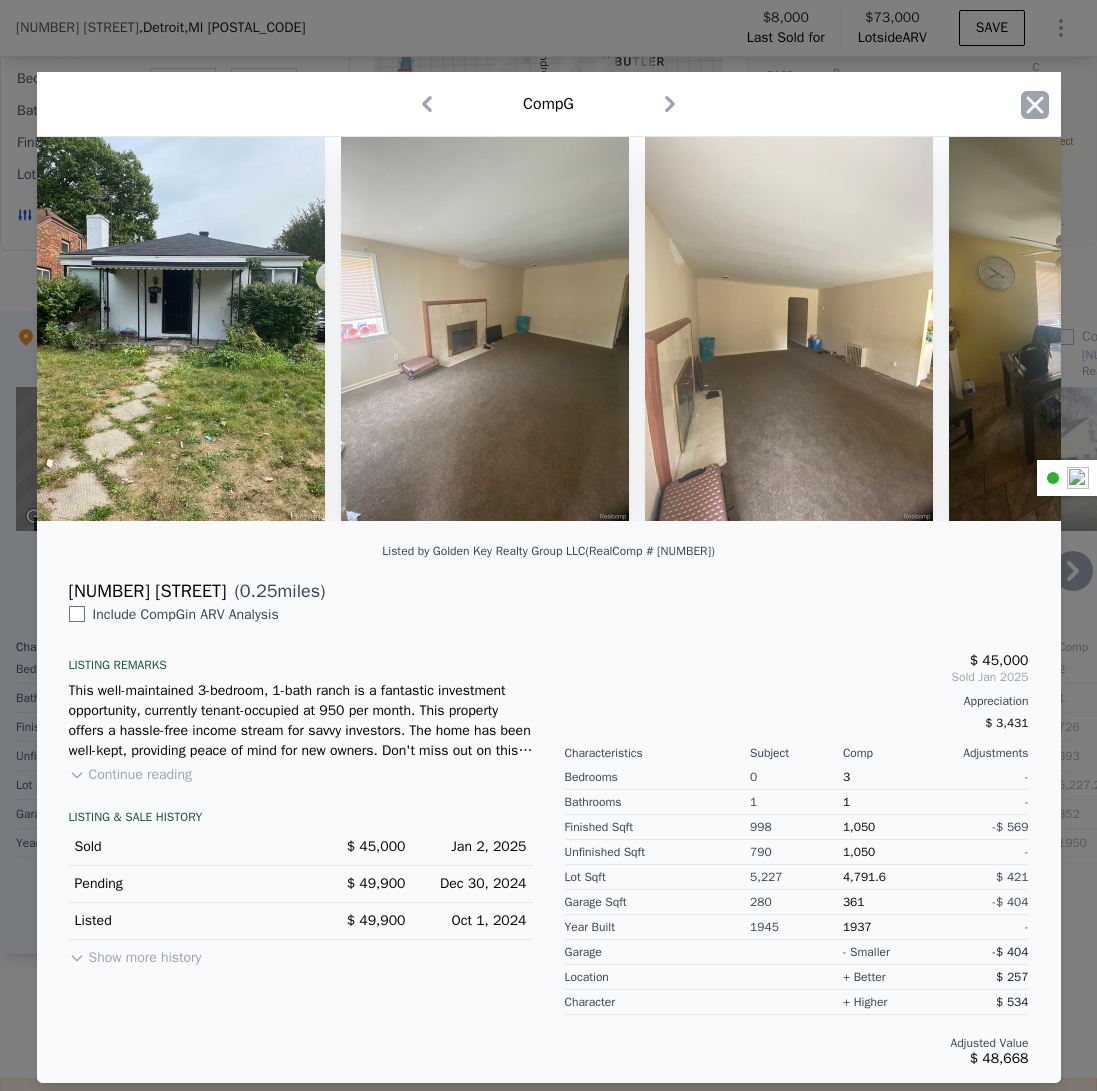 click 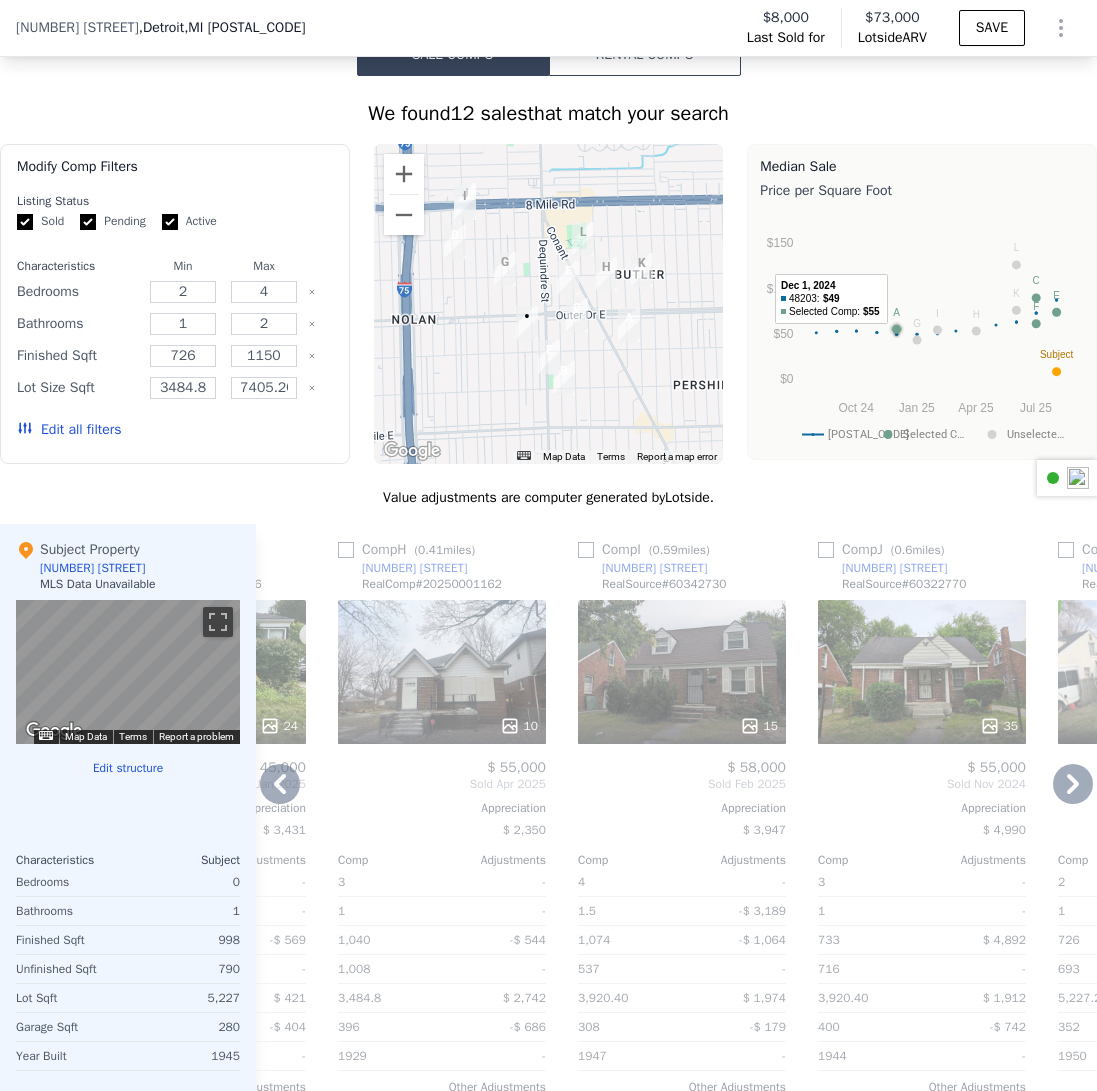 scroll, scrollTop: 1688, scrollLeft: 0, axis: vertical 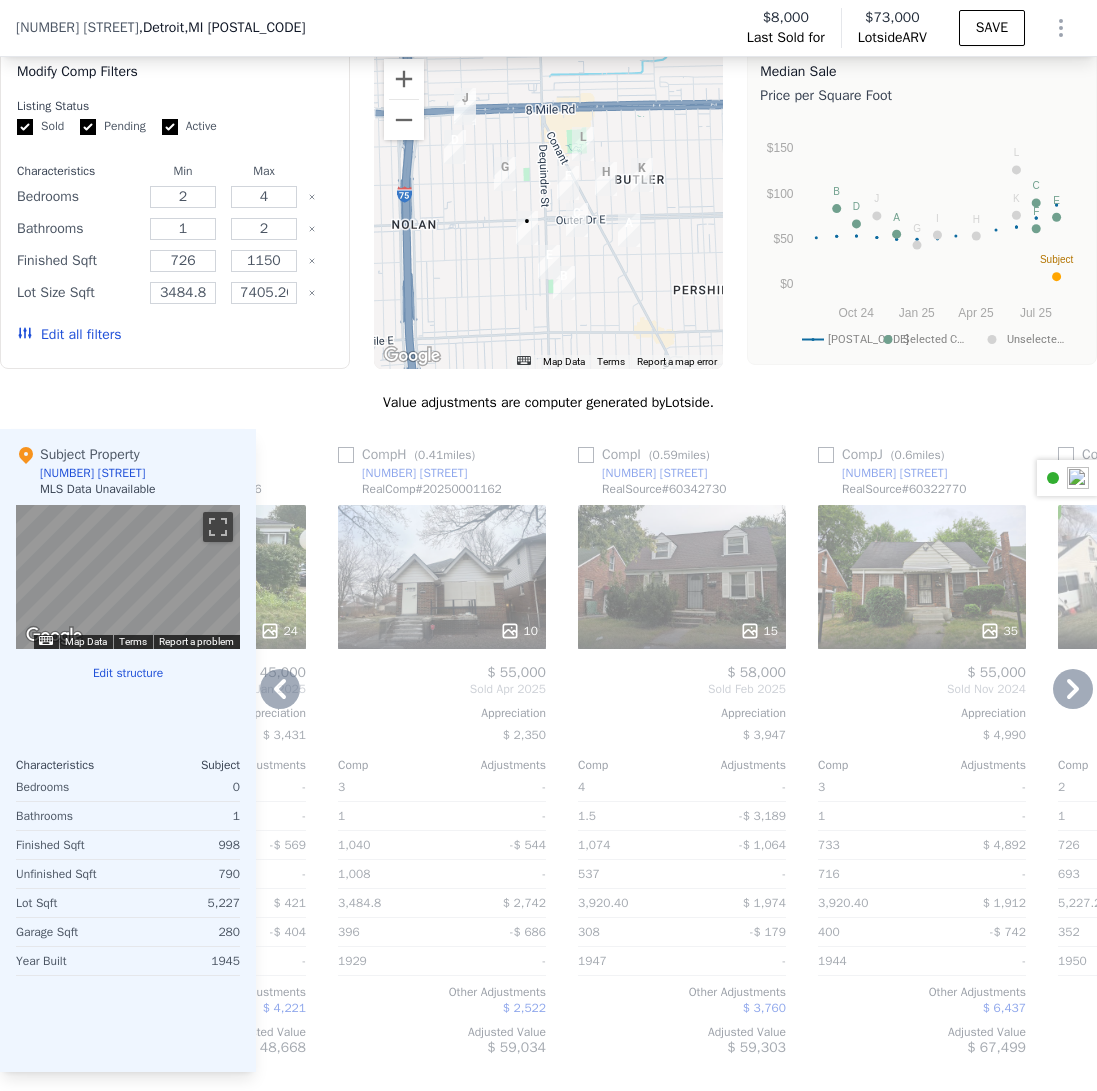 click 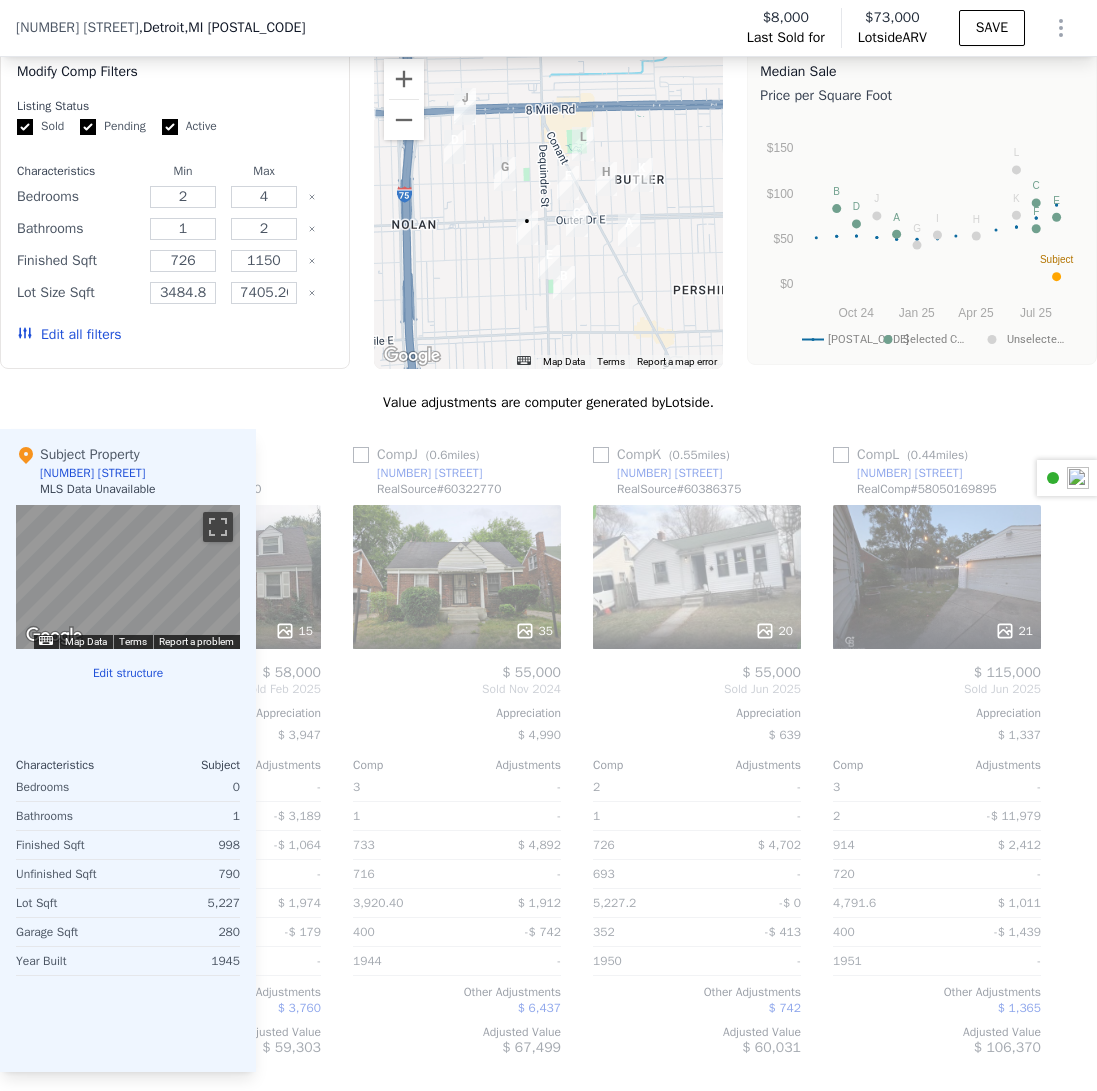 scroll, scrollTop: 0, scrollLeft: 2102, axis: horizontal 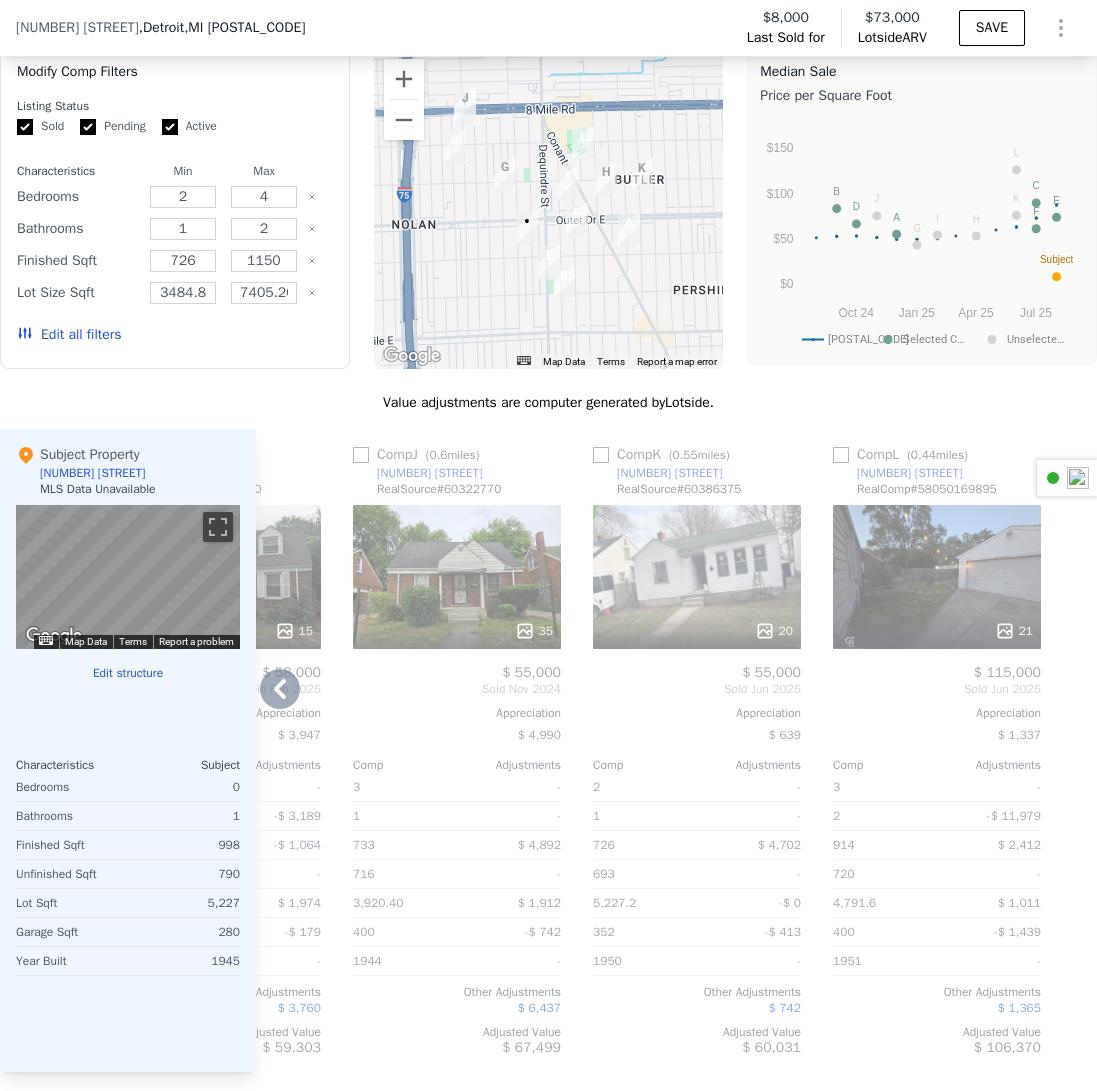click at bounding box center [937, 631] 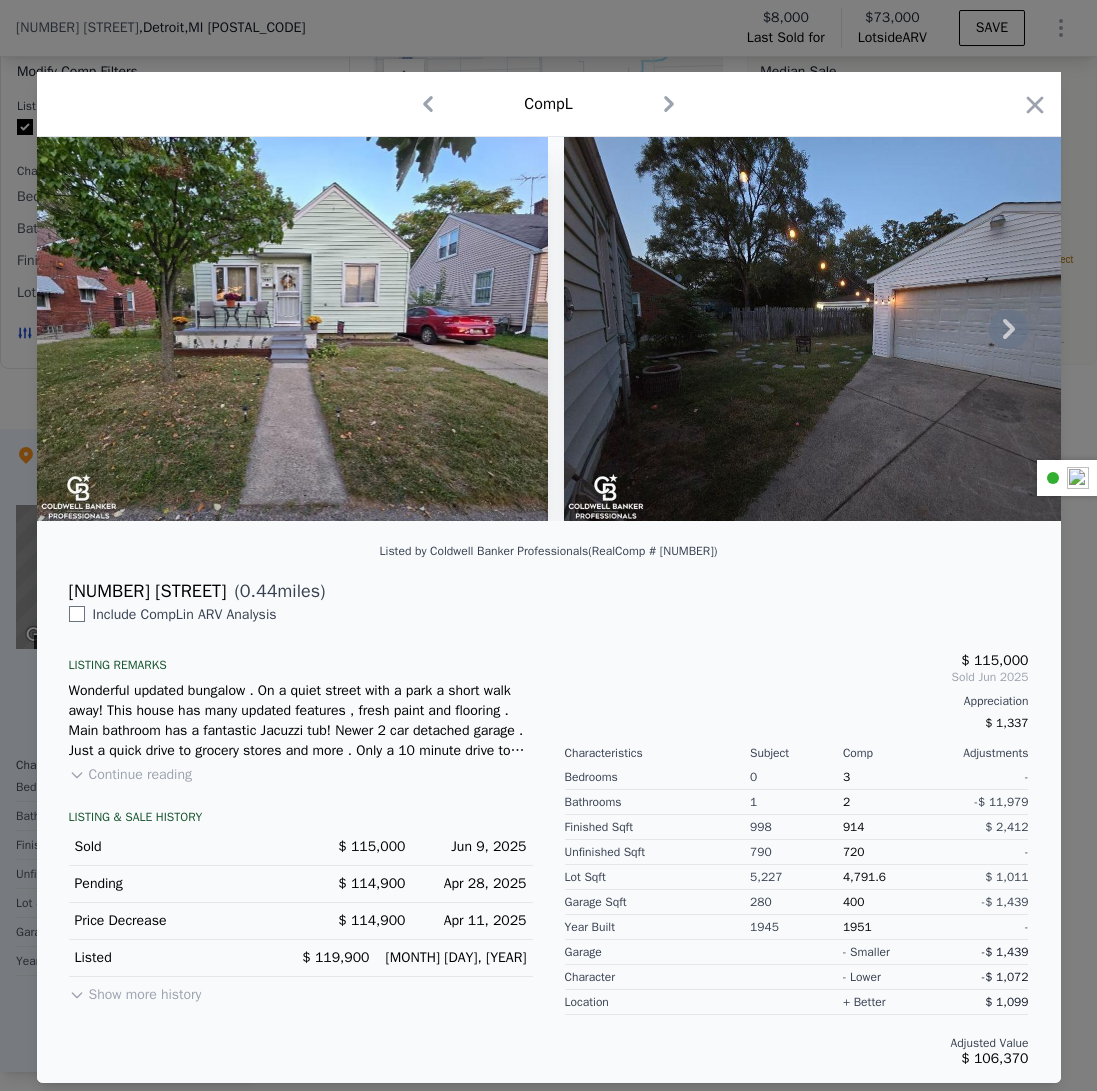 click 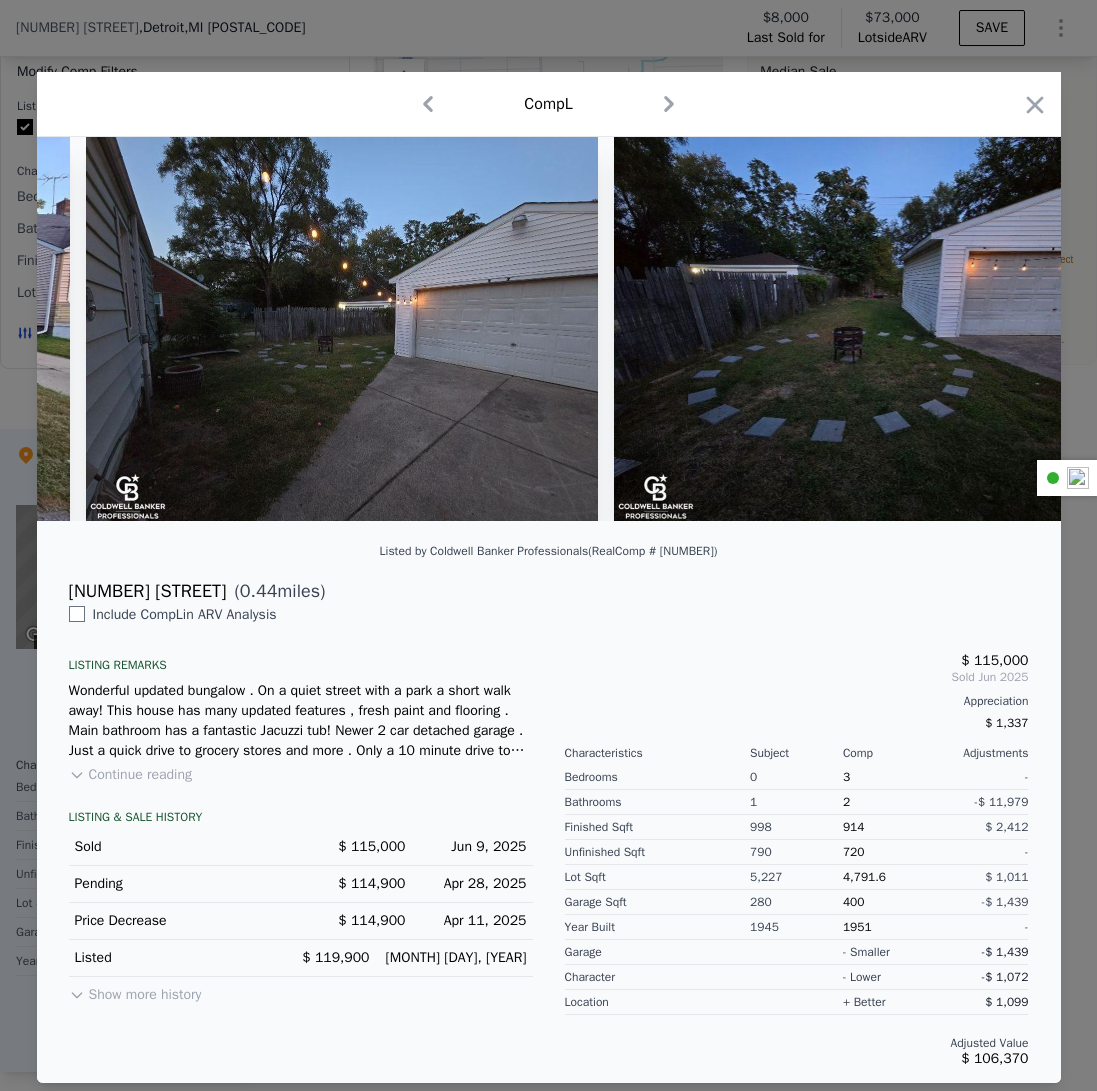 scroll, scrollTop: 0, scrollLeft: 480, axis: horizontal 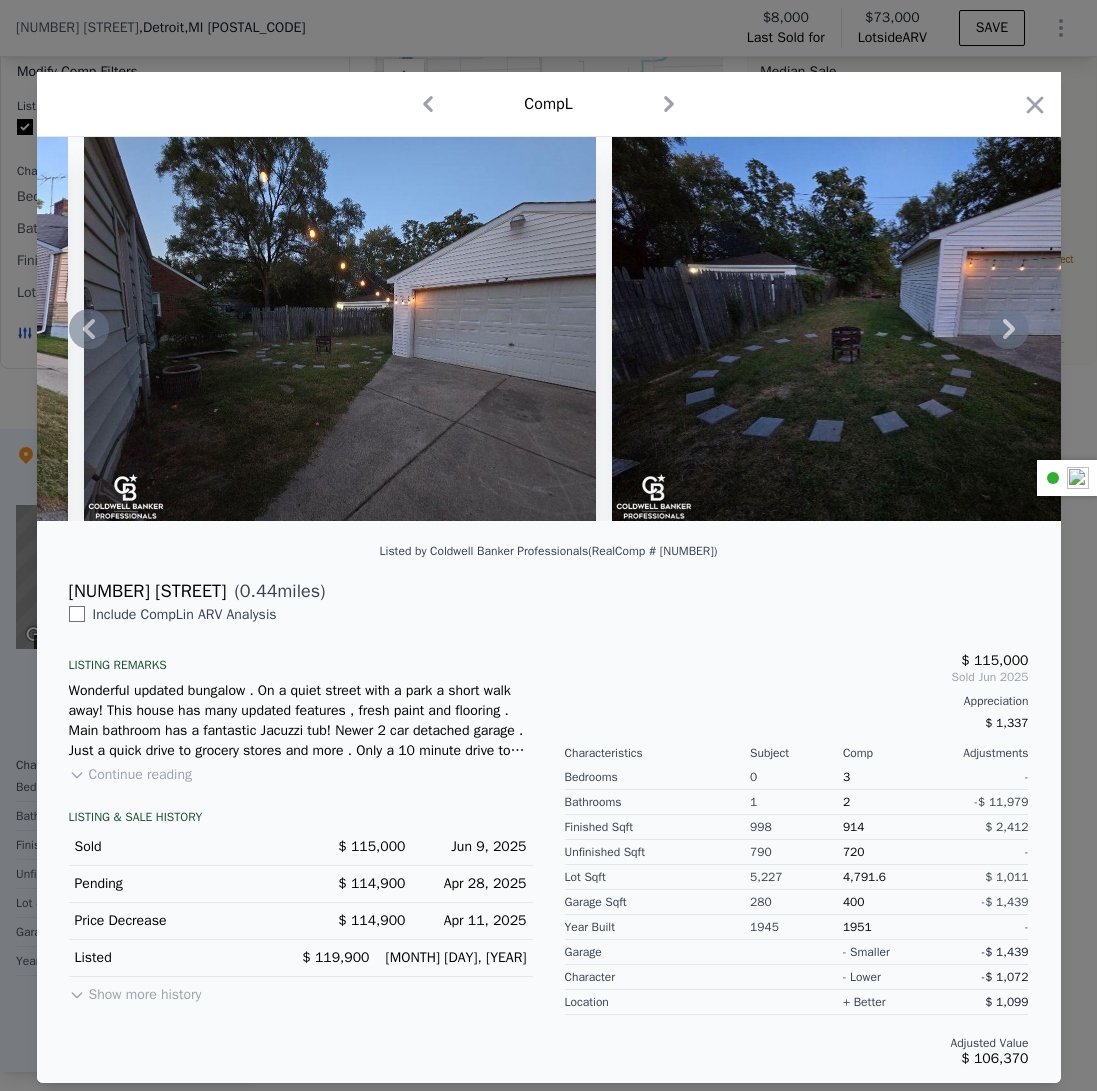 click 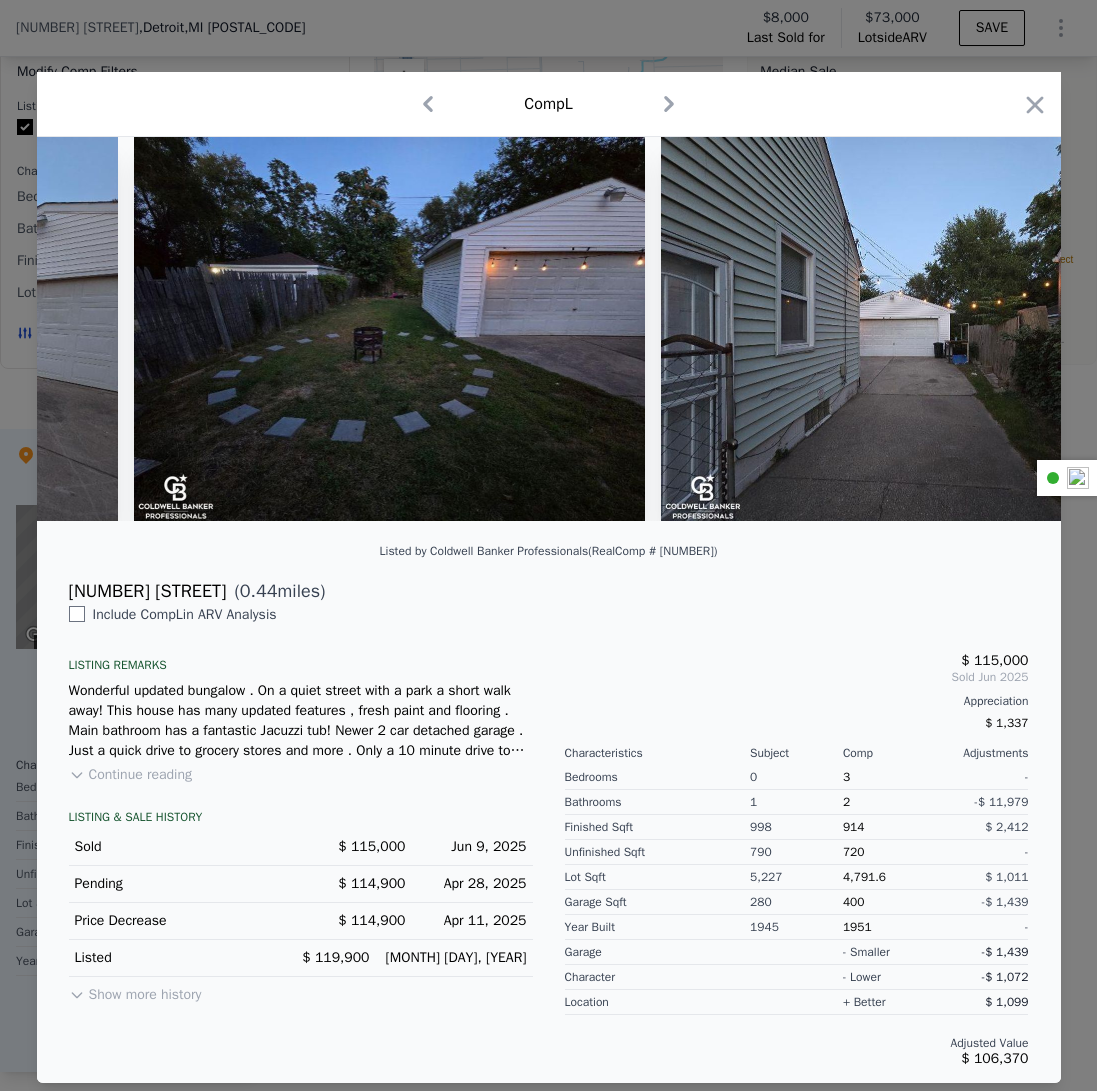scroll, scrollTop: 0, scrollLeft: 960, axis: horizontal 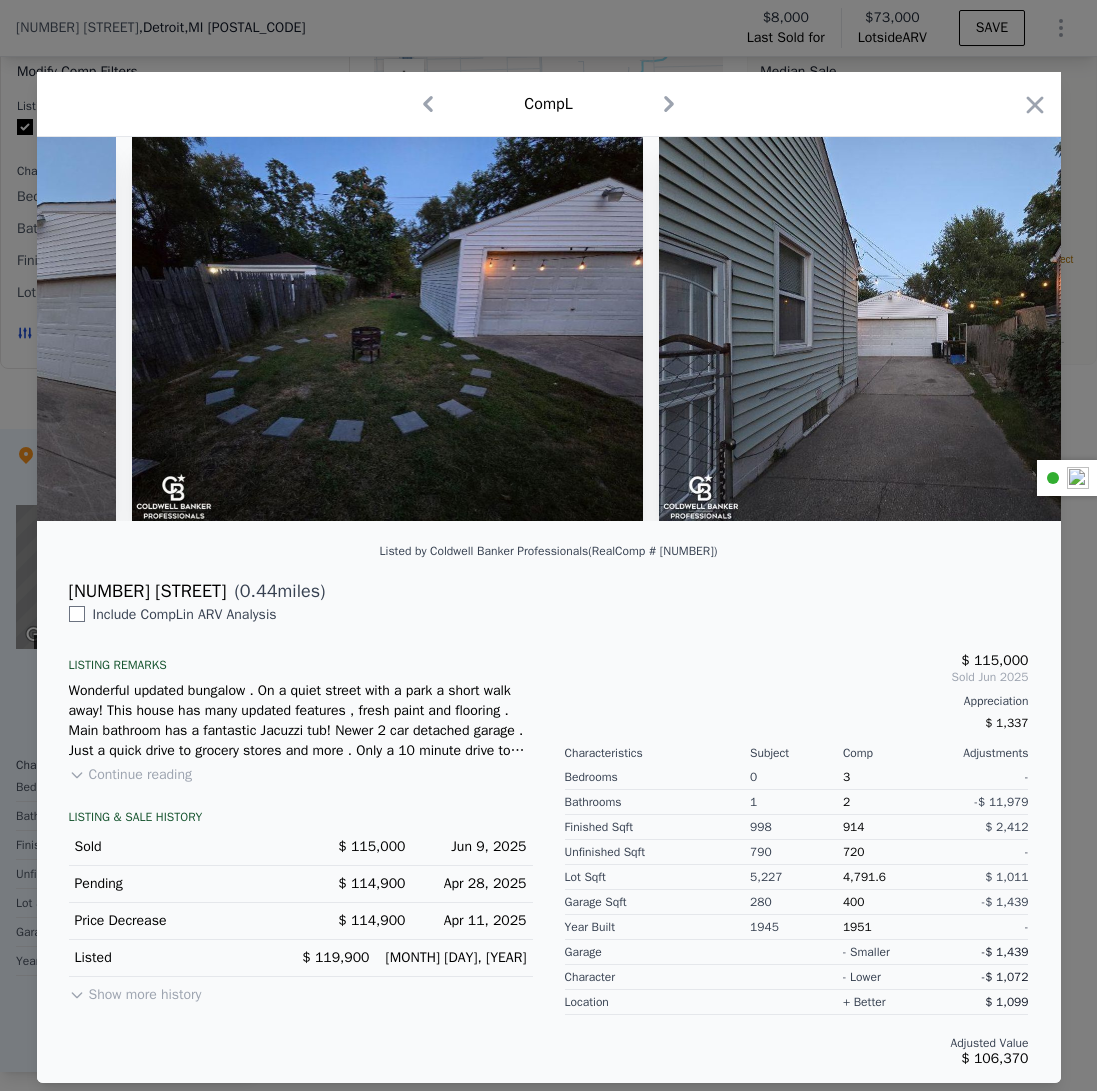 click at bounding box center [549, 329] 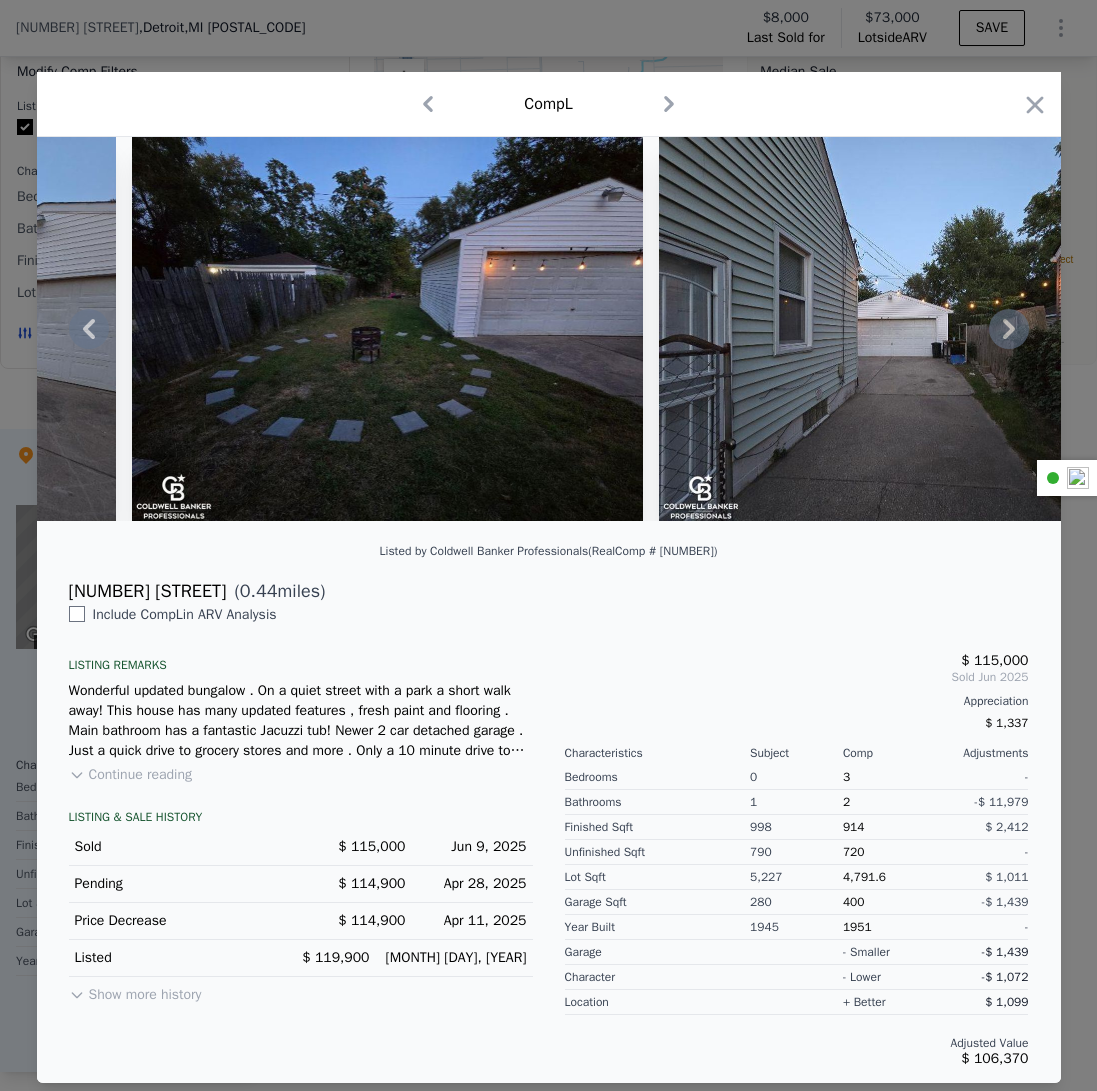 click 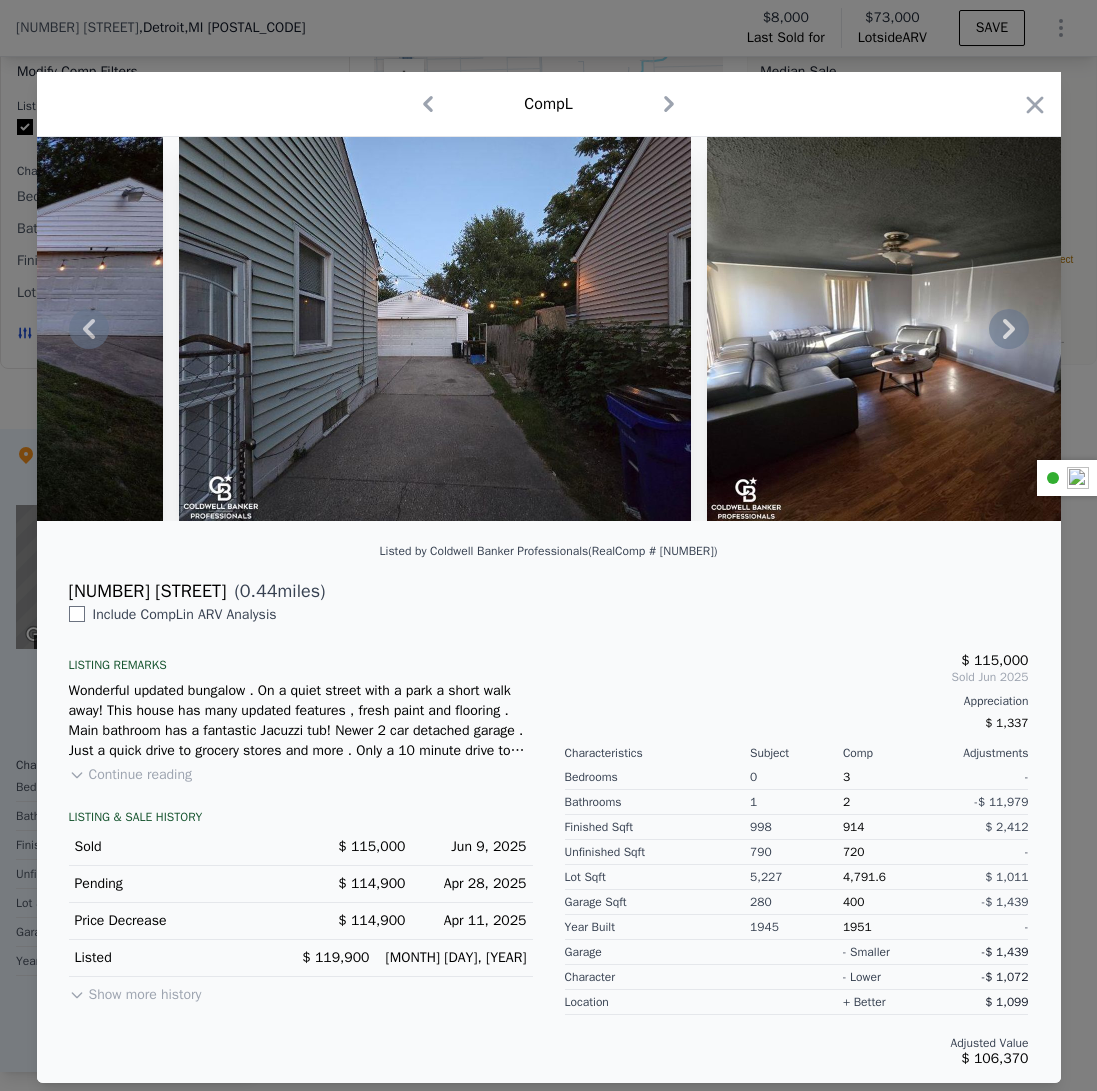 click 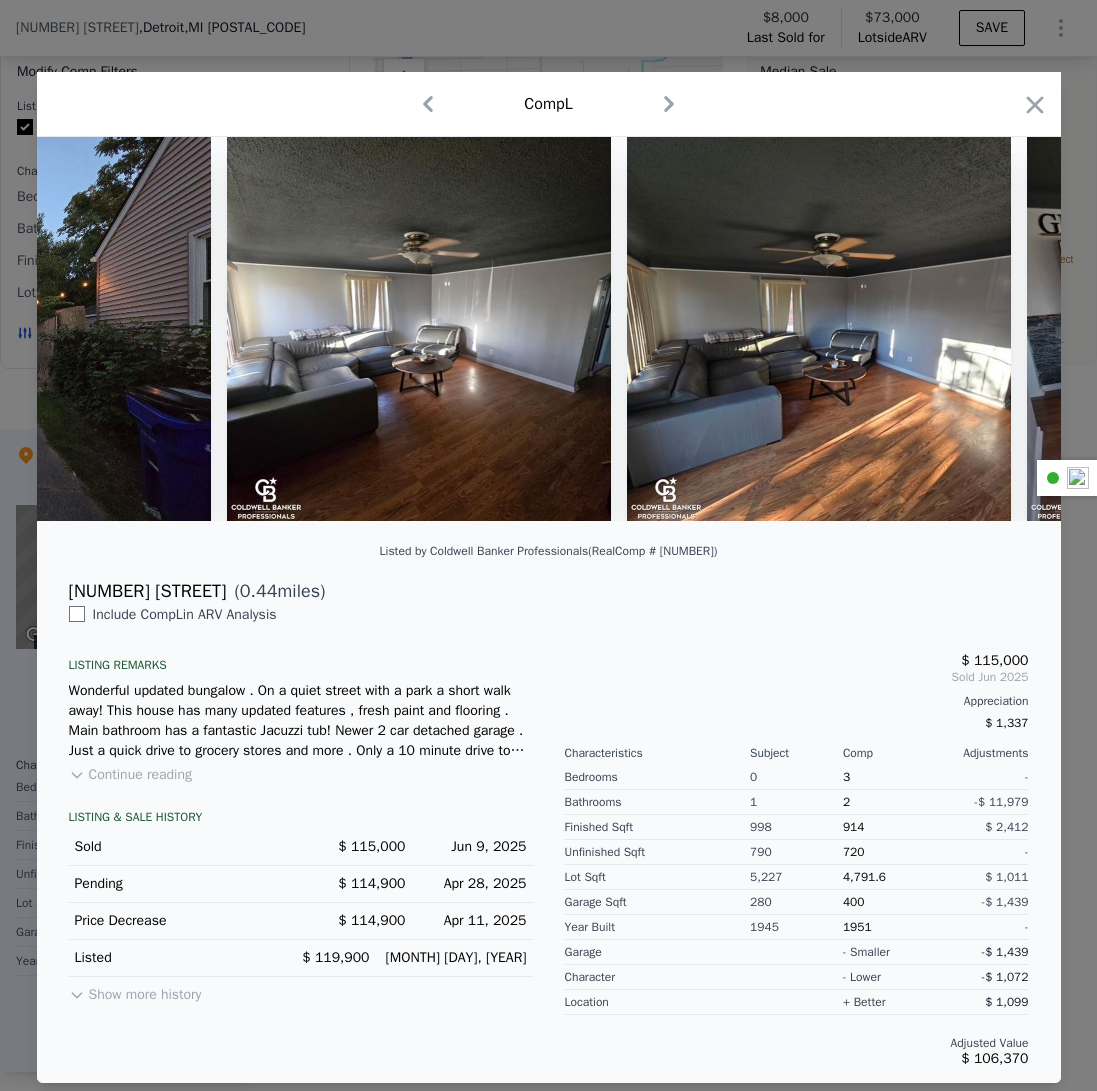 click at bounding box center (549, 329) 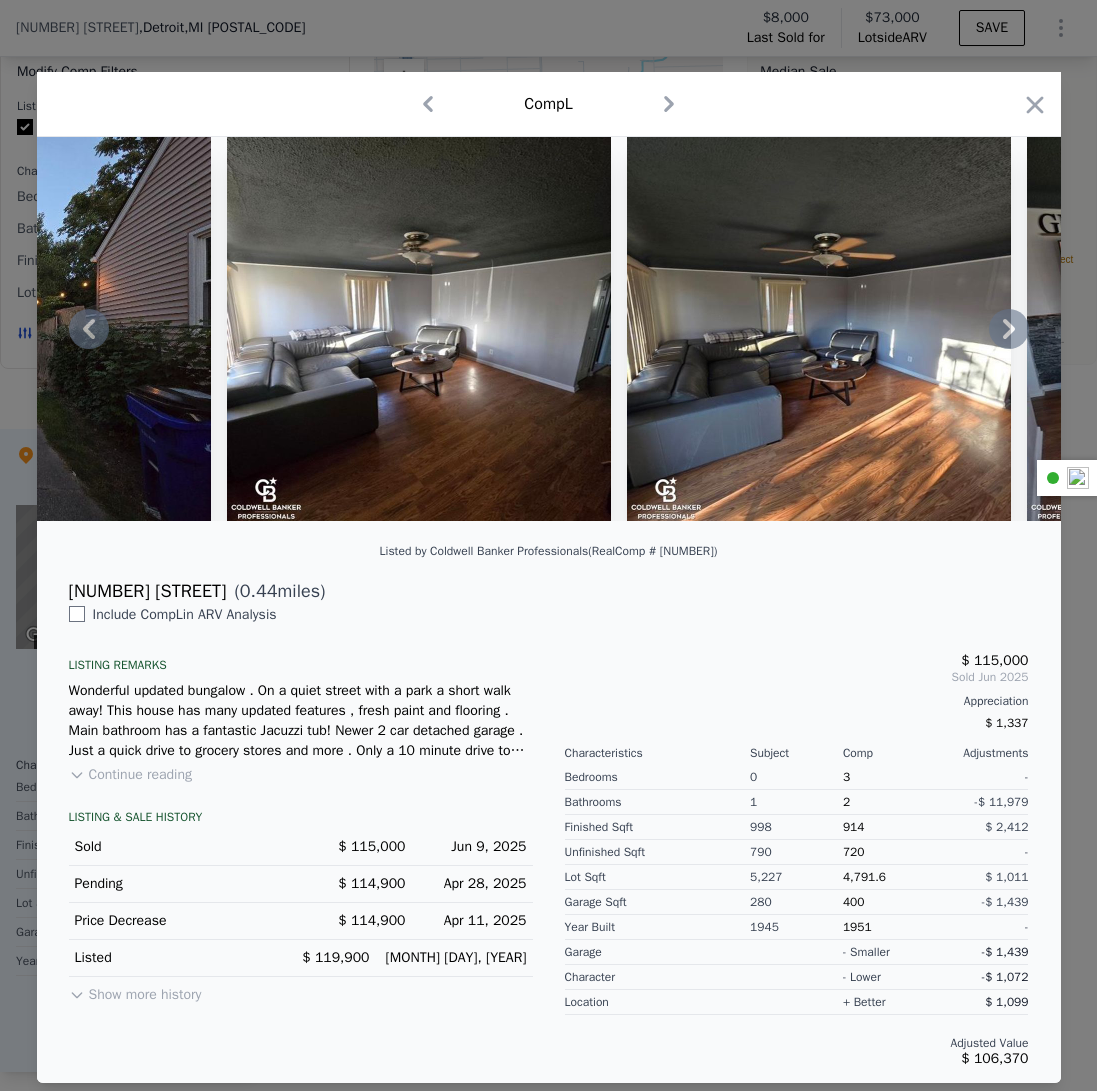 click 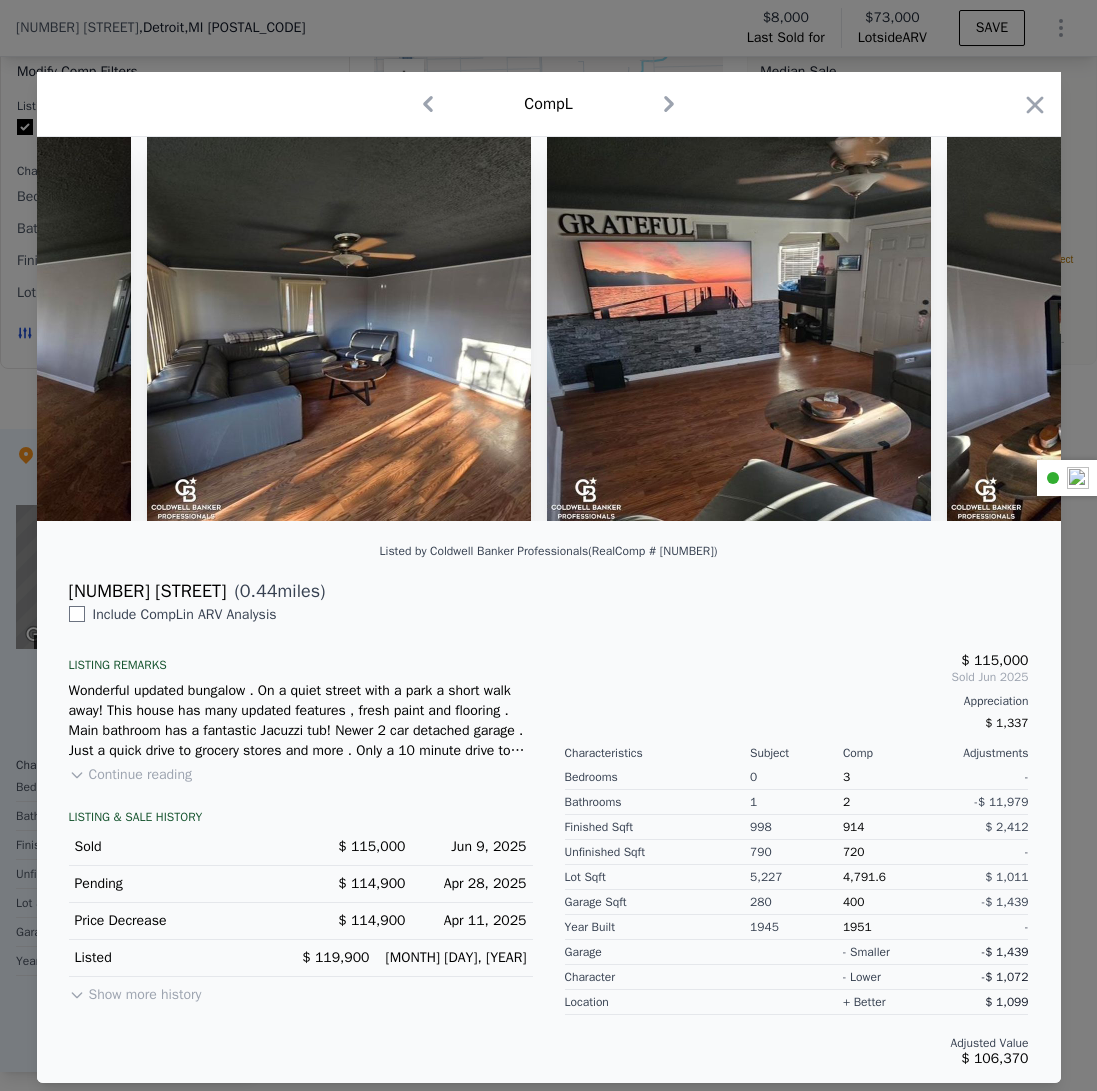 click at bounding box center [549, 329] 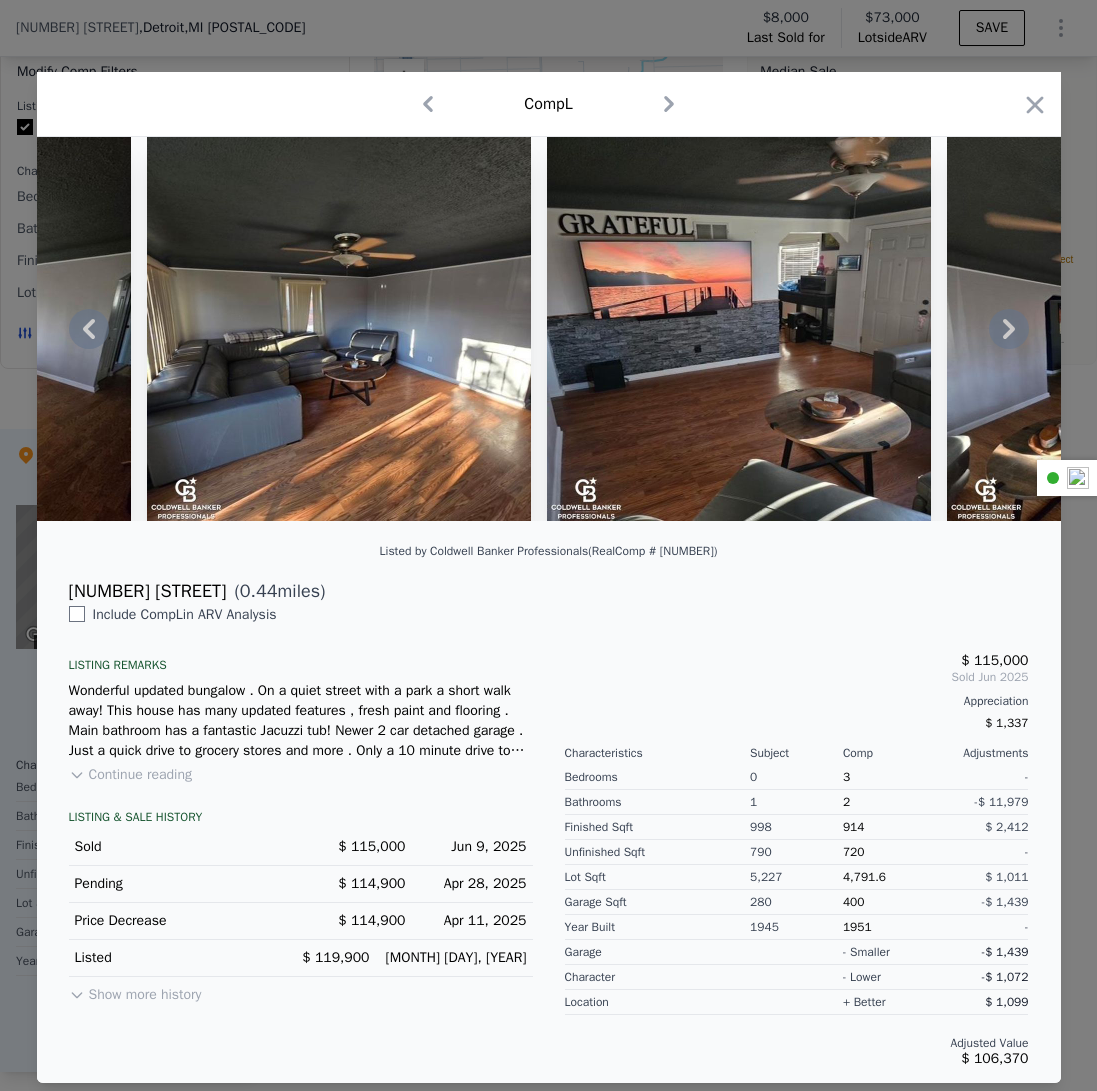 click 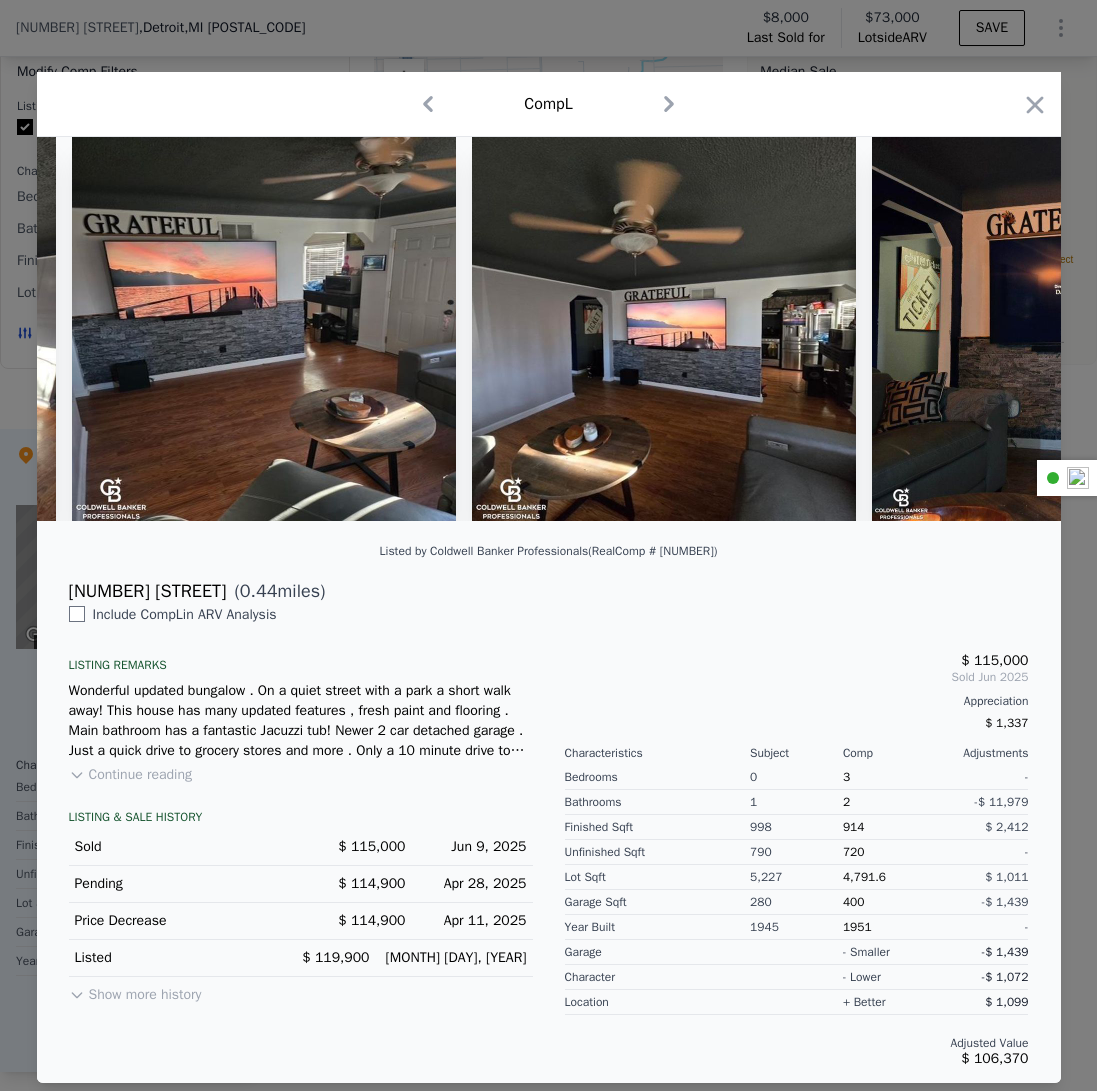 scroll, scrollTop: 0, scrollLeft: 2880, axis: horizontal 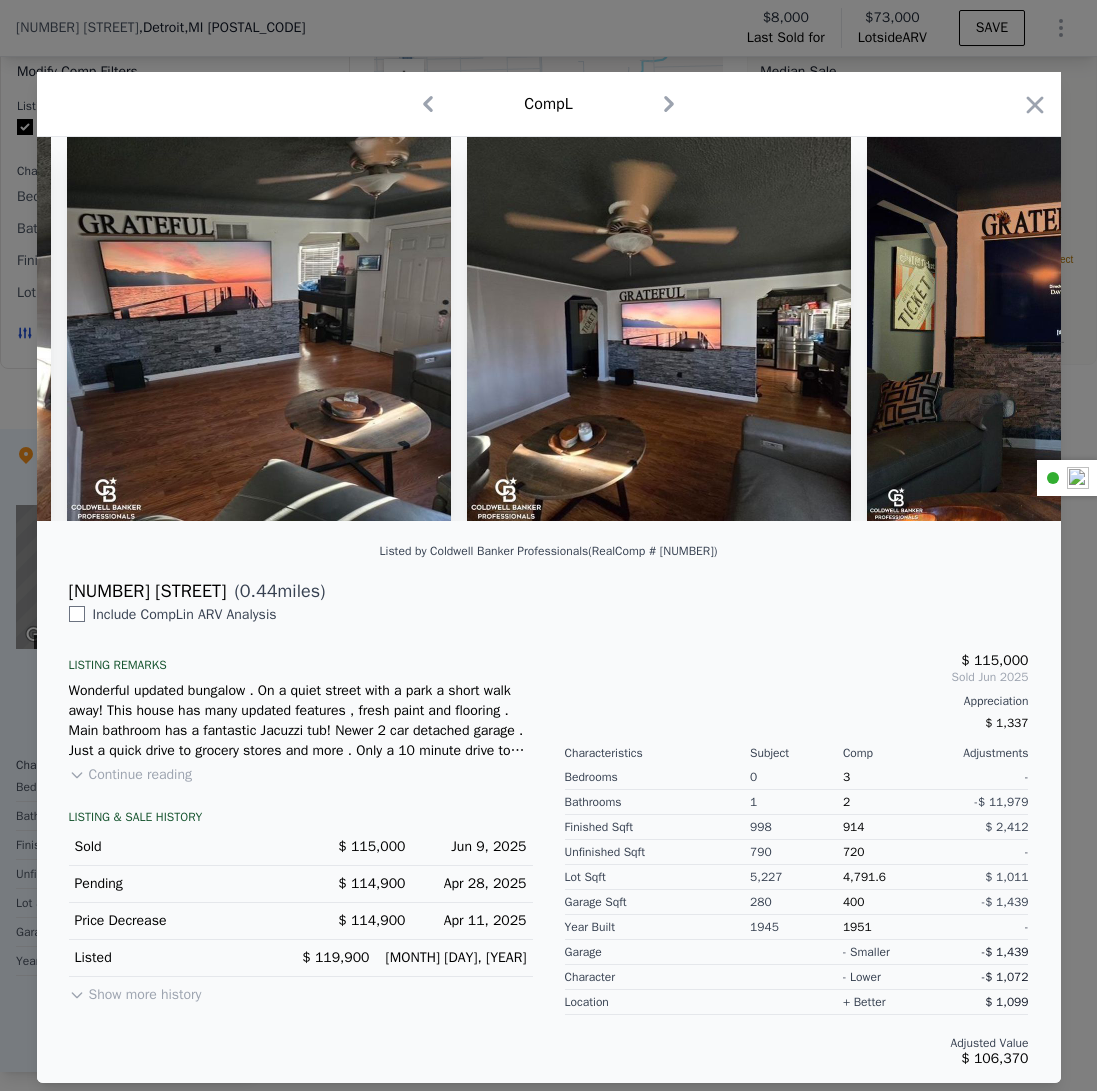 click 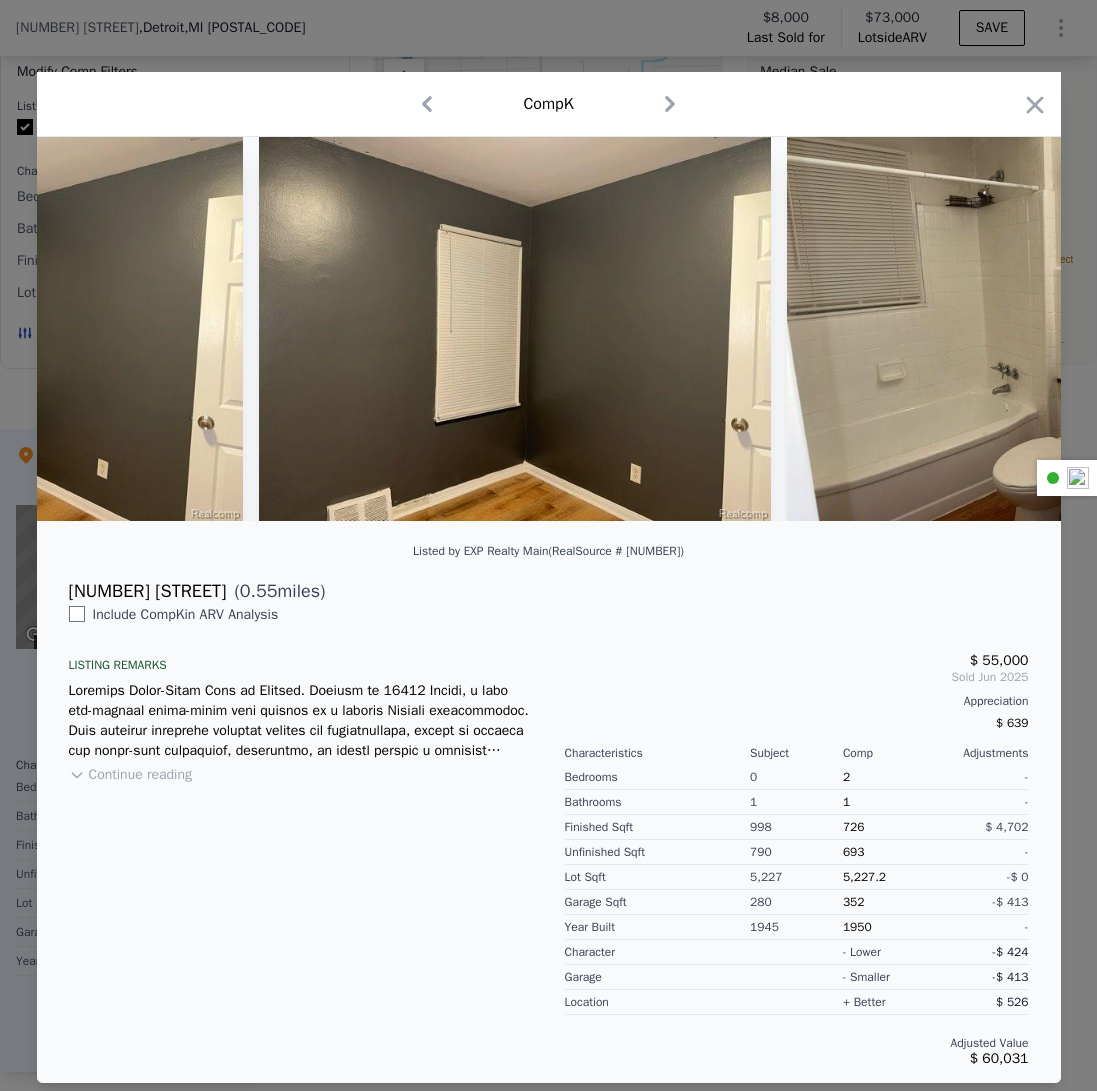 scroll, scrollTop: 0, scrollLeft: 0, axis: both 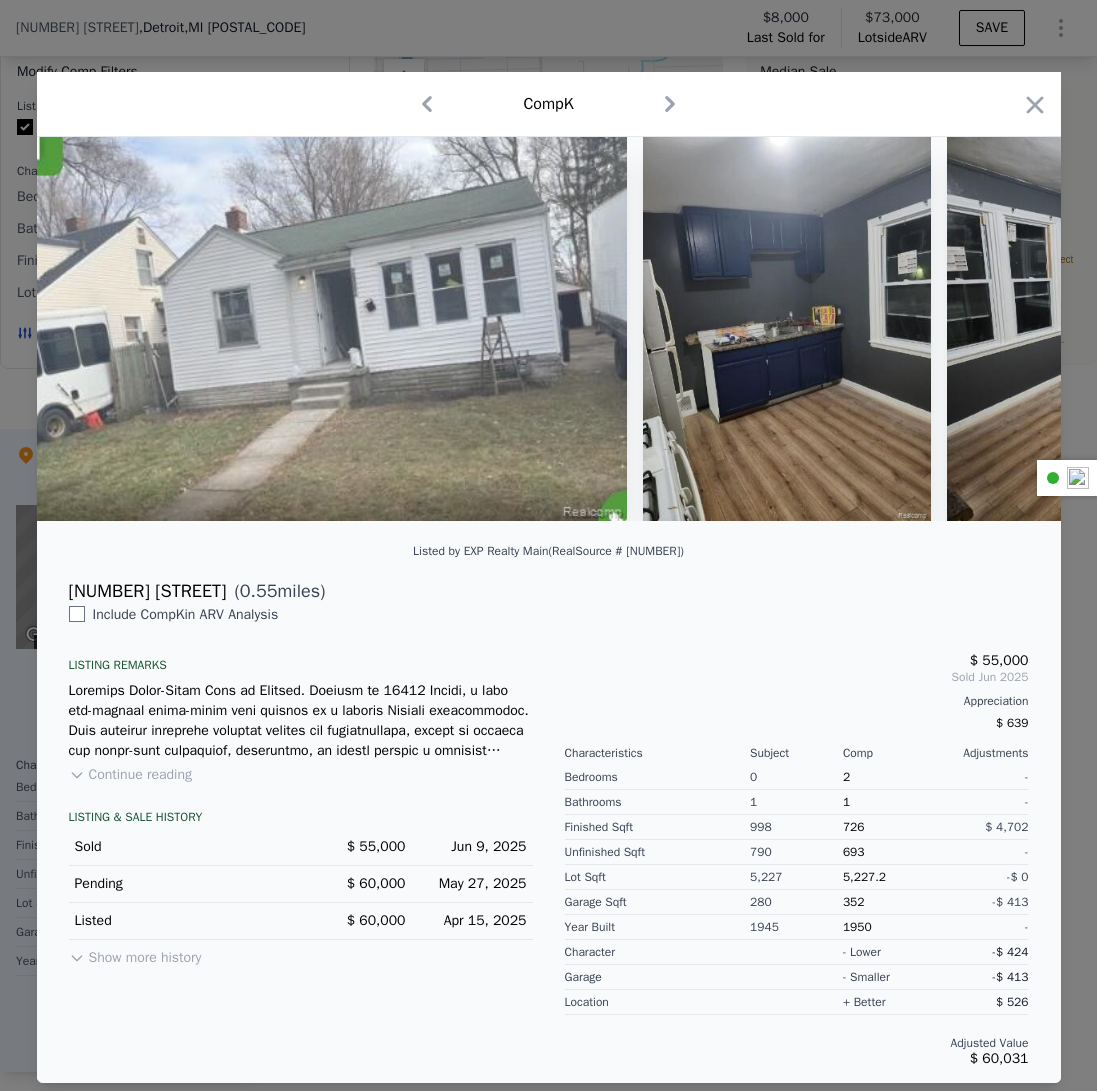 click 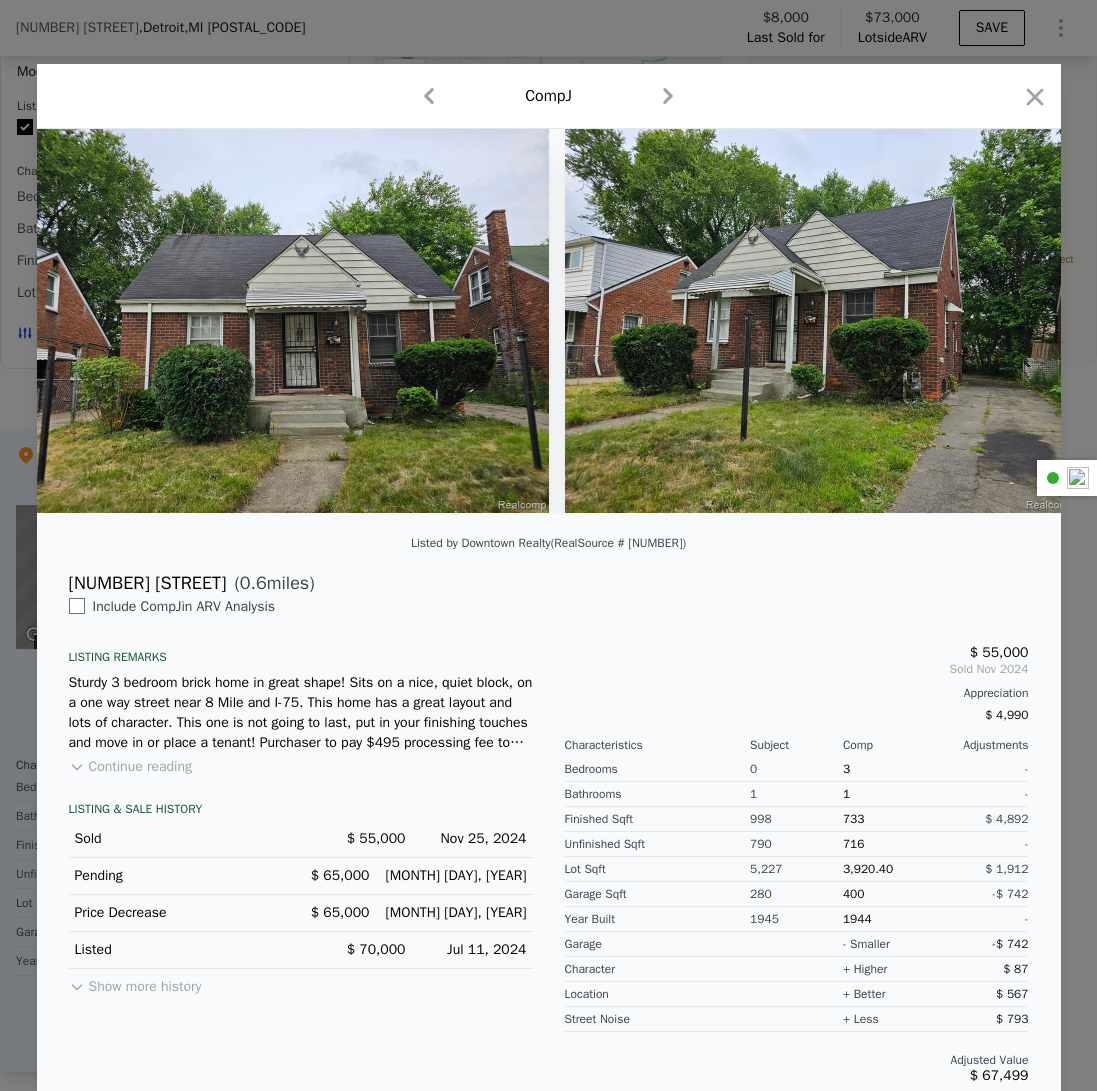 click 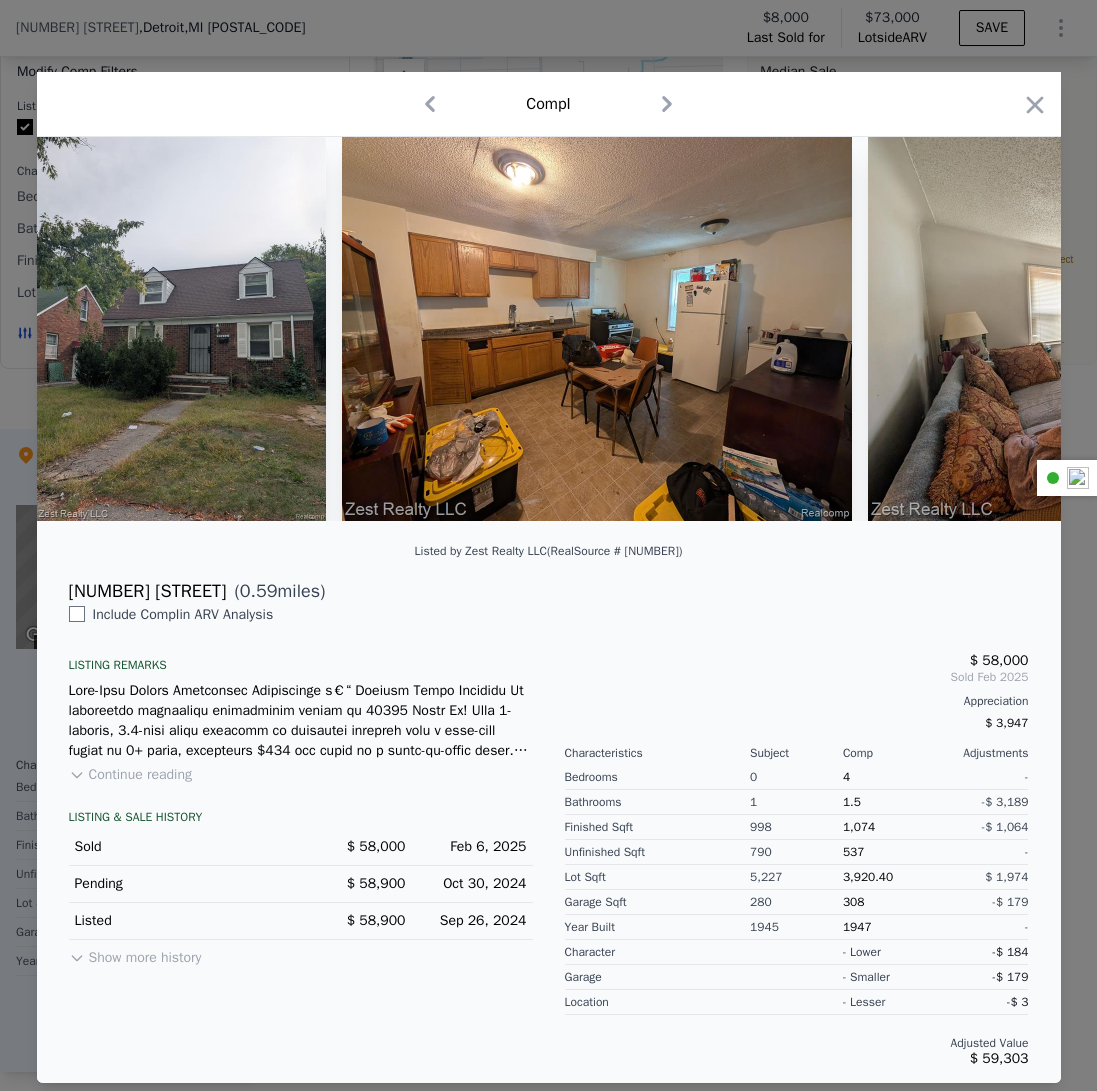 click 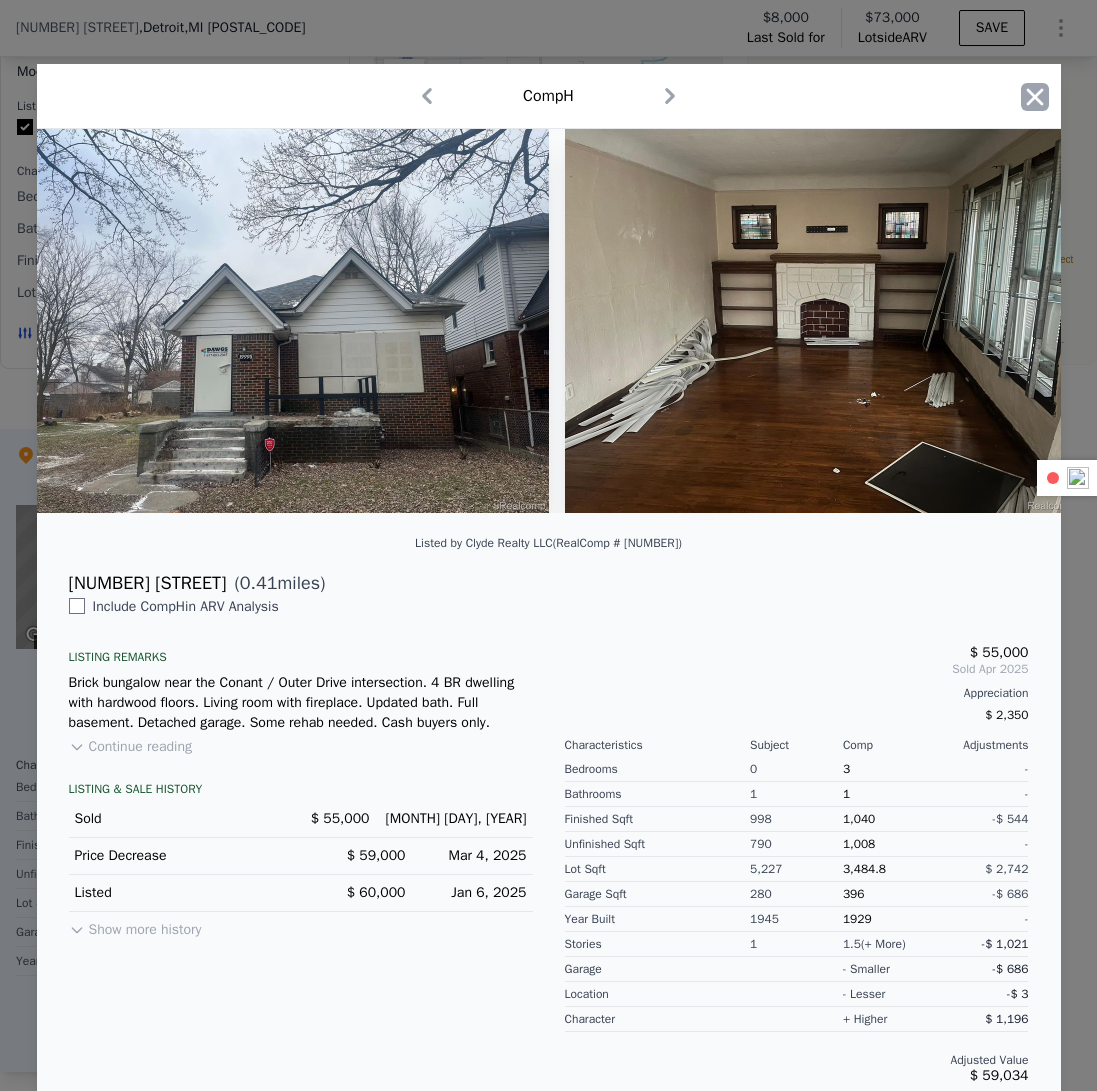click 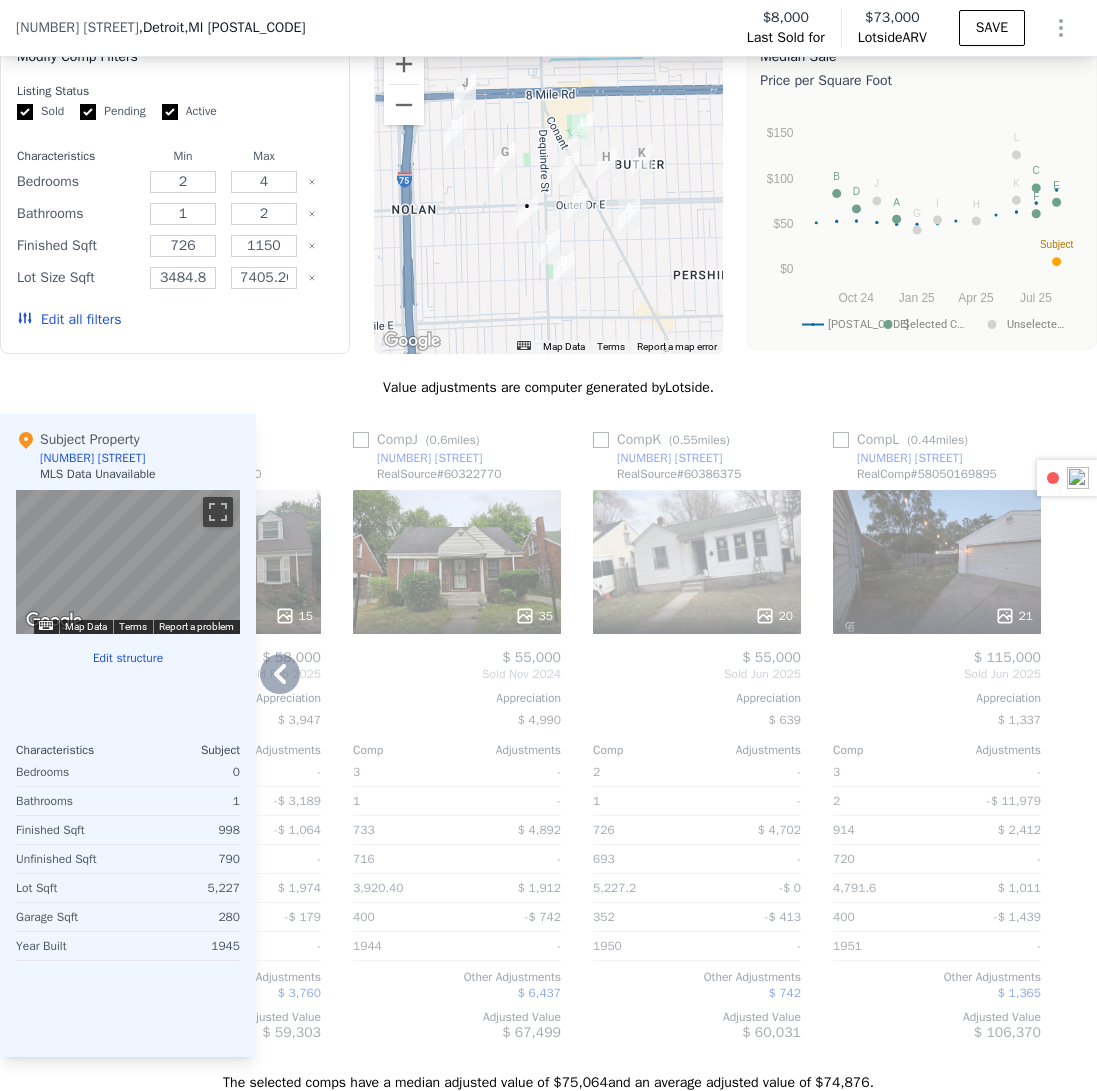 scroll, scrollTop: 1704, scrollLeft: 0, axis: vertical 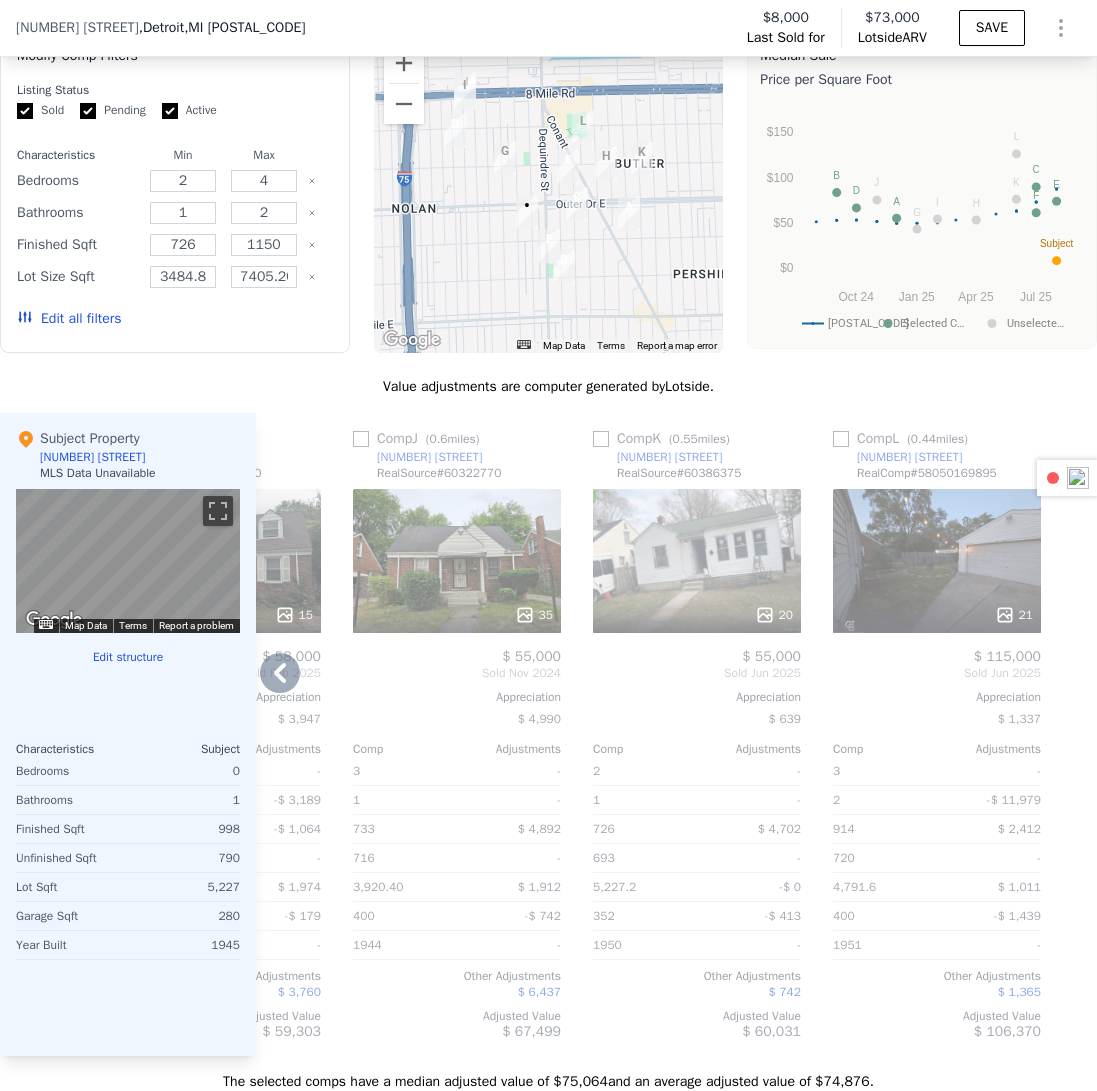 click 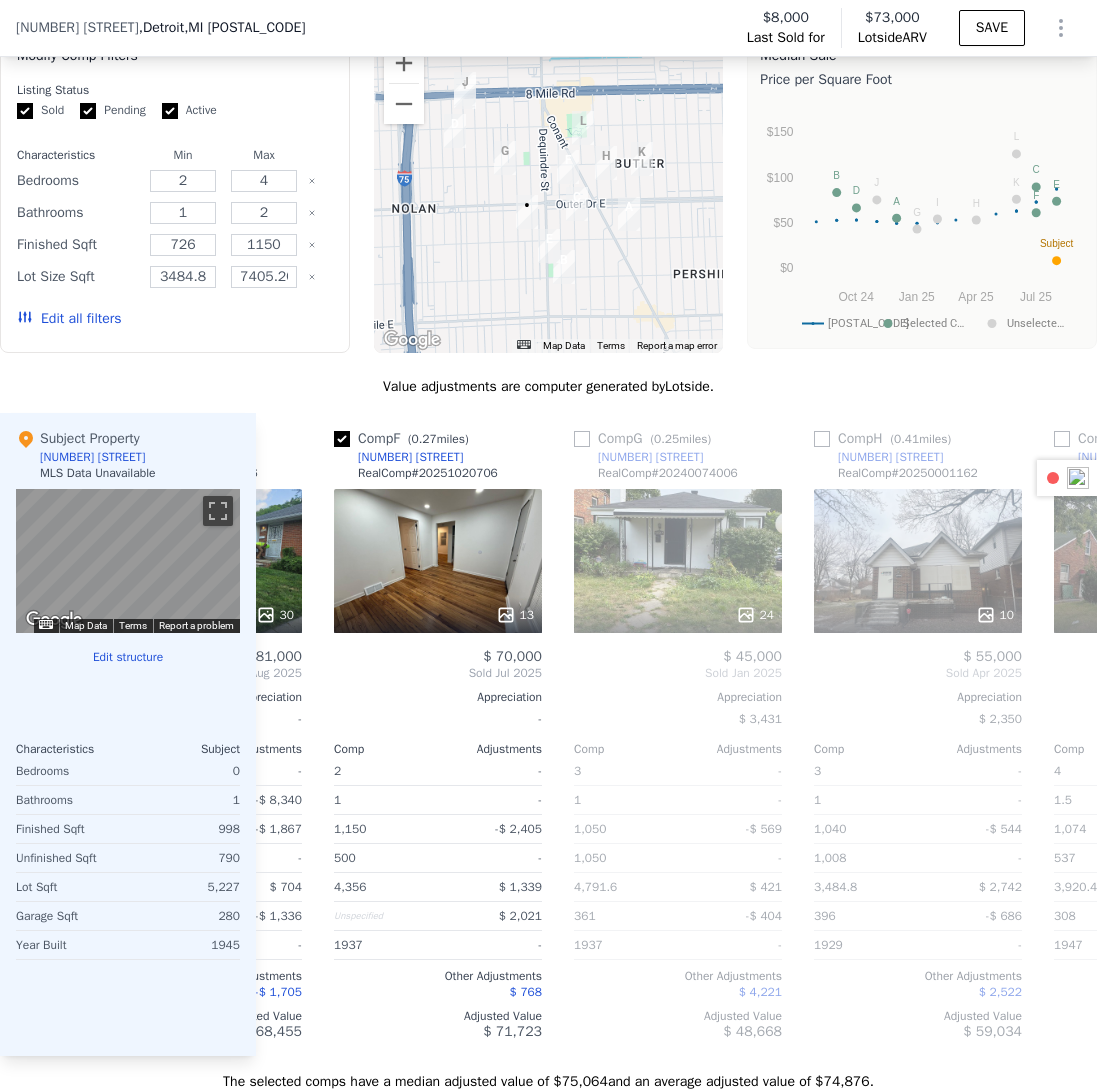 scroll, scrollTop: 0, scrollLeft: 1142, axis: horizontal 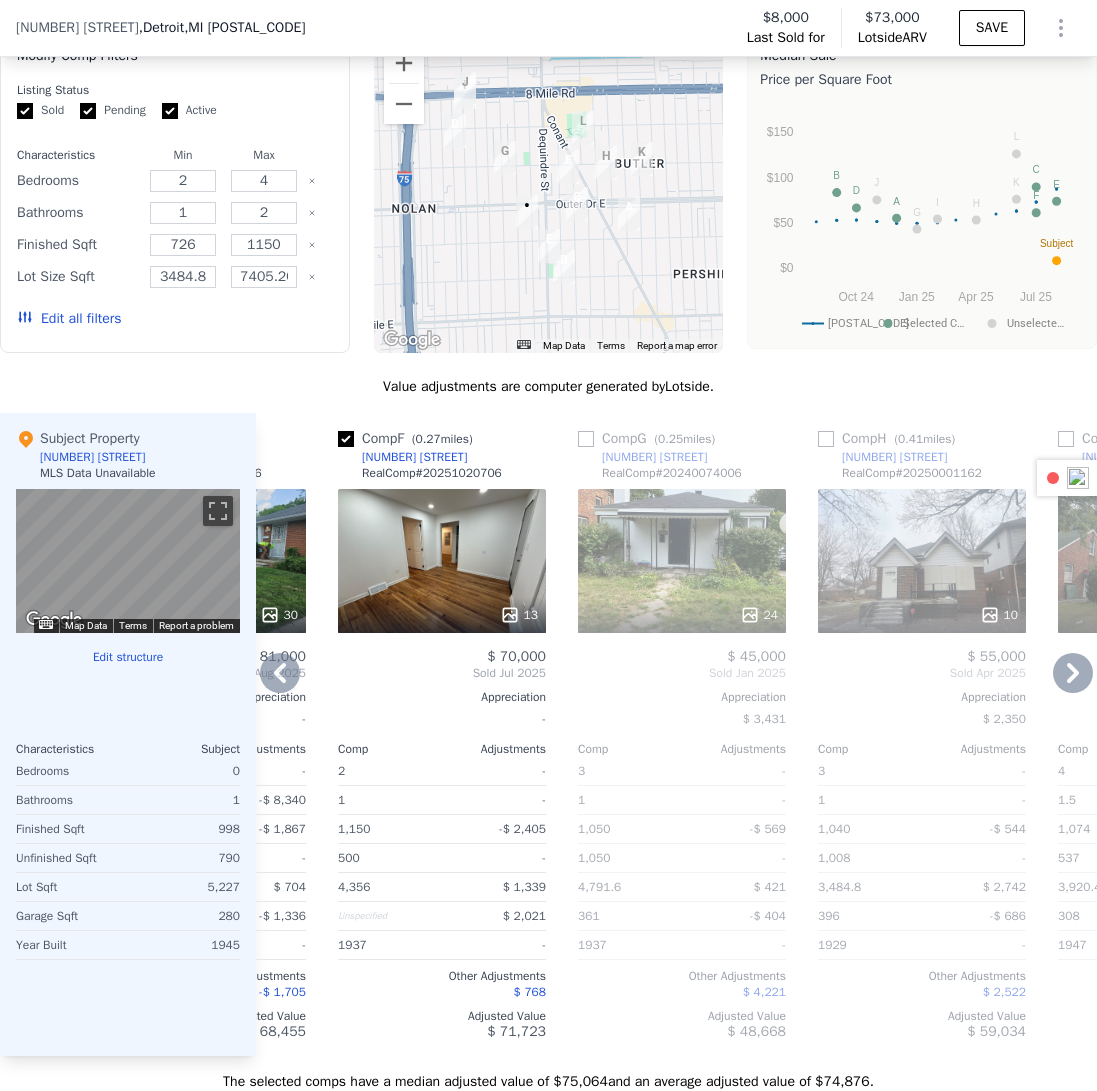 click 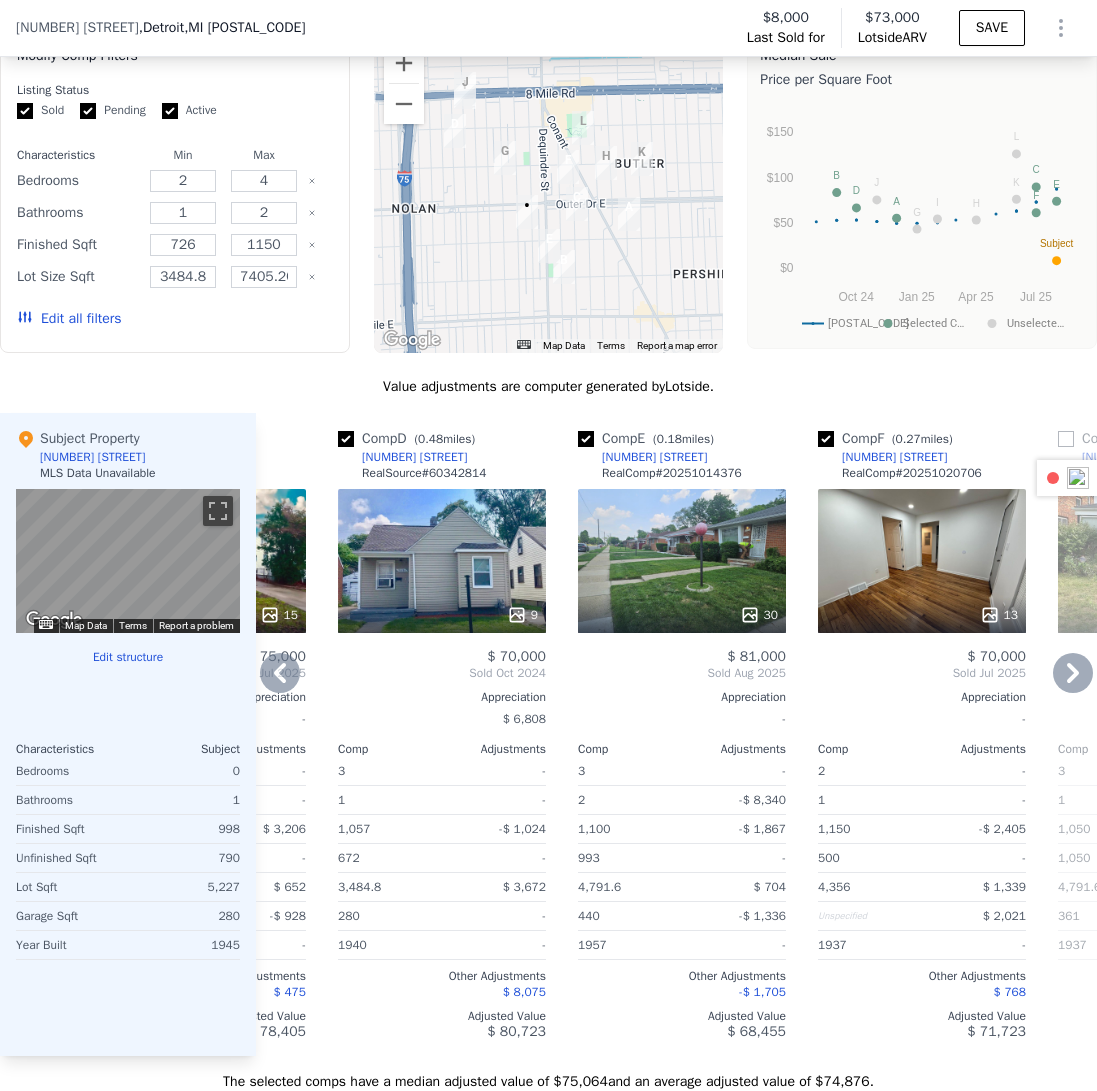 click 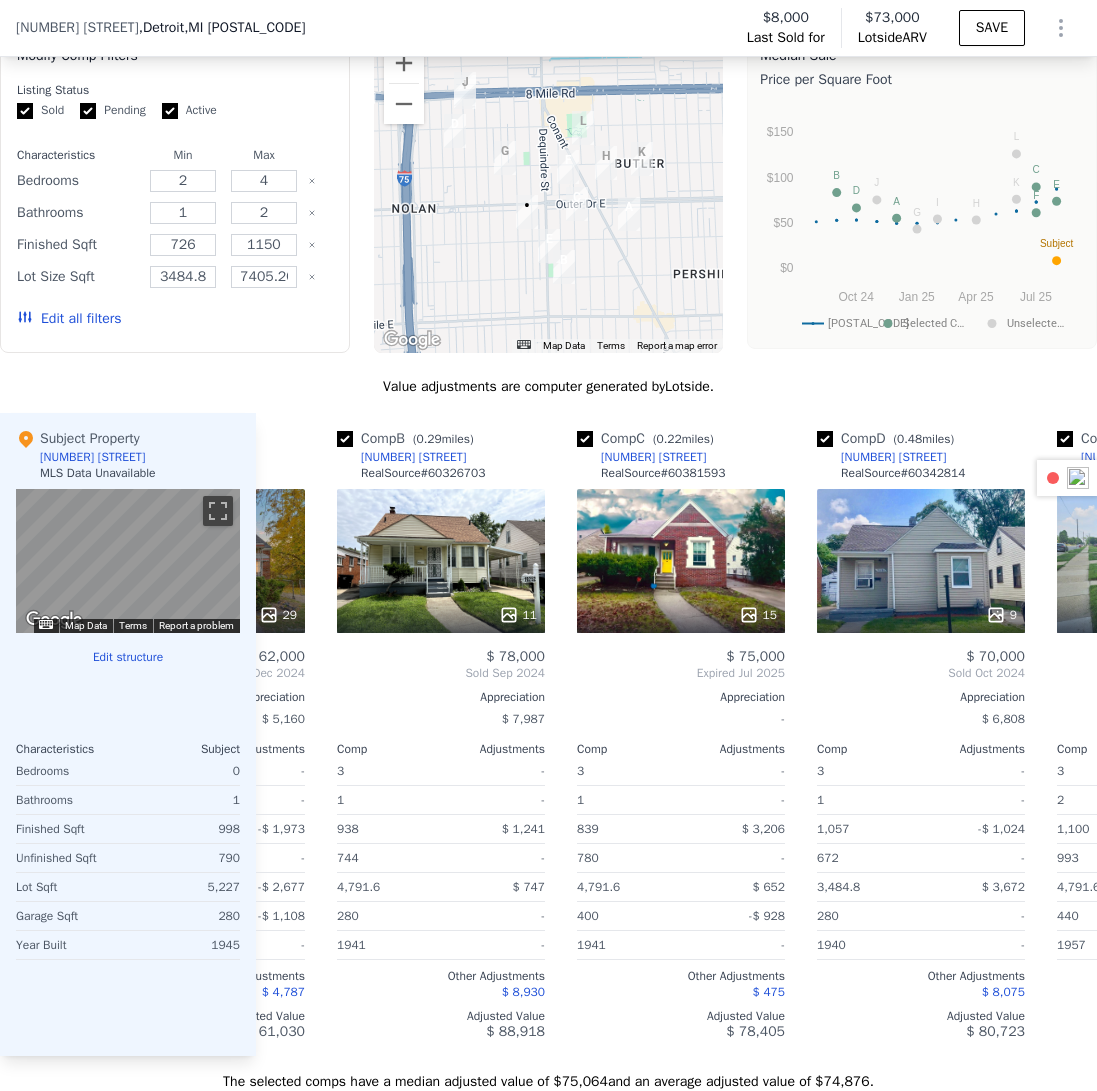 scroll, scrollTop: 0, scrollLeft: 182, axis: horizontal 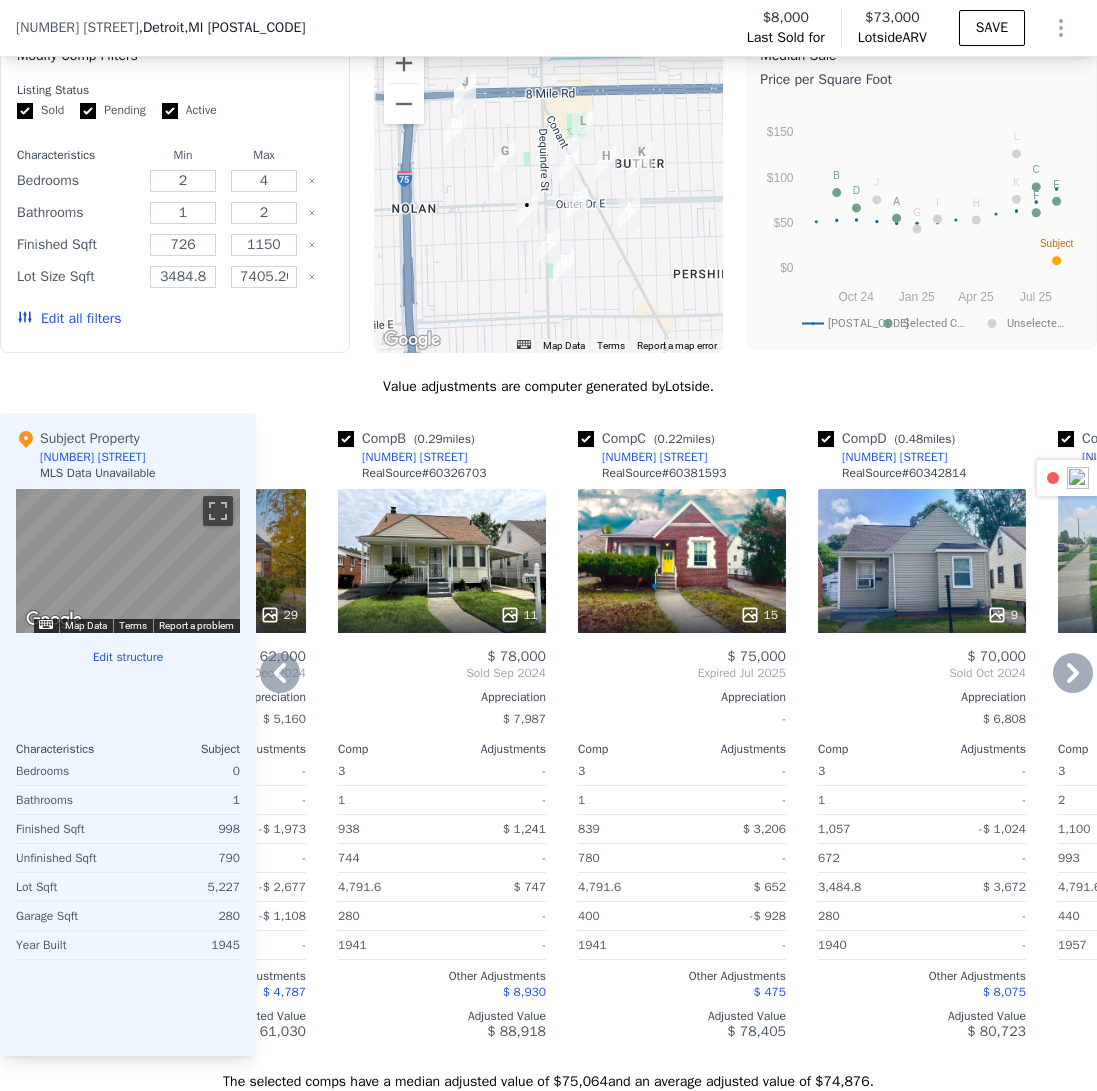 click 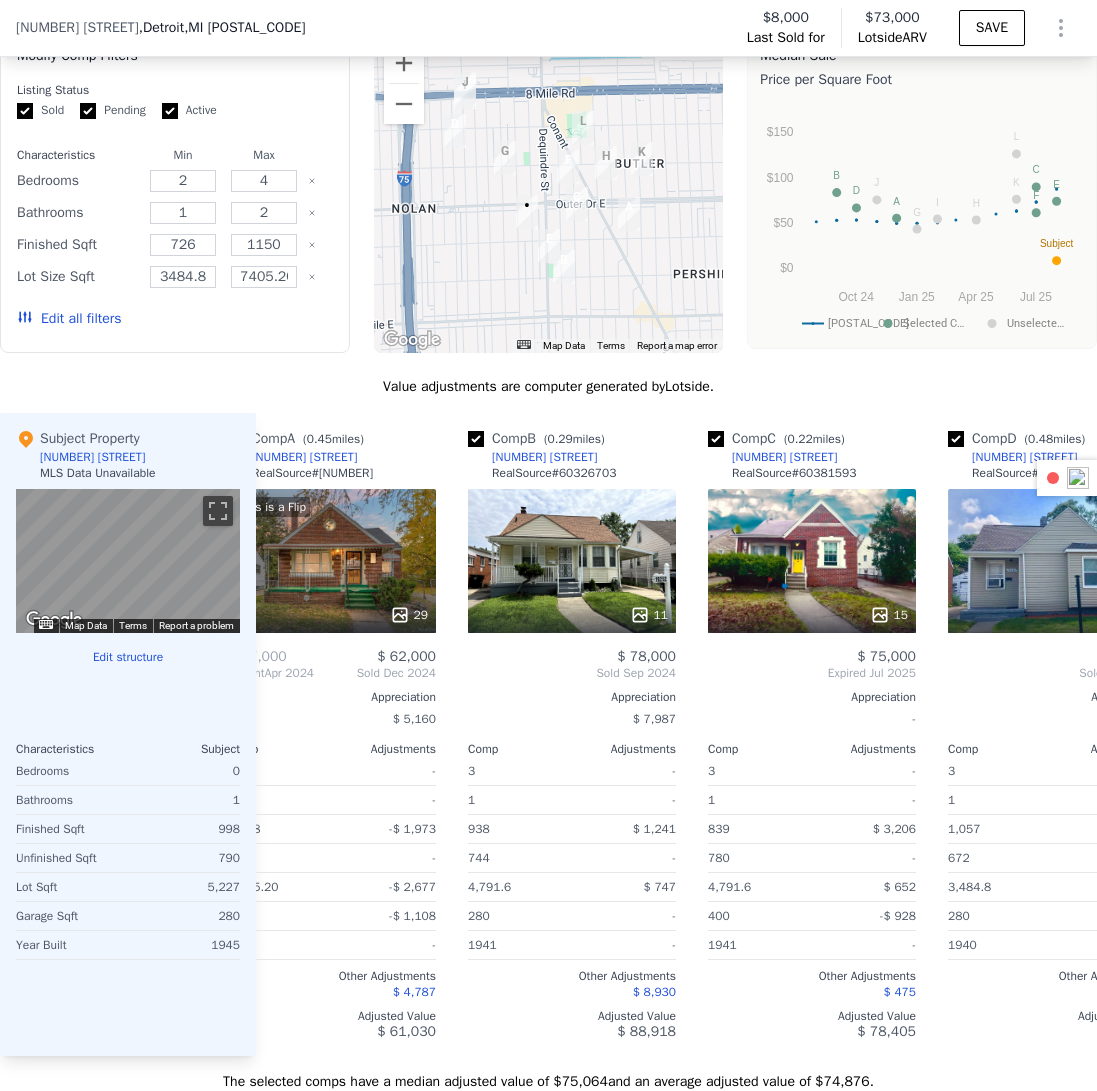 scroll, scrollTop: 0, scrollLeft: 0, axis: both 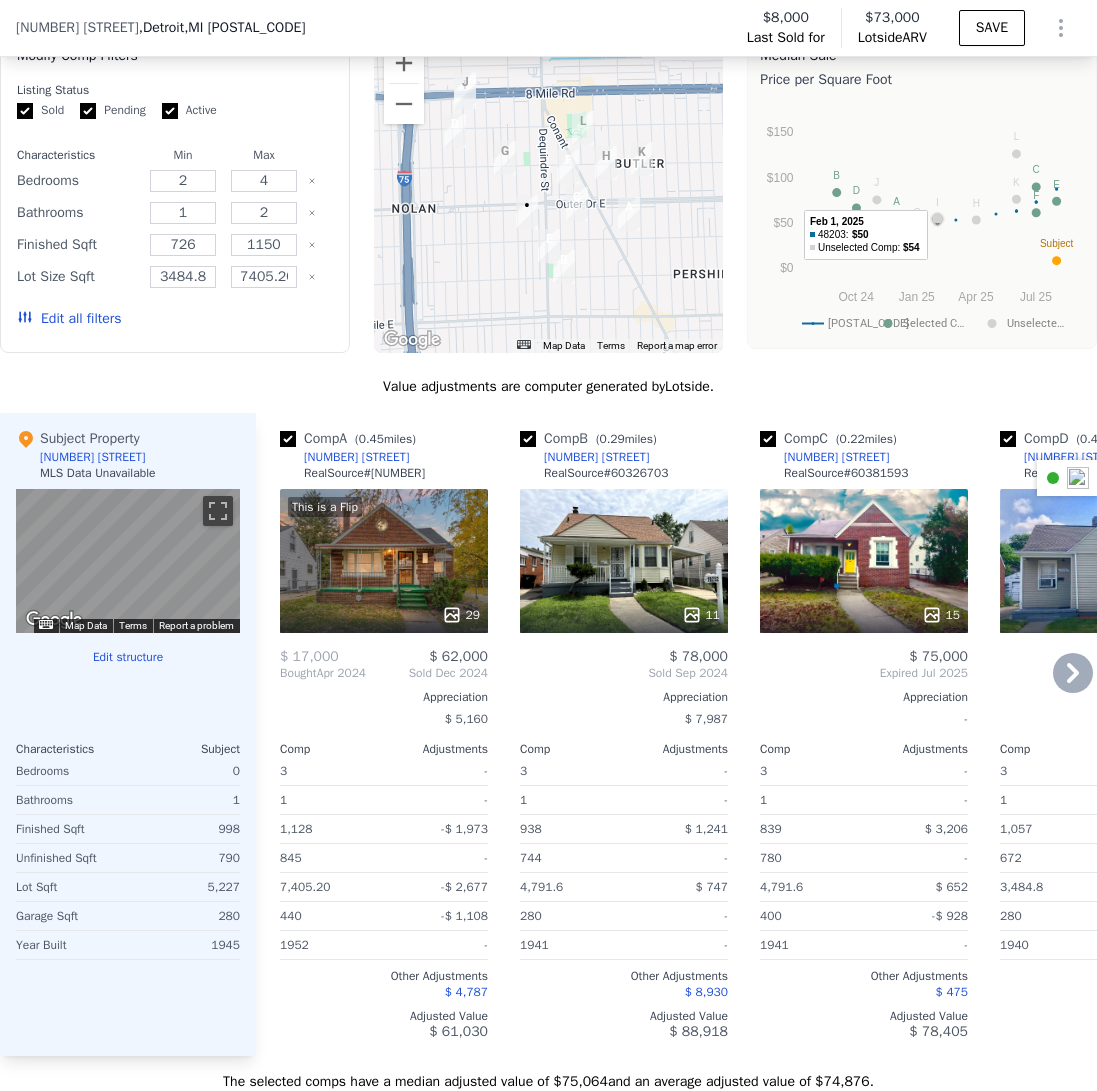 click 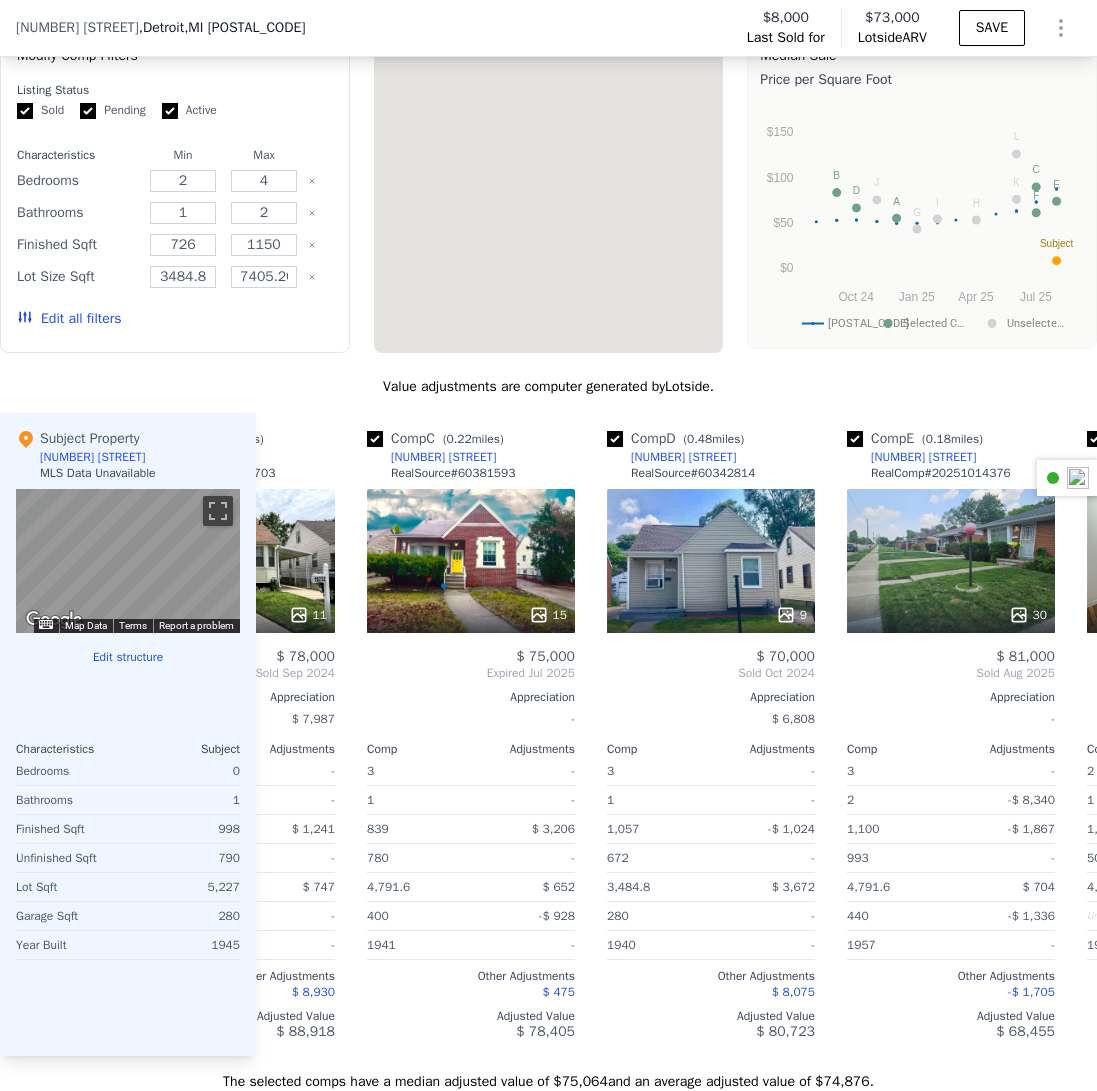 scroll, scrollTop: 0, scrollLeft: 480, axis: horizontal 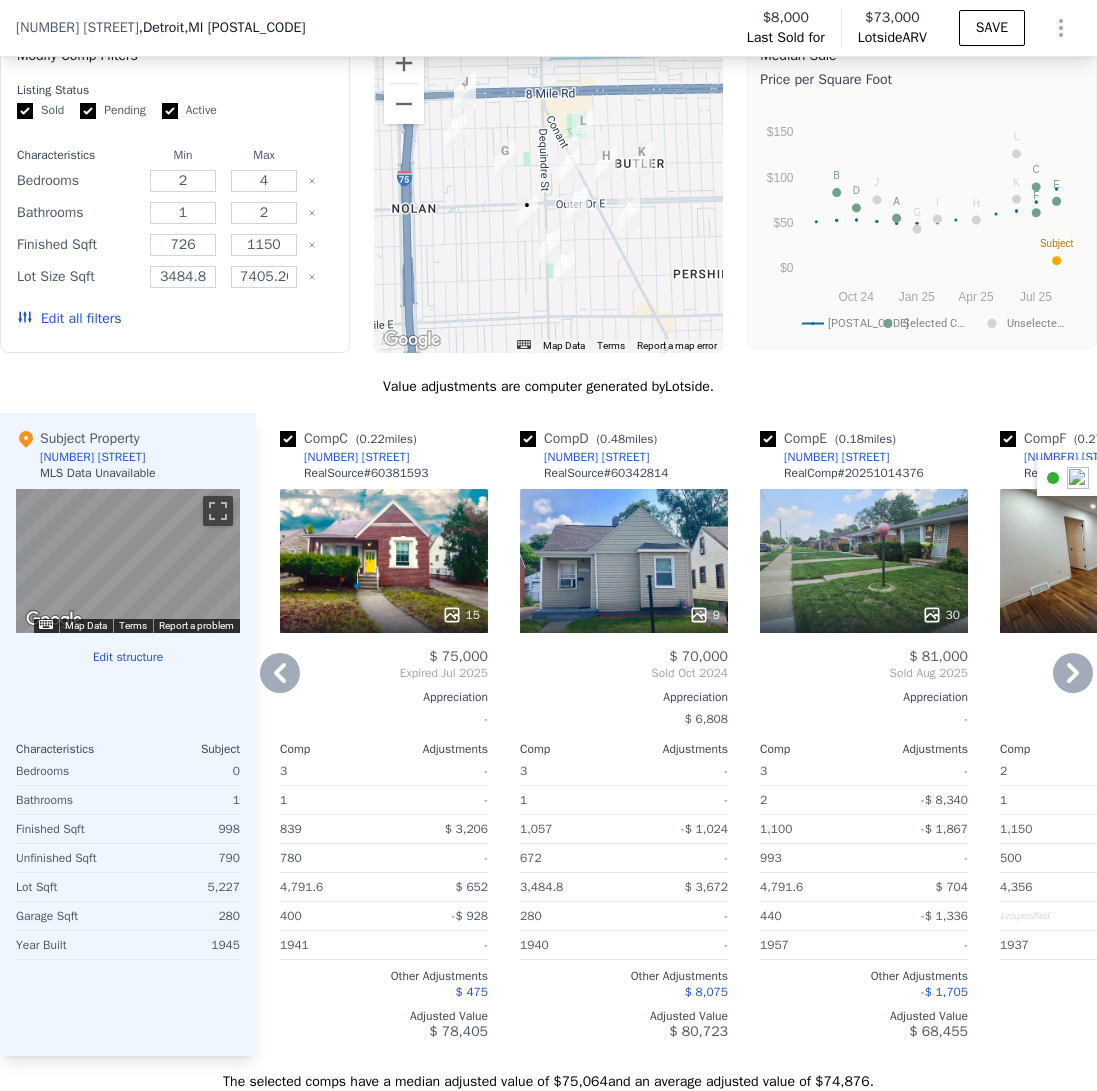 click 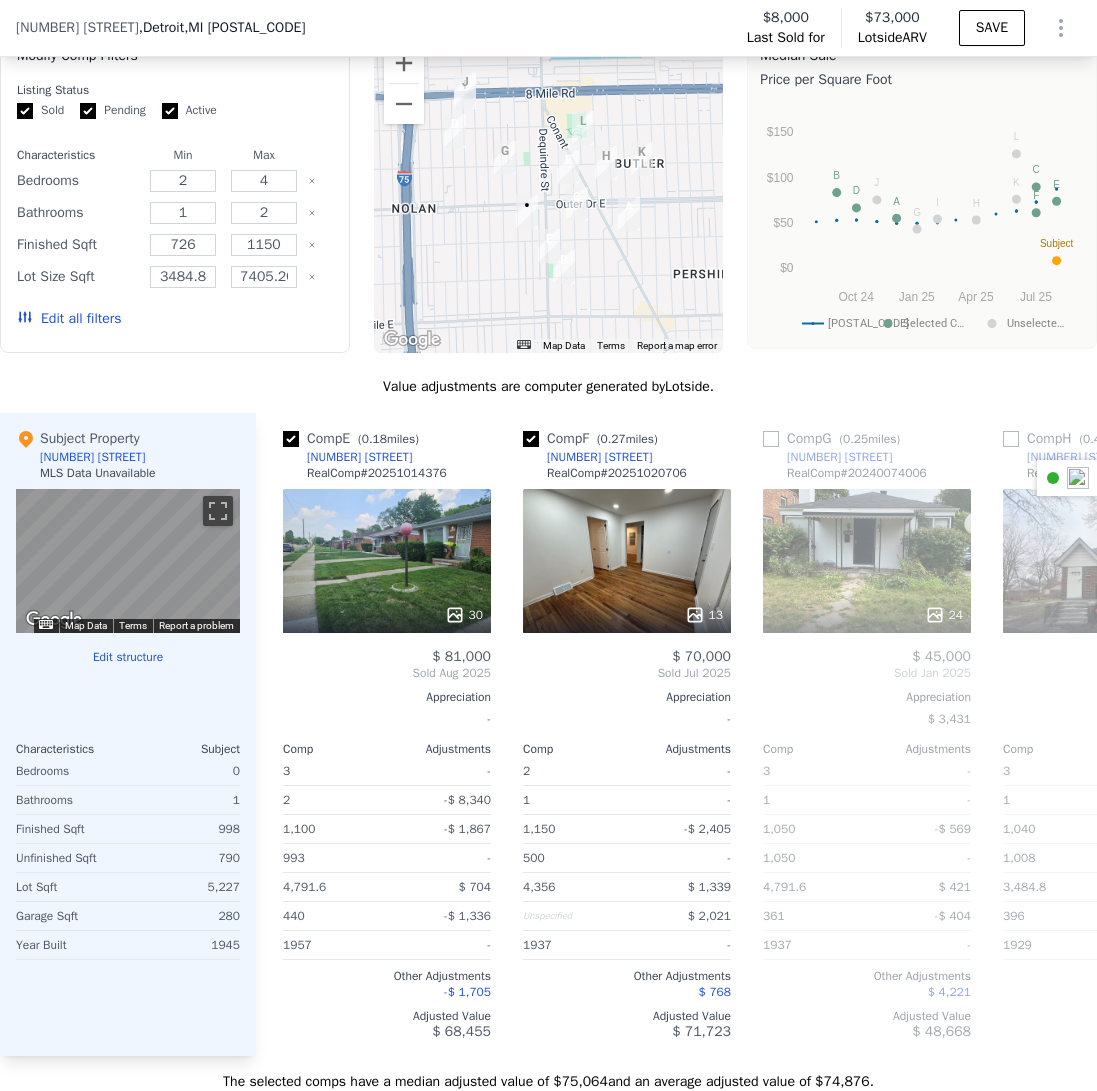 scroll, scrollTop: 0, scrollLeft: 960, axis: horizontal 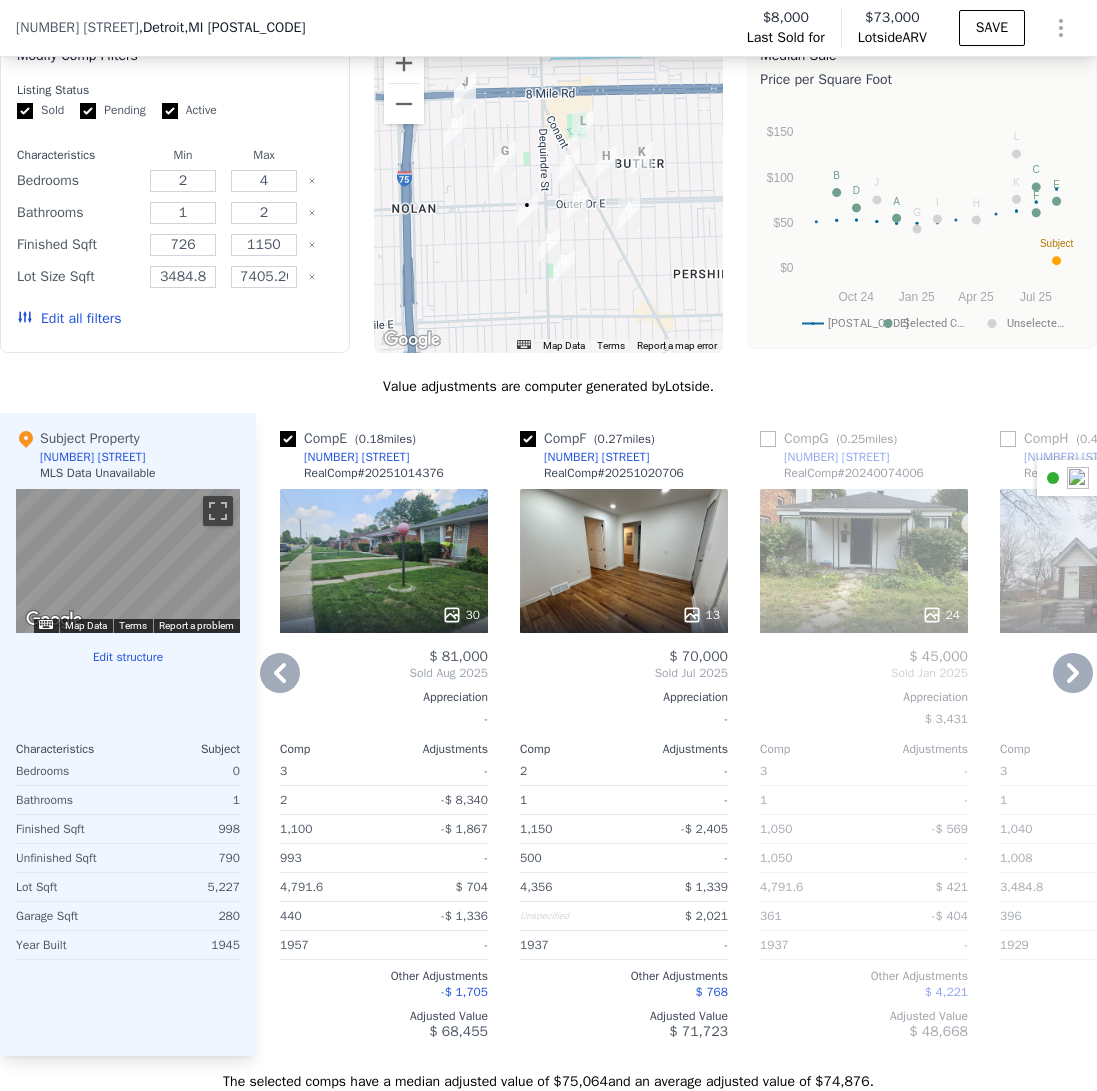 click 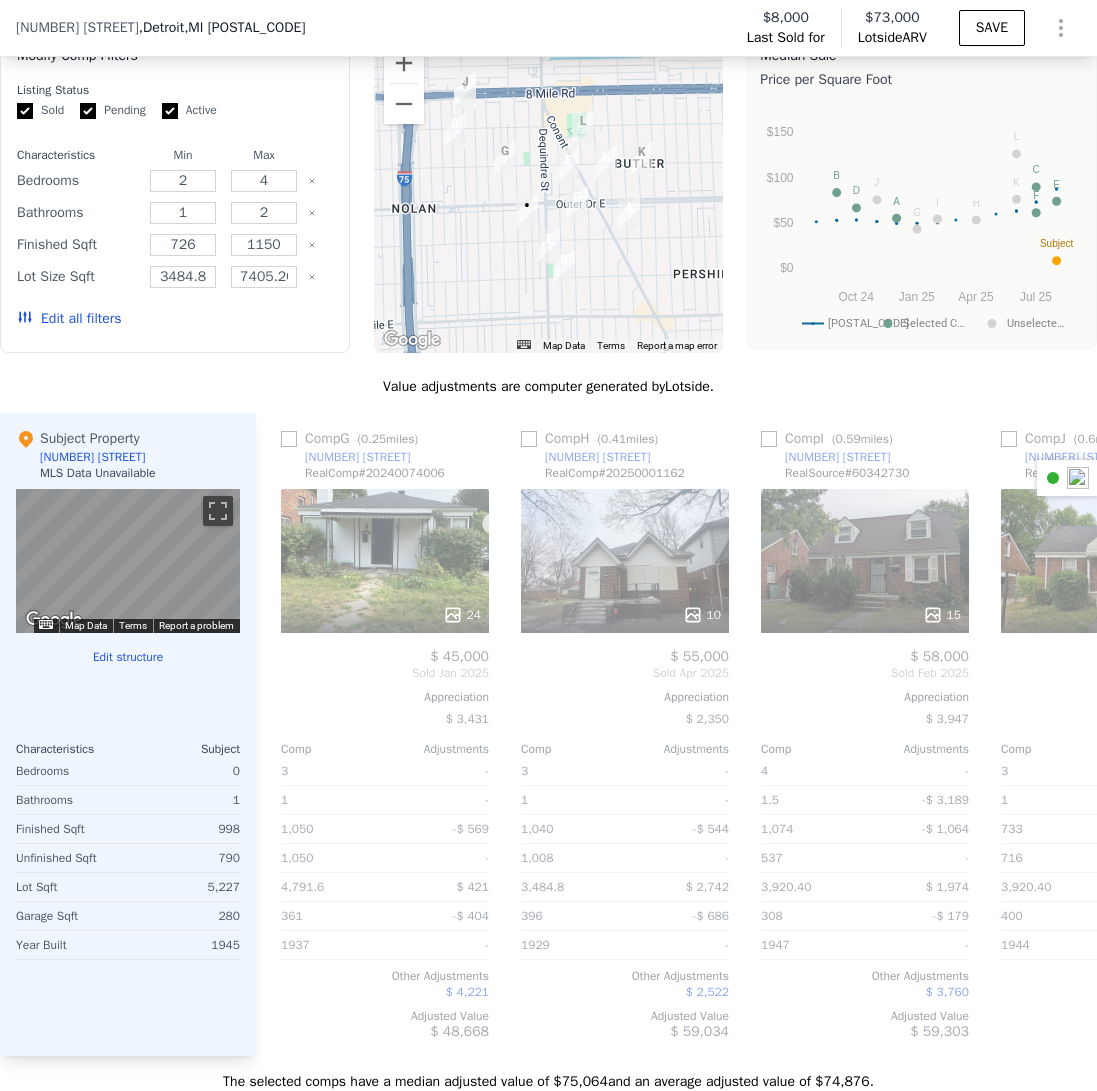 scroll, scrollTop: 0, scrollLeft: 1440, axis: horizontal 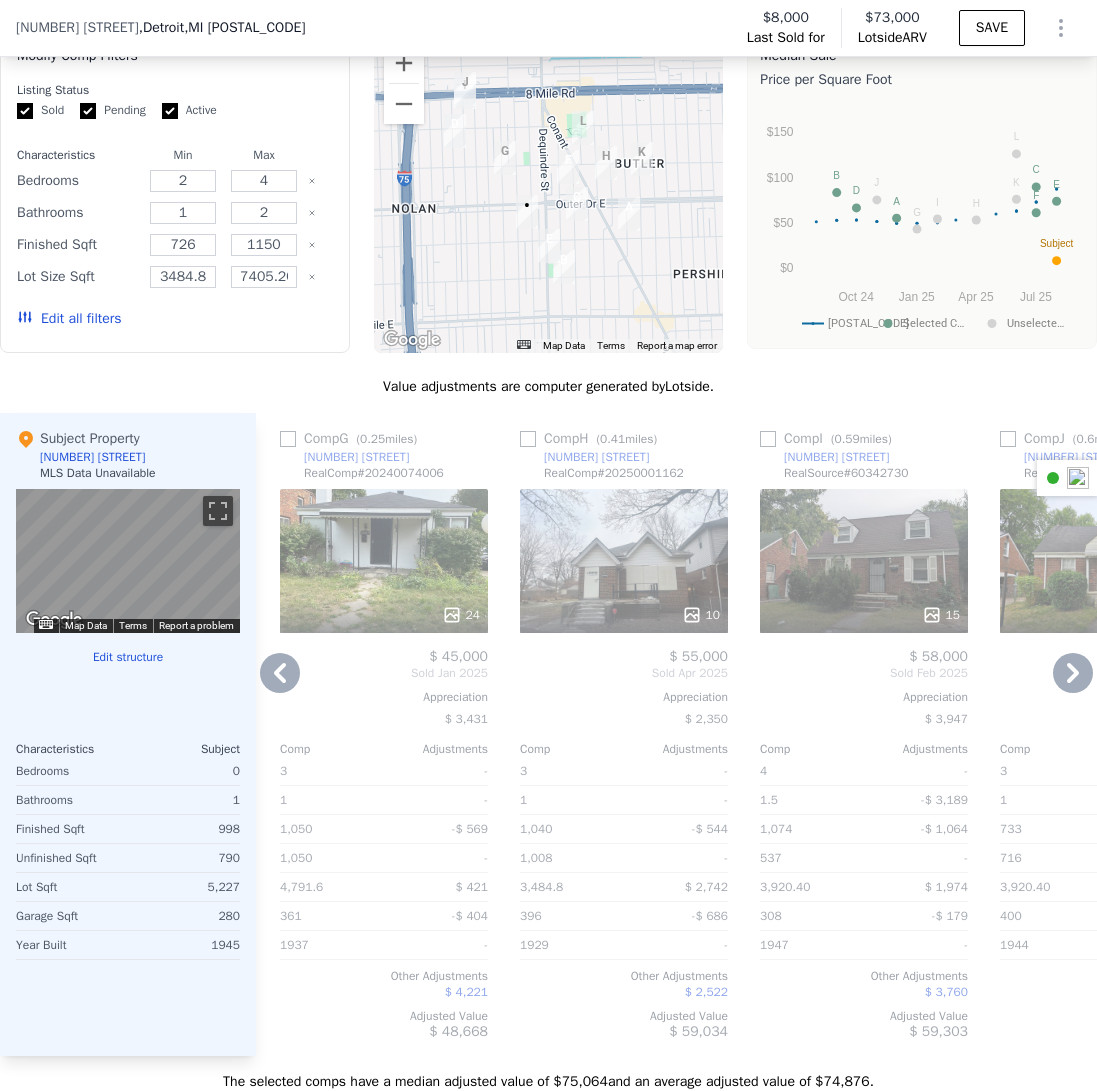 click 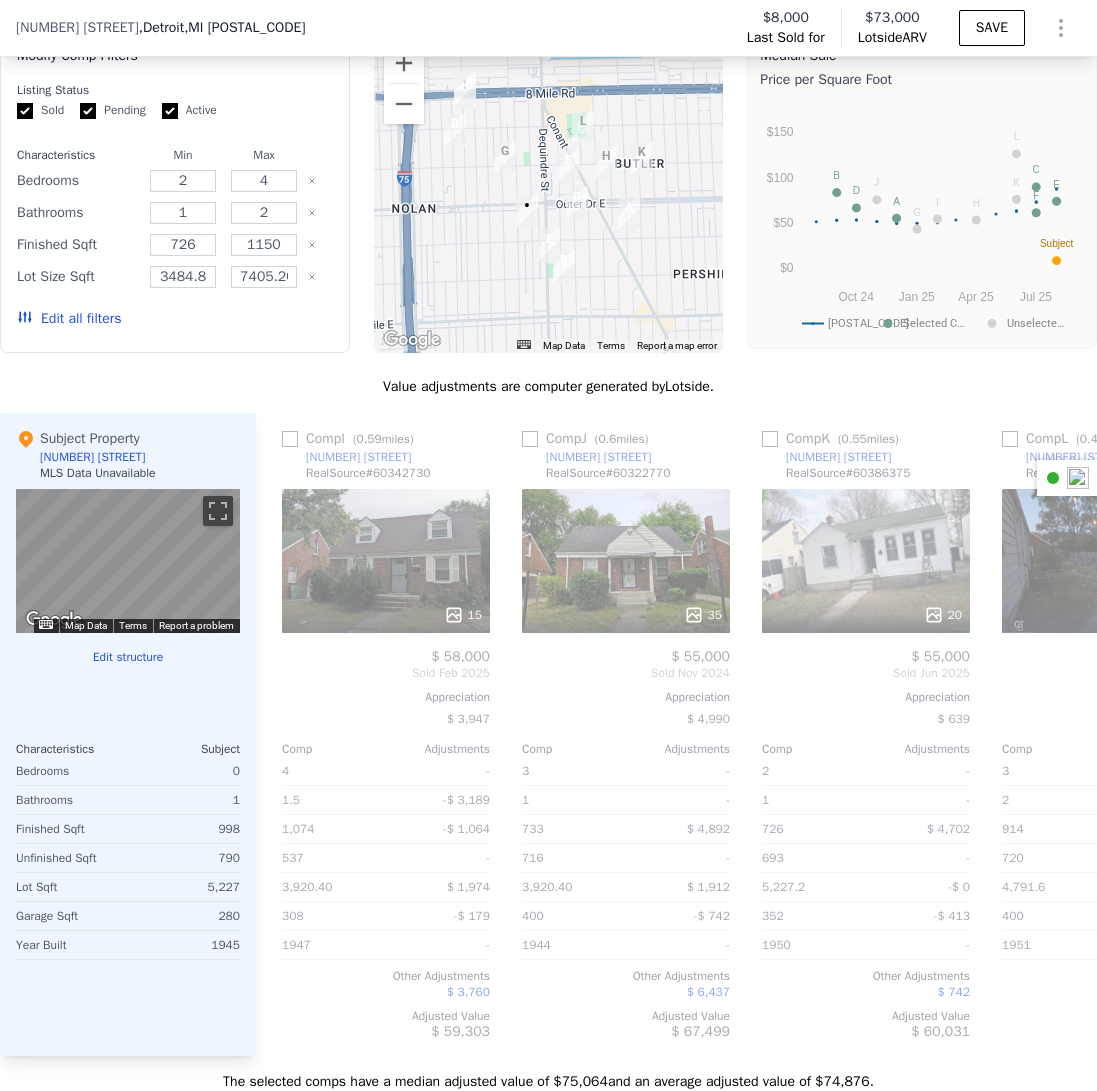 scroll, scrollTop: 0, scrollLeft: 1920, axis: horizontal 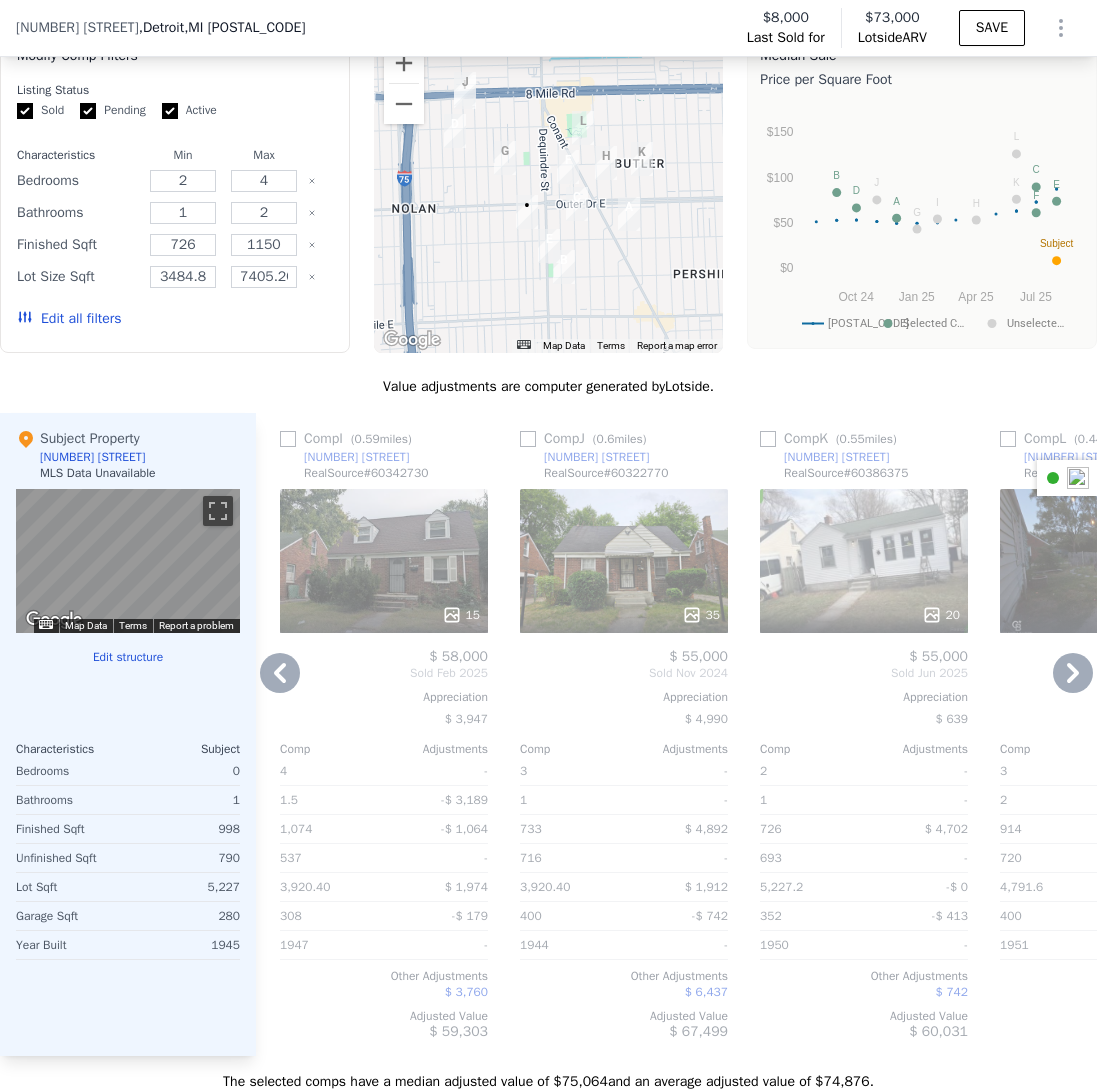 click on "Comp A ( [DISTANCE] miles) [NUMBER] [STREET] RealSource # [NUMBER] This is a Flip [NUMBER] $[PRICE] $[PRICE] Bought [MONTH] [YEAR] Sold [MONTH] [YEAR] Appreciation $[PRICE] Comp Adjustments [NUMBER] - [NUMBER] - [NUMBER] $[PRICE] $[PRICE] [NUMBER] - $[PRICE] $[PRICE] [NUMBER] - $[PRICE] [NUMBER] - Other Adjustments $[PRICE] Adjusted Value $[PRICE] Comp B ( [DISTANCE] miles) [NUMBER] [STREET] RealSource # [NUMBER] [NUMBER] $[PRICE] Sold [MONTH] [YEAR] Appreciation $[PRICE] Comp Adjustments [NUMBER] - [NUMBER] - [NUMBER] $[PRICE] [NUMBER] - $[PRICE] $[PRICE] [NUMBER] - Other Adjustments $[PRICE] Adjusted Value $[PRICE] Comp C ( [DISTANCE] miles) [NUMBER] [STREET] RealSource # [NUMBER] [NUMBER] $[PRICE] Expired [MONTH] [YEAR] Appreciation - Comp Adjustments [NUMBER] - [NUMBER] - [NUMBER] $[PRICE] [NUMBER] - $[PRICE] $[PRICE] [NUMBER] - Other Adjustments $[PRICE] Adjusted Value $[PRICE] Comp D ( [DISTANCE] miles) [NUMBER] [STREET] RealSource # [NUMBER] [NUMBER] $[PRICE] Sold [MONTH] [YEAR] Appreciation $[PRICE] Comp Adjustments [NUMBER] - [NUMBER] - [NUMBER] $[PRICE] [NUMBER] - $[PRICE] $[PRICE] [NUMBER] - Other Adjustments $[PRICE] Adjusted Value $[PRICE] Comp E ( [DISTANCE] miles) [NUMBER] -" at bounding box center (676, 734) 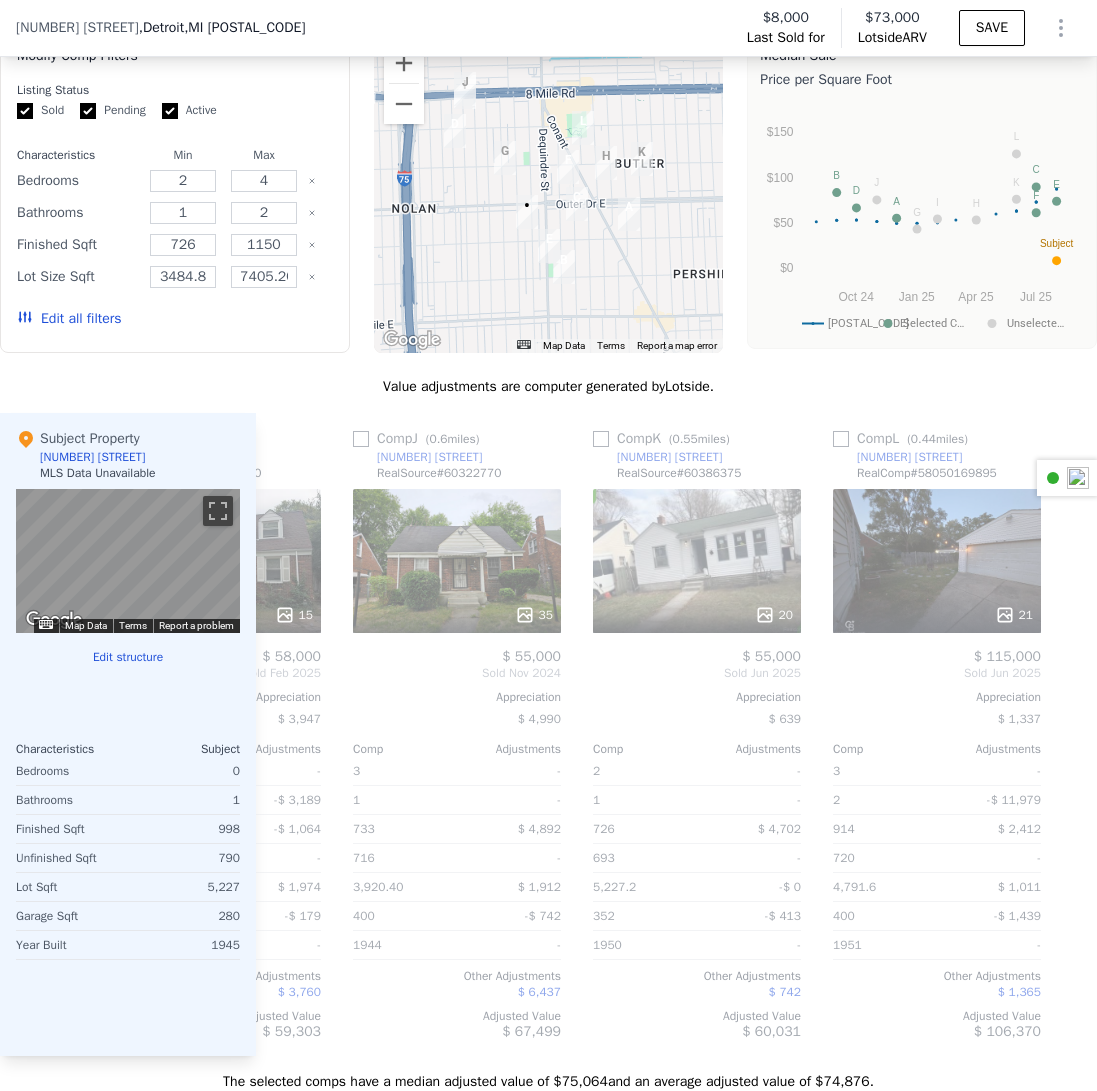scroll, scrollTop: 0, scrollLeft: 2102, axis: horizontal 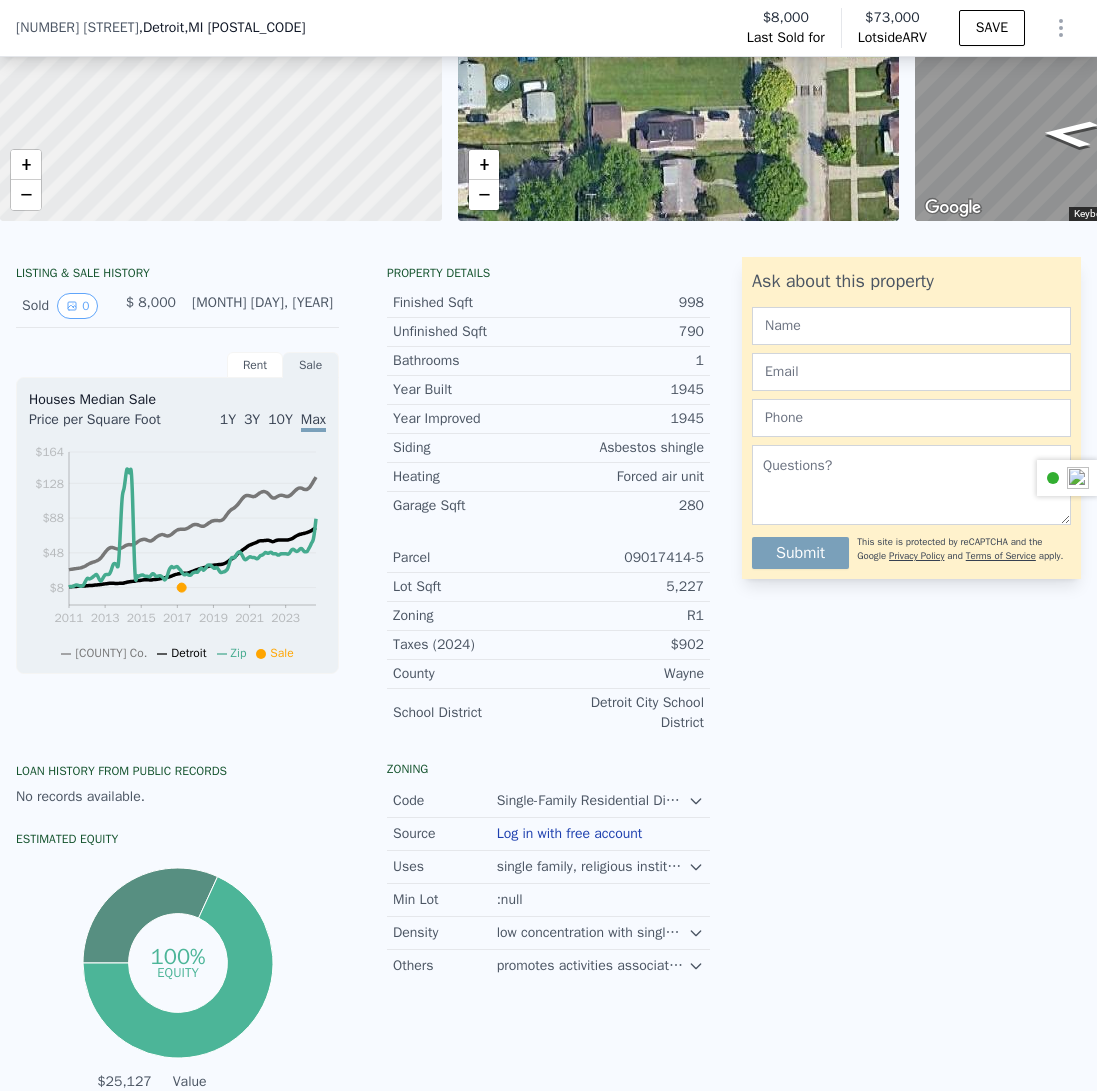 click on "[NUMBER] [STREET] , [CITY] , [STATE] [POSTAL_CODE] Last Sold for $[PRICE] Lotside ARV $[PRICE] SAVE" at bounding box center [548, 28] 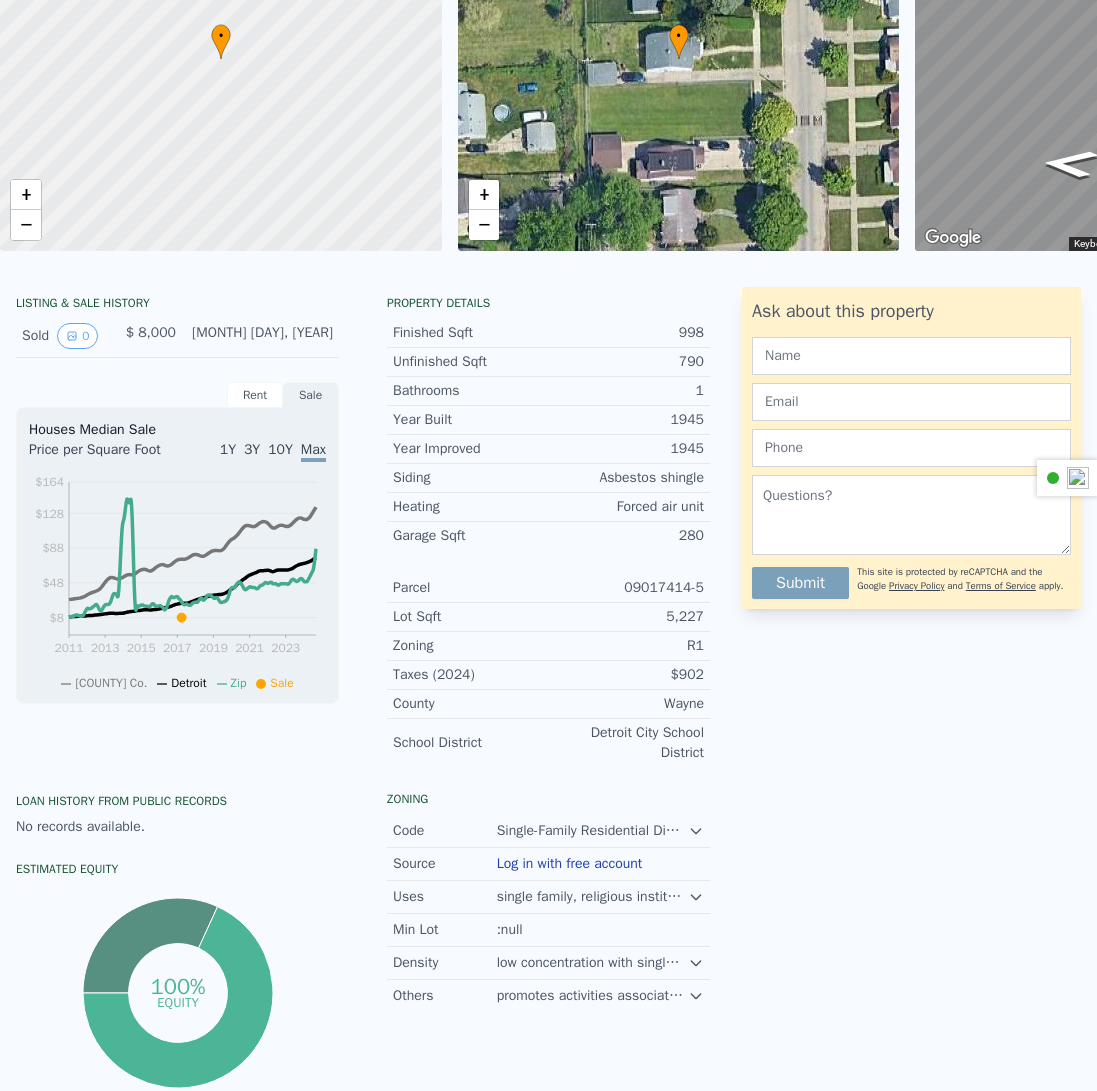 scroll, scrollTop: 0, scrollLeft: 0, axis: both 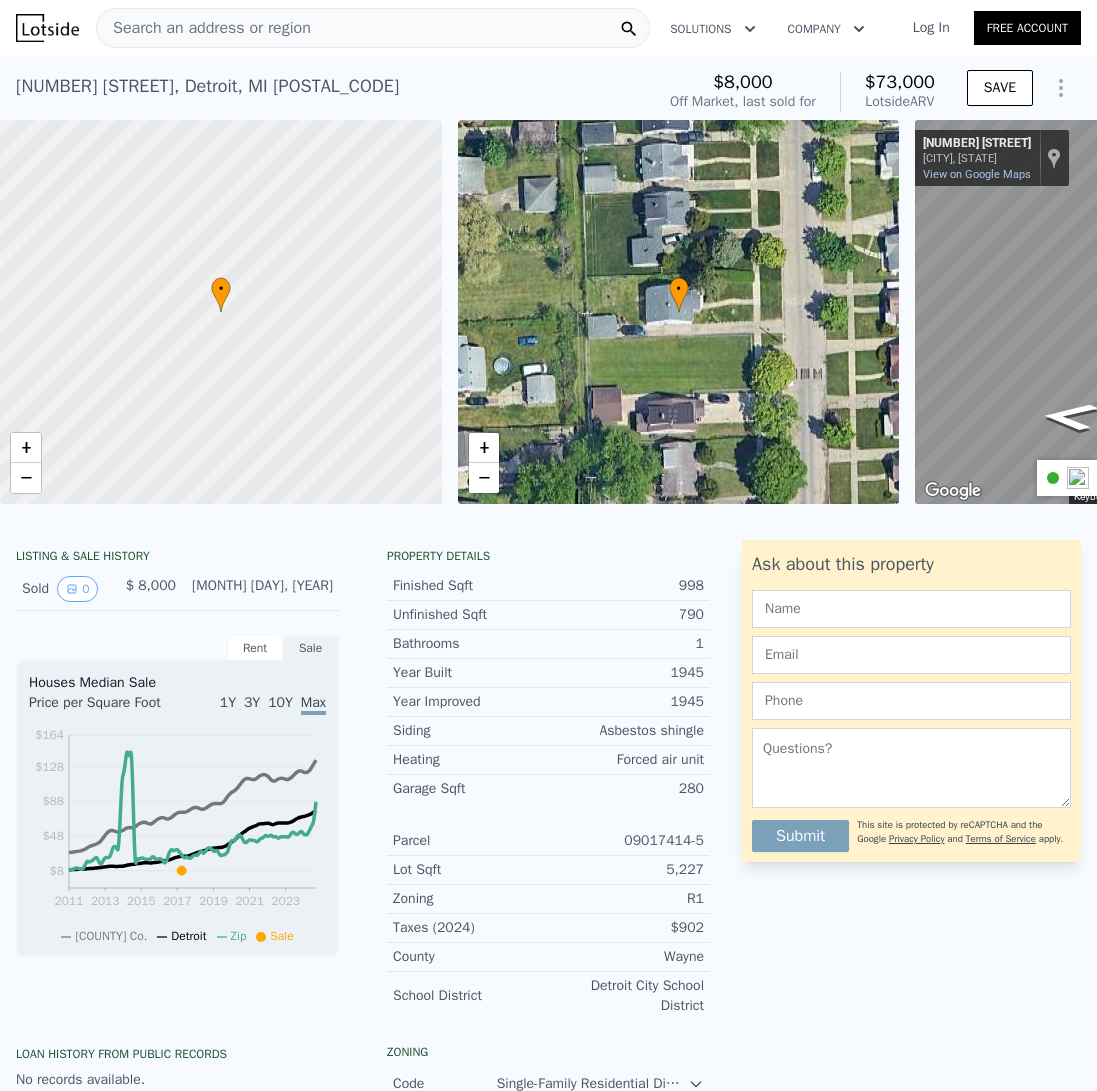 click on "Search an address or region" at bounding box center [373, 28] 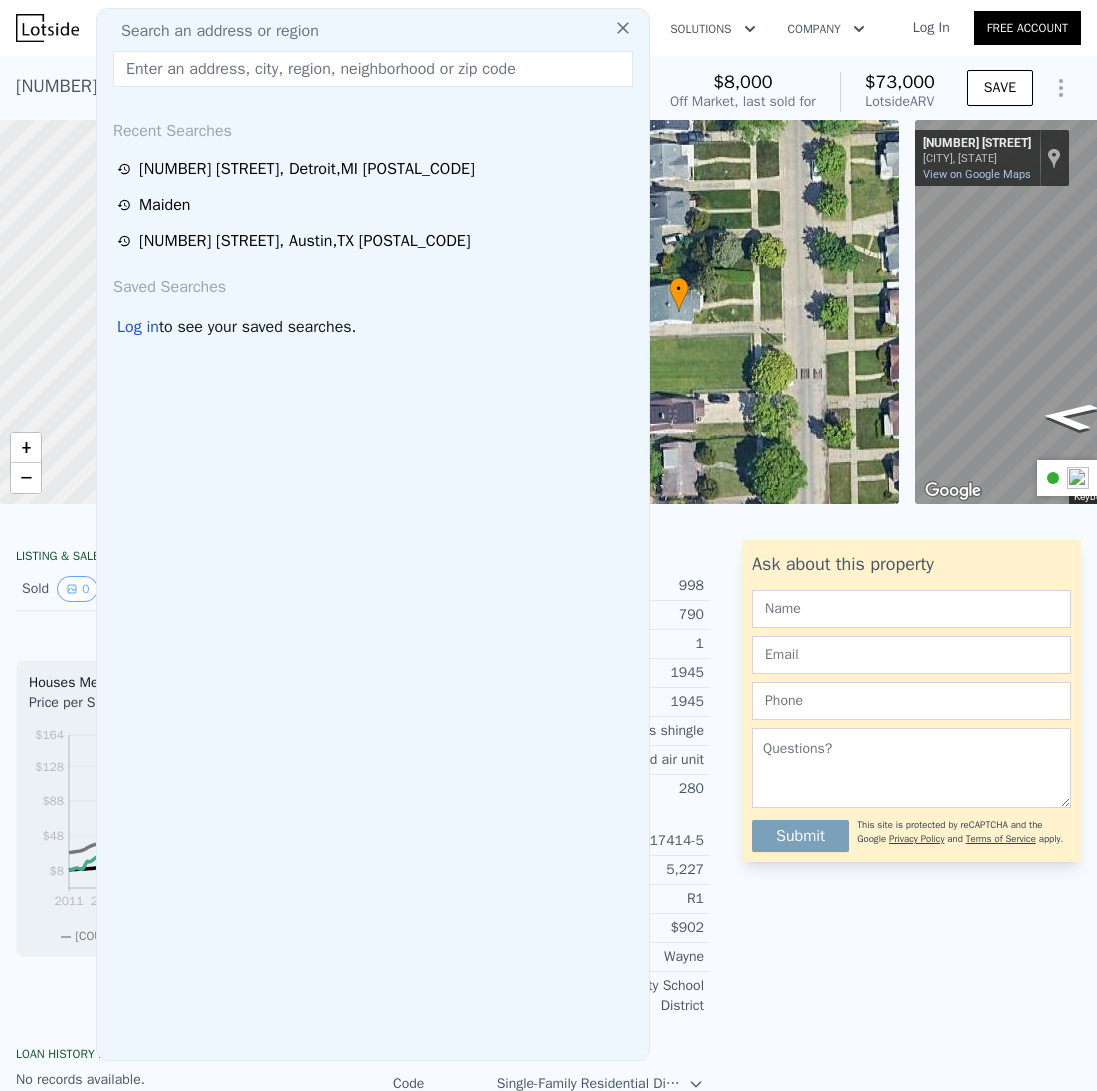 click on "Search an address or region" at bounding box center [373, 31] 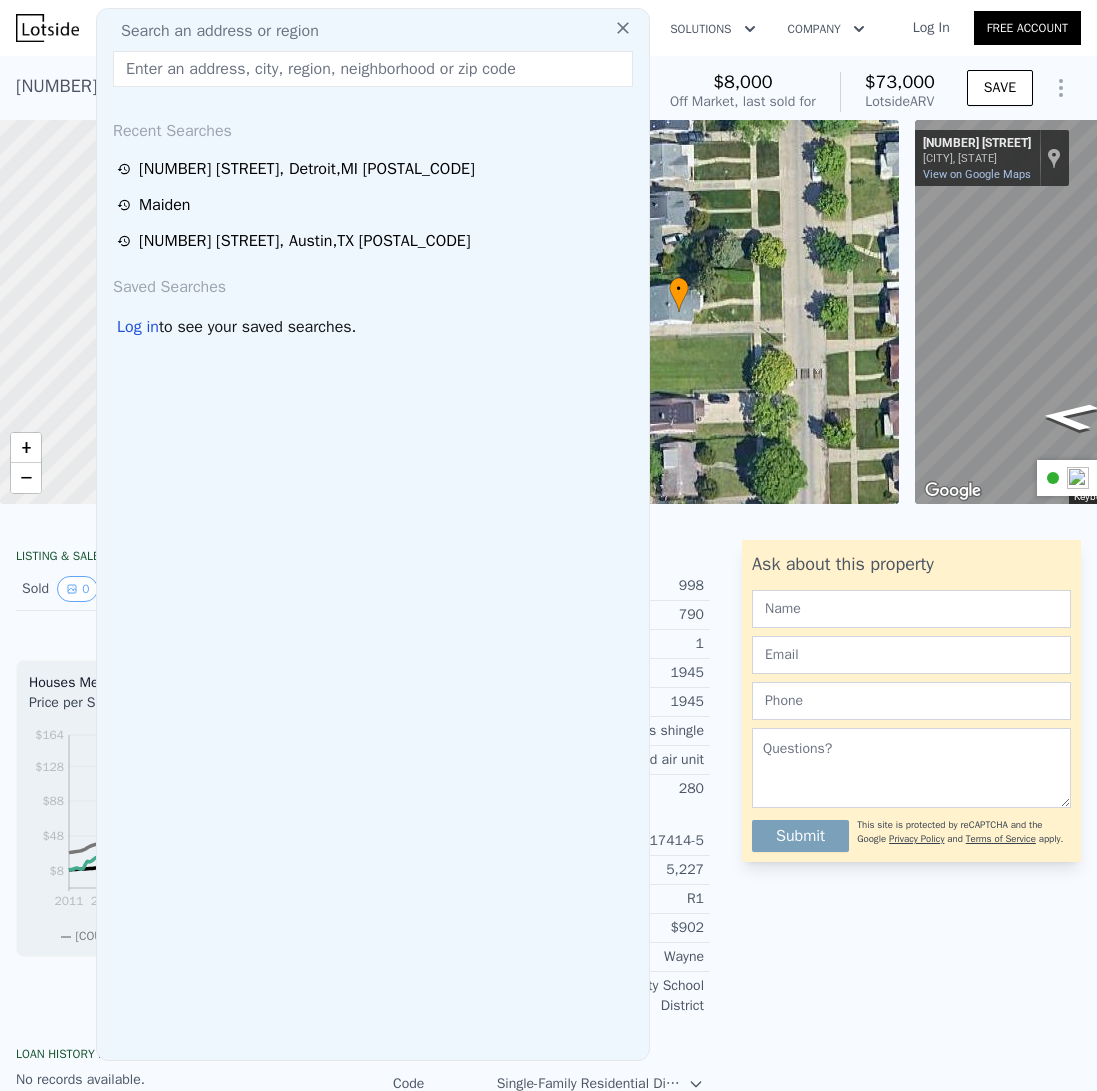 paste on "[NUMBER] [STREET]" 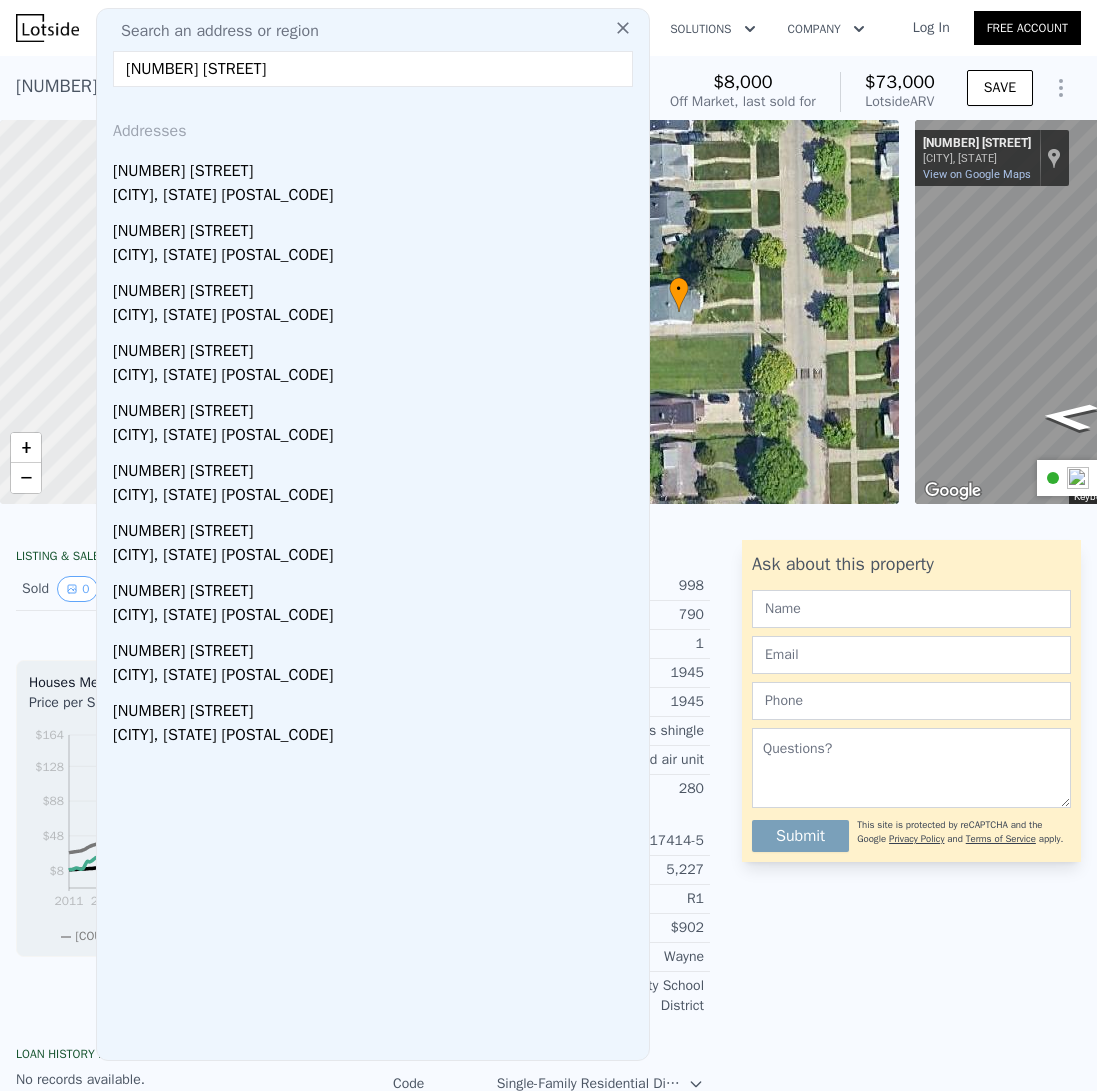 type on "[NUMBER] [STREET]" 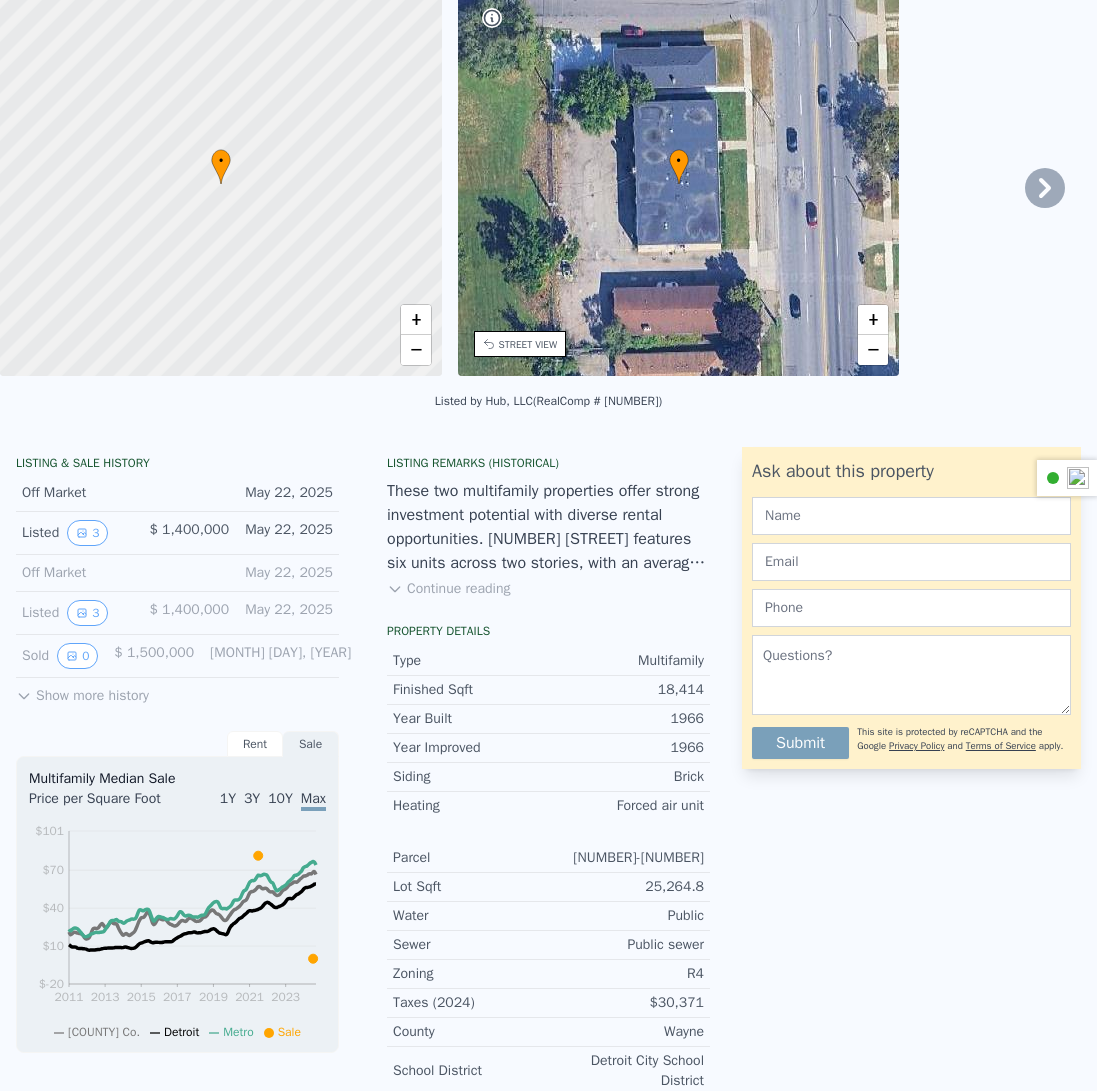 scroll, scrollTop: 53, scrollLeft: 0, axis: vertical 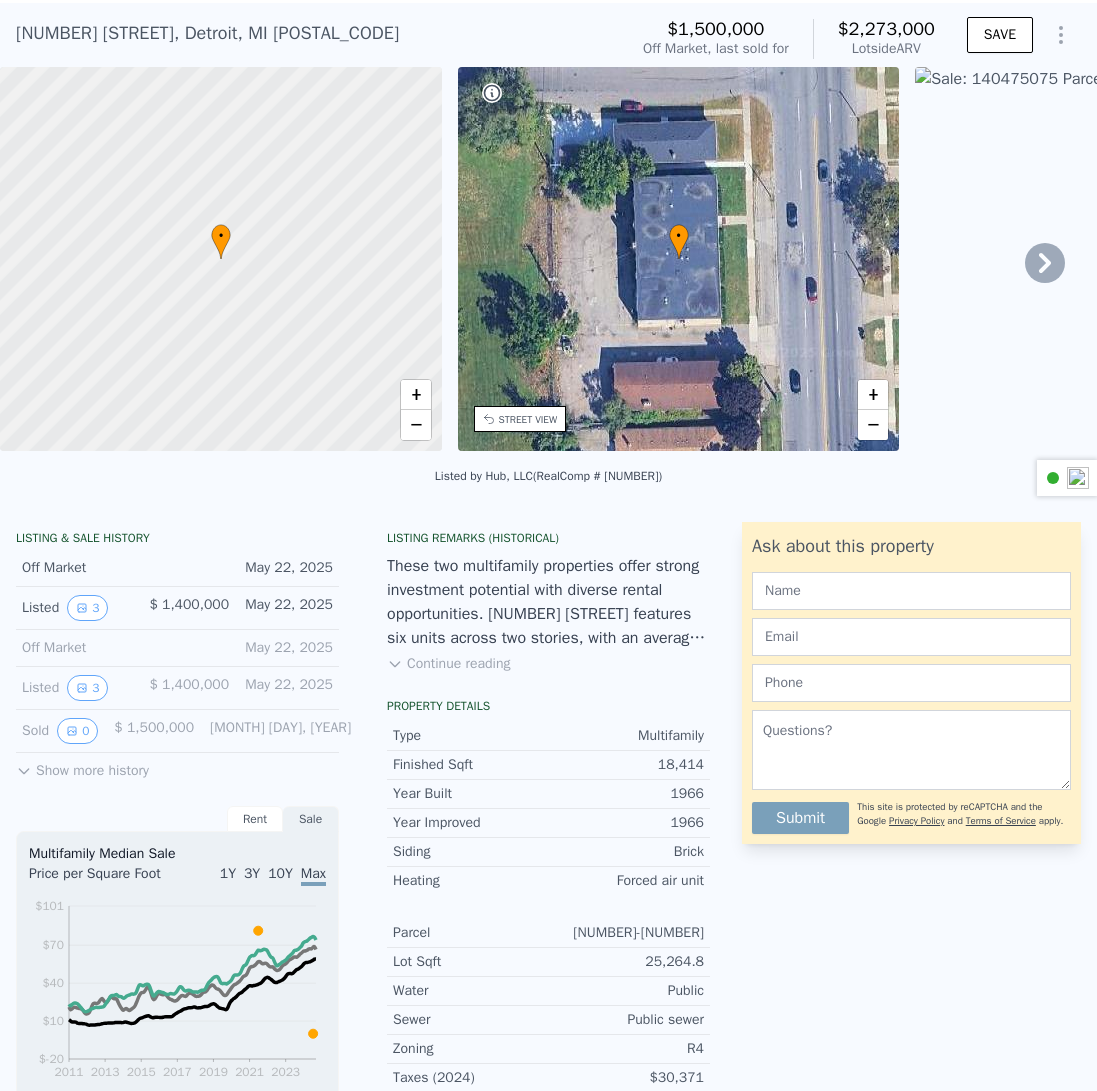 click on "•
+ −" at bounding box center [679, 259] 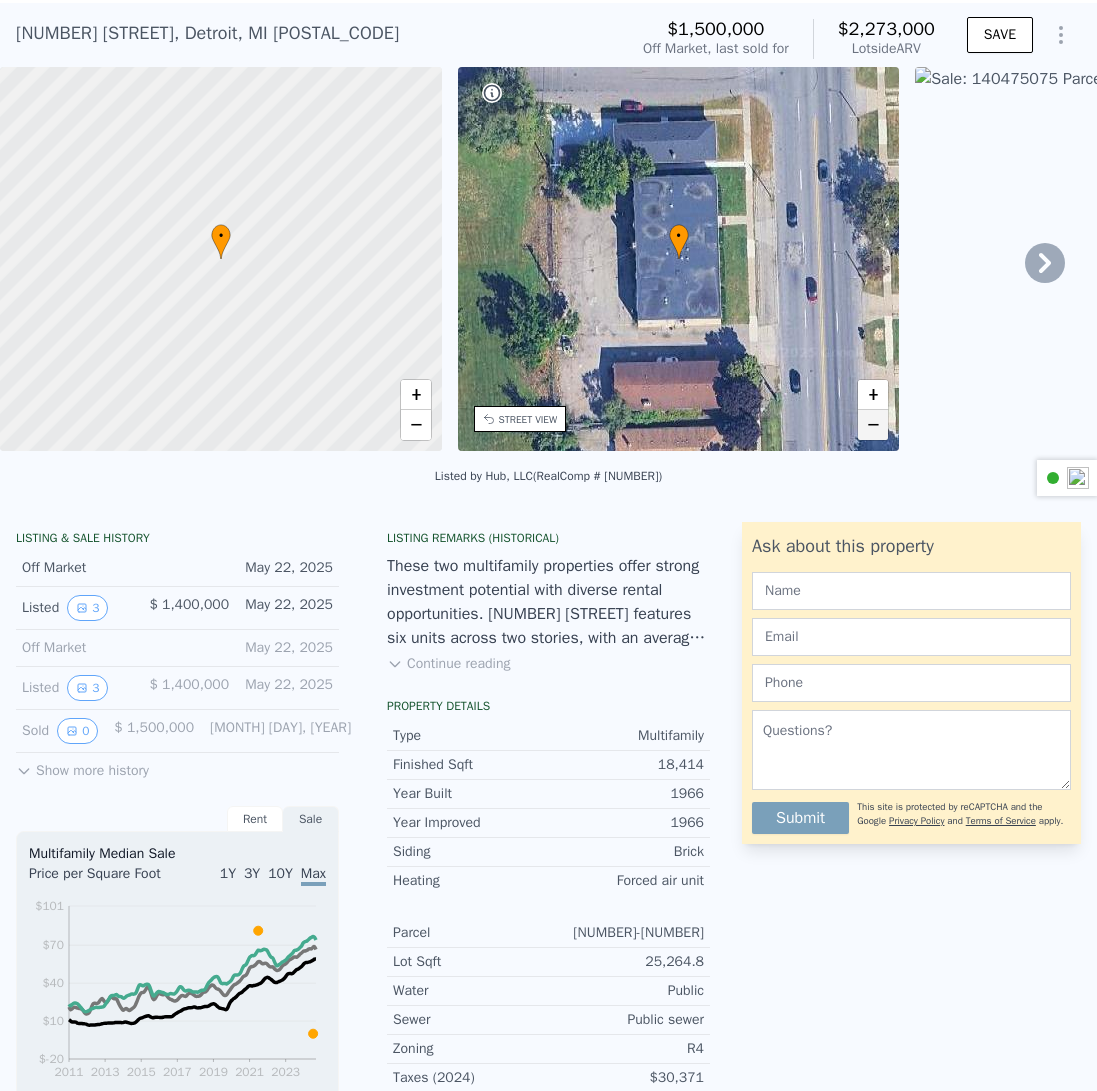 click on "−" at bounding box center (873, 425) 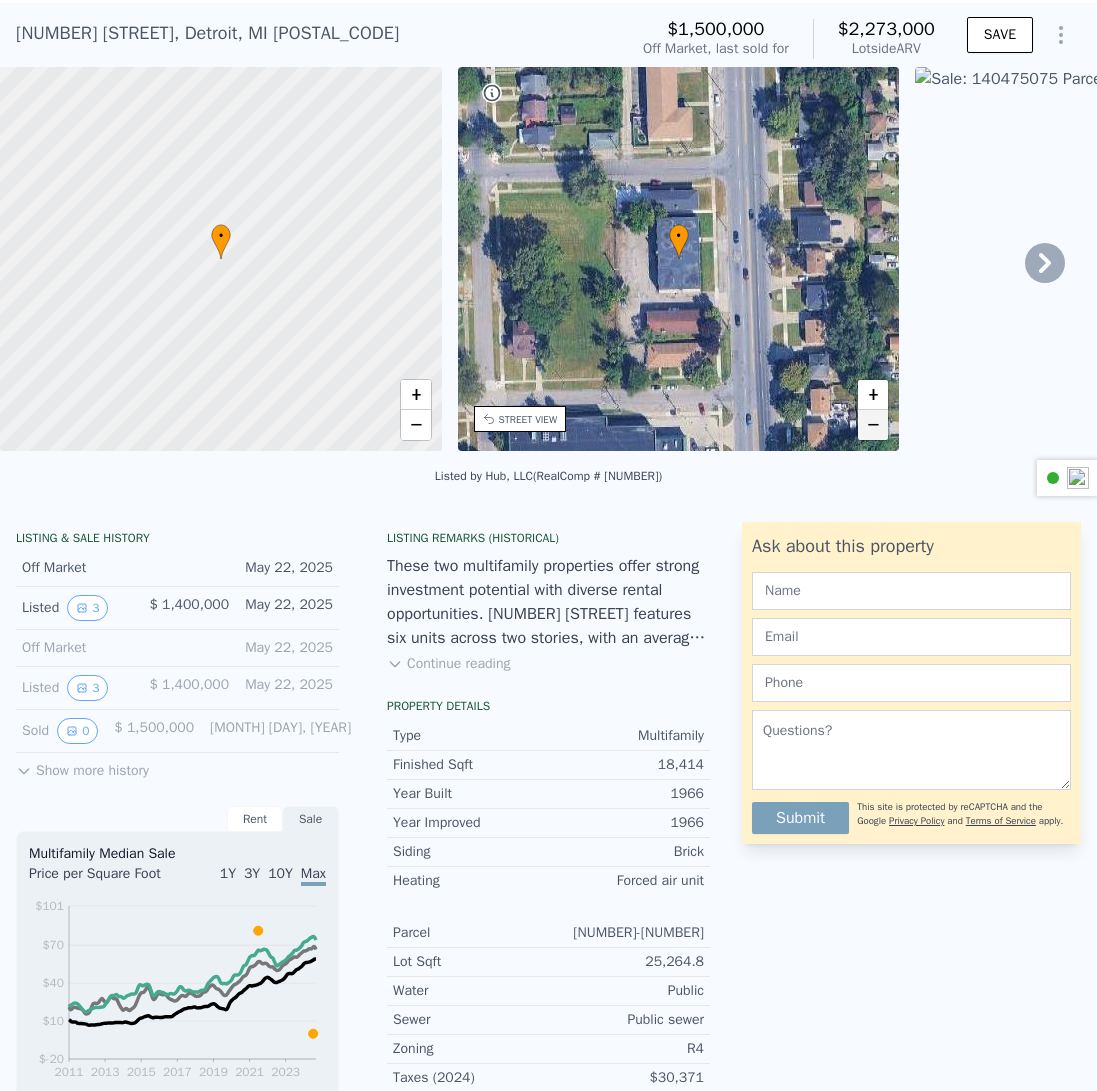 click on "−" at bounding box center (873, 425) 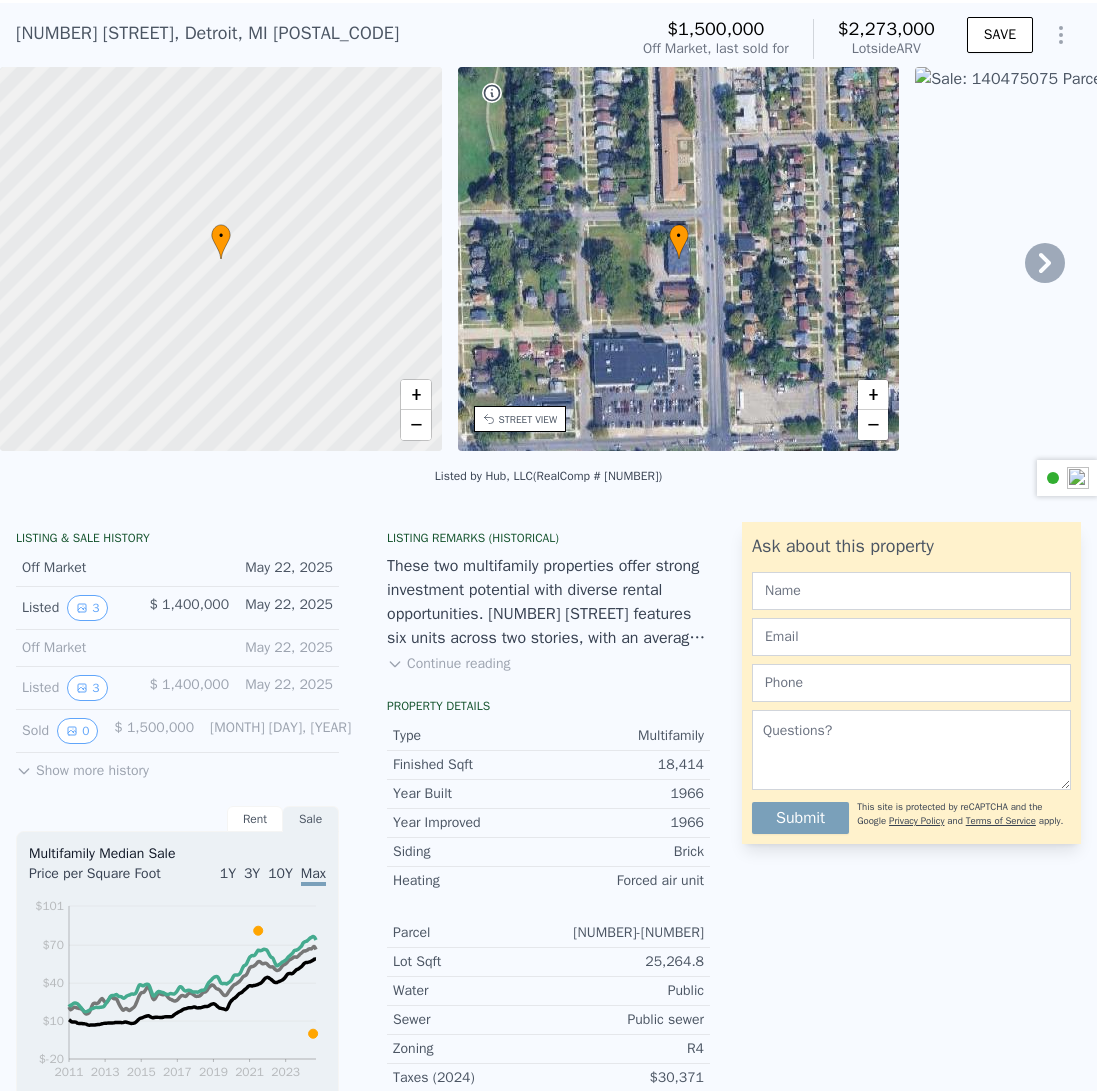 click 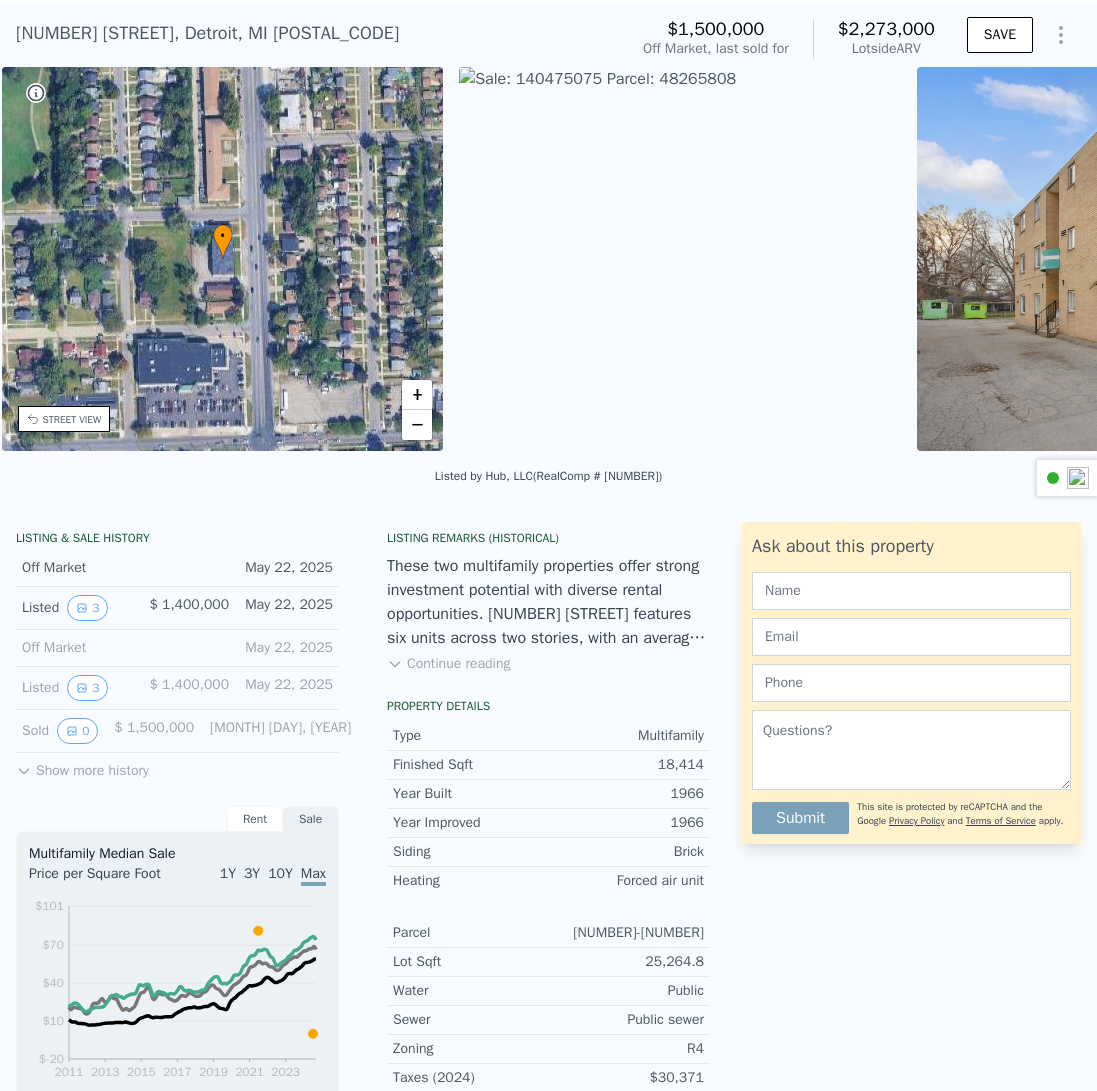 scroll, scrollTop: 0, scrollLeft: 465, axis: horizontal 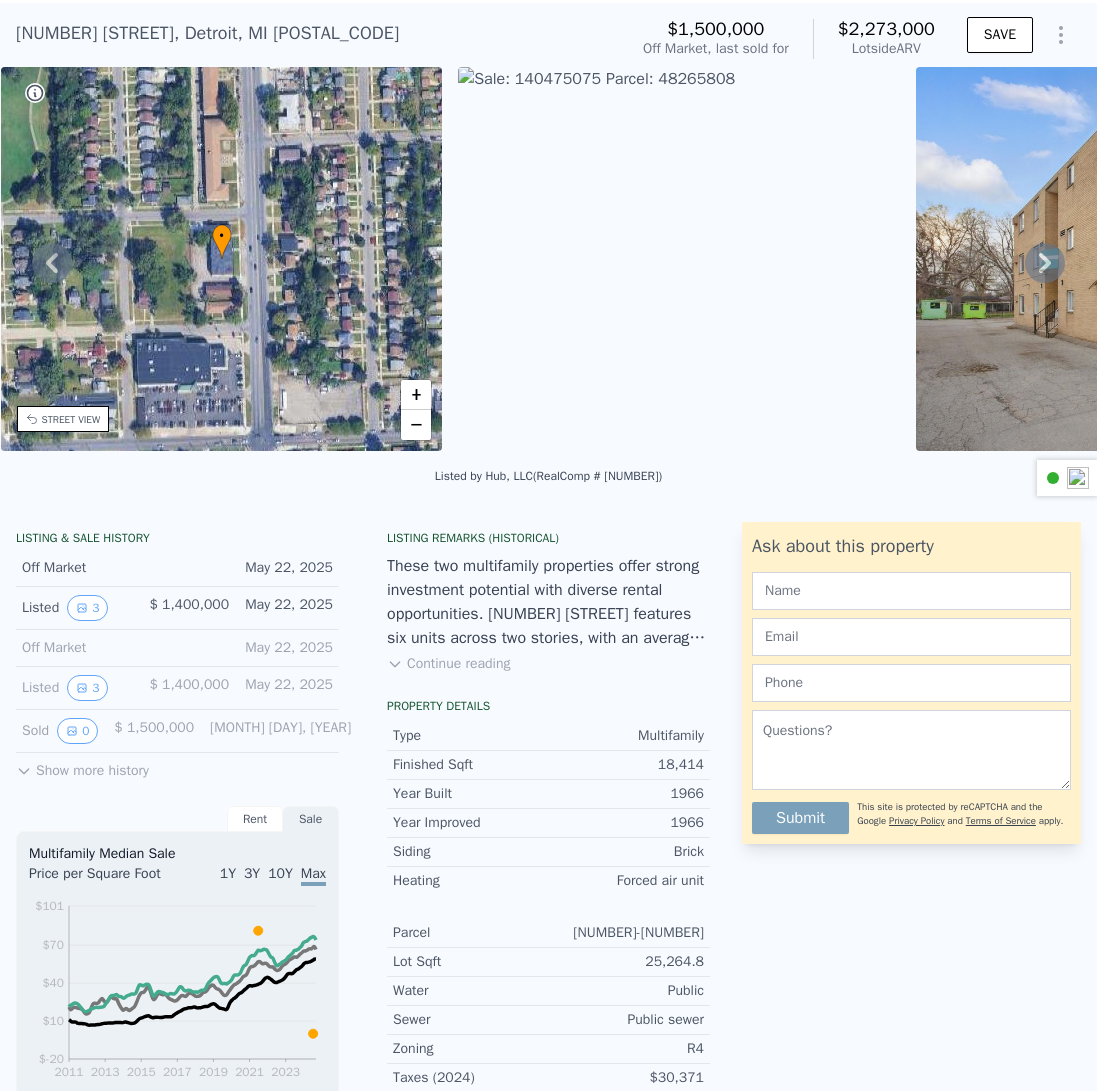 click 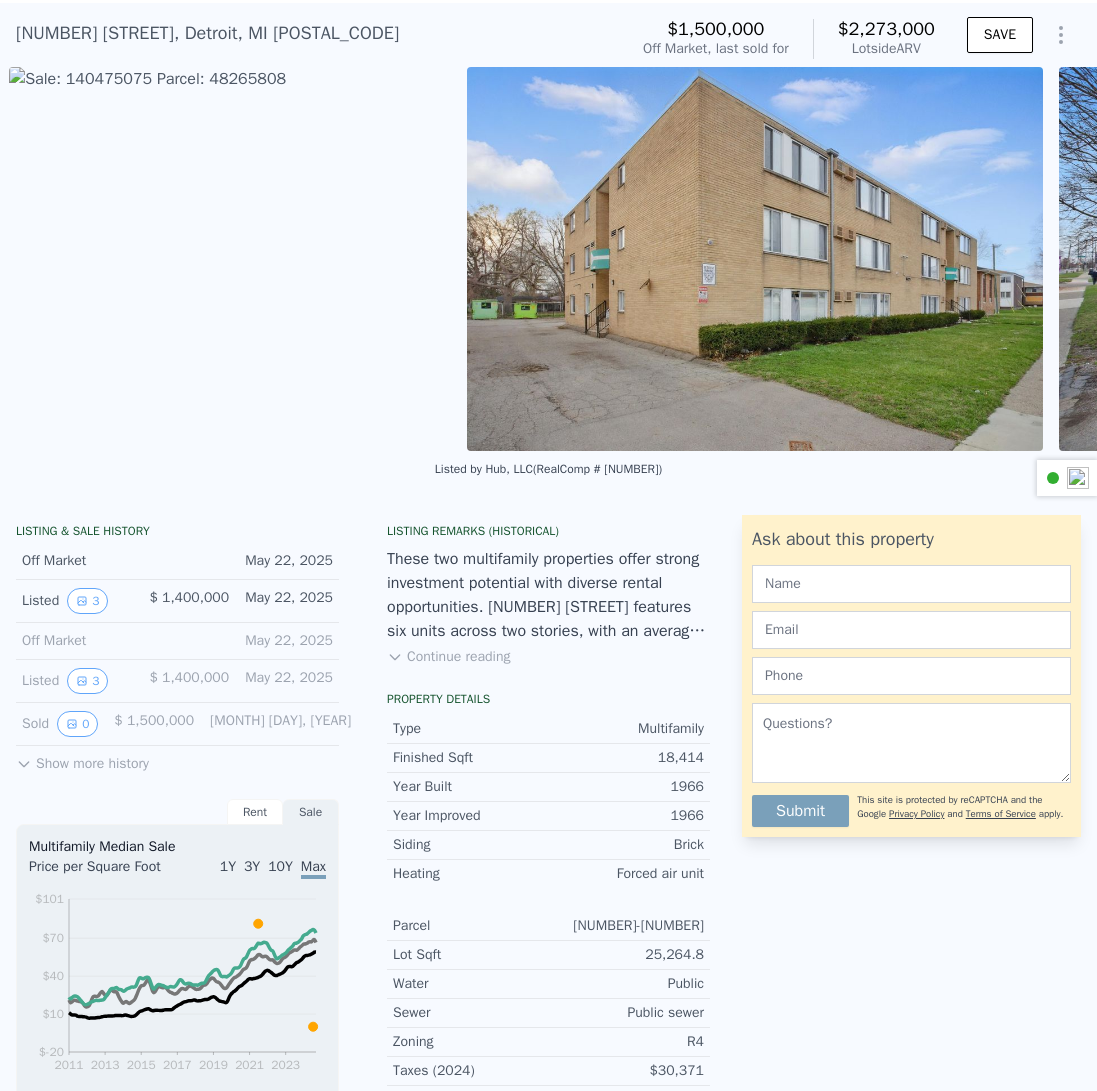 scroll, scrollTop: 0, scrollLeft: 915, axis: horizontal 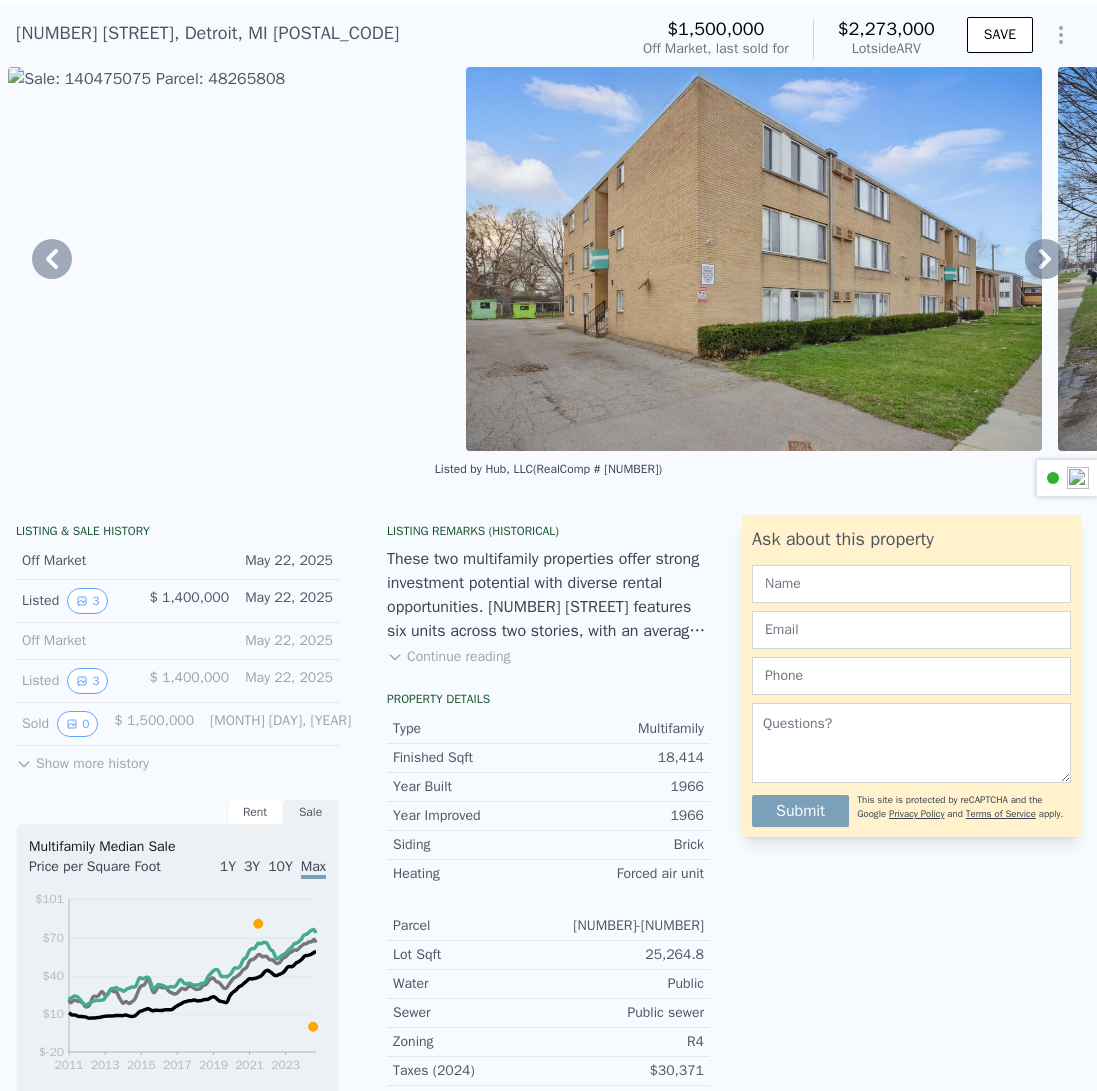 click 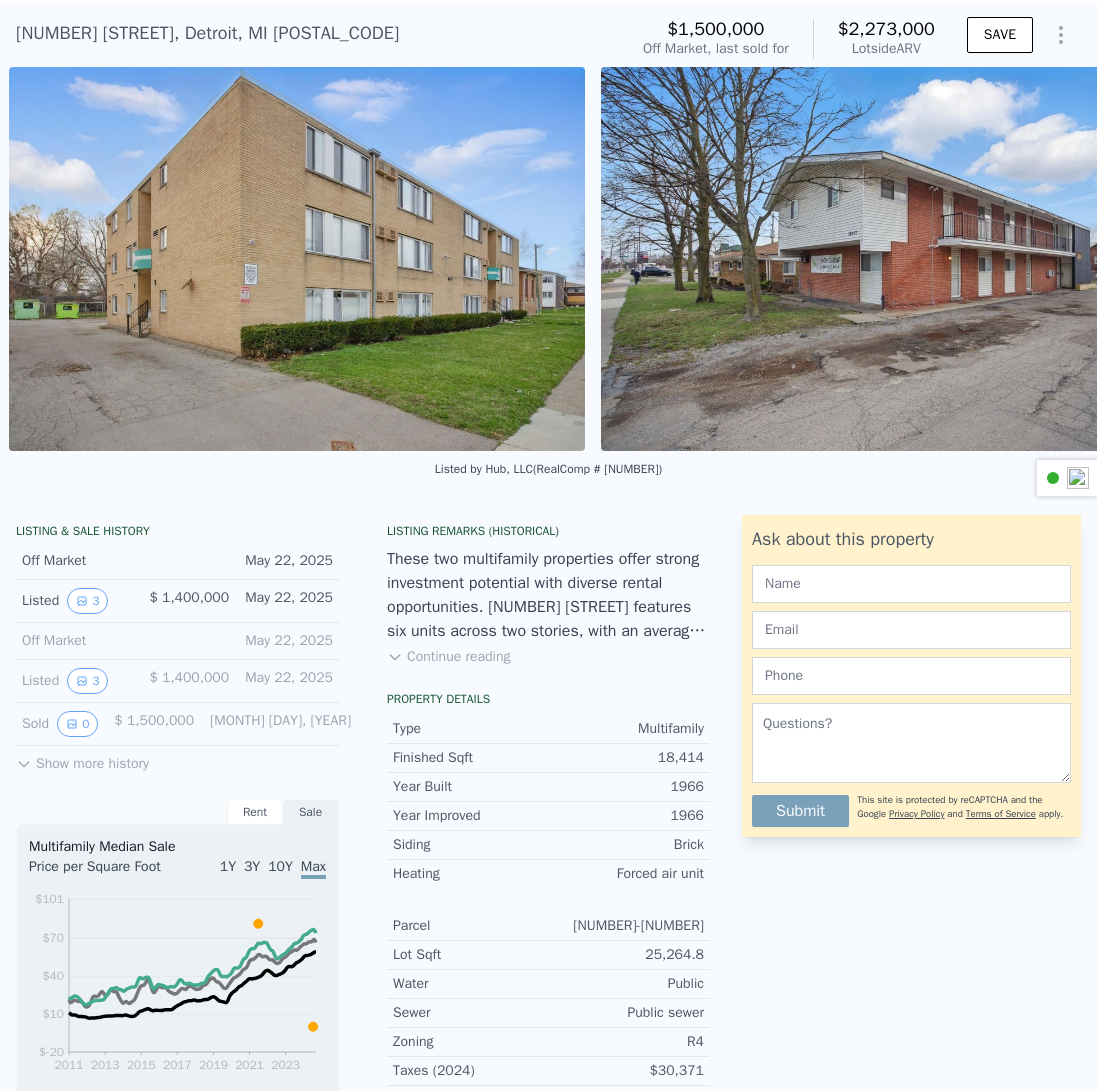 scroll, scrollTop: 0, scrollLeft: 1373, axis: horizontal 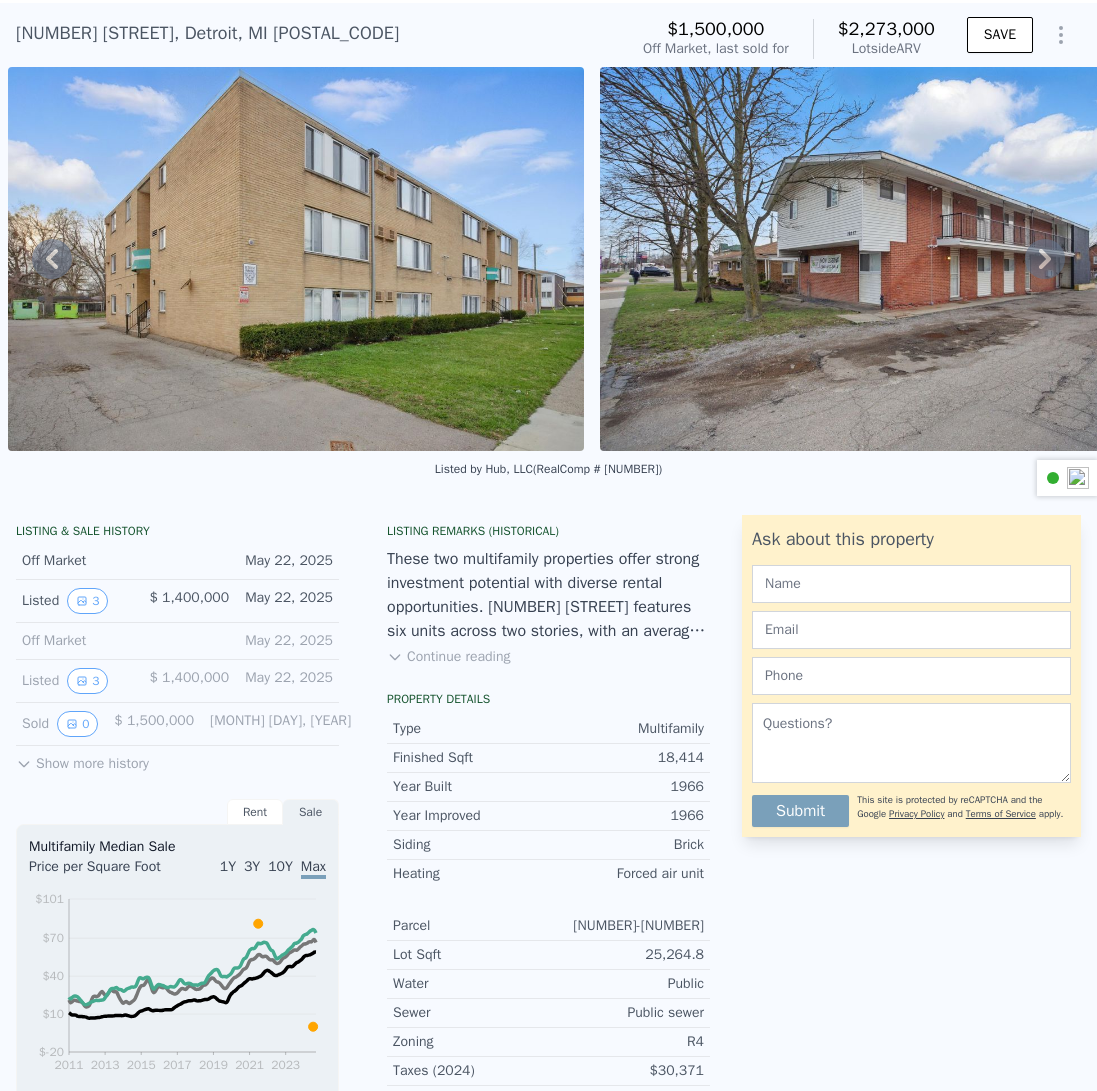 click 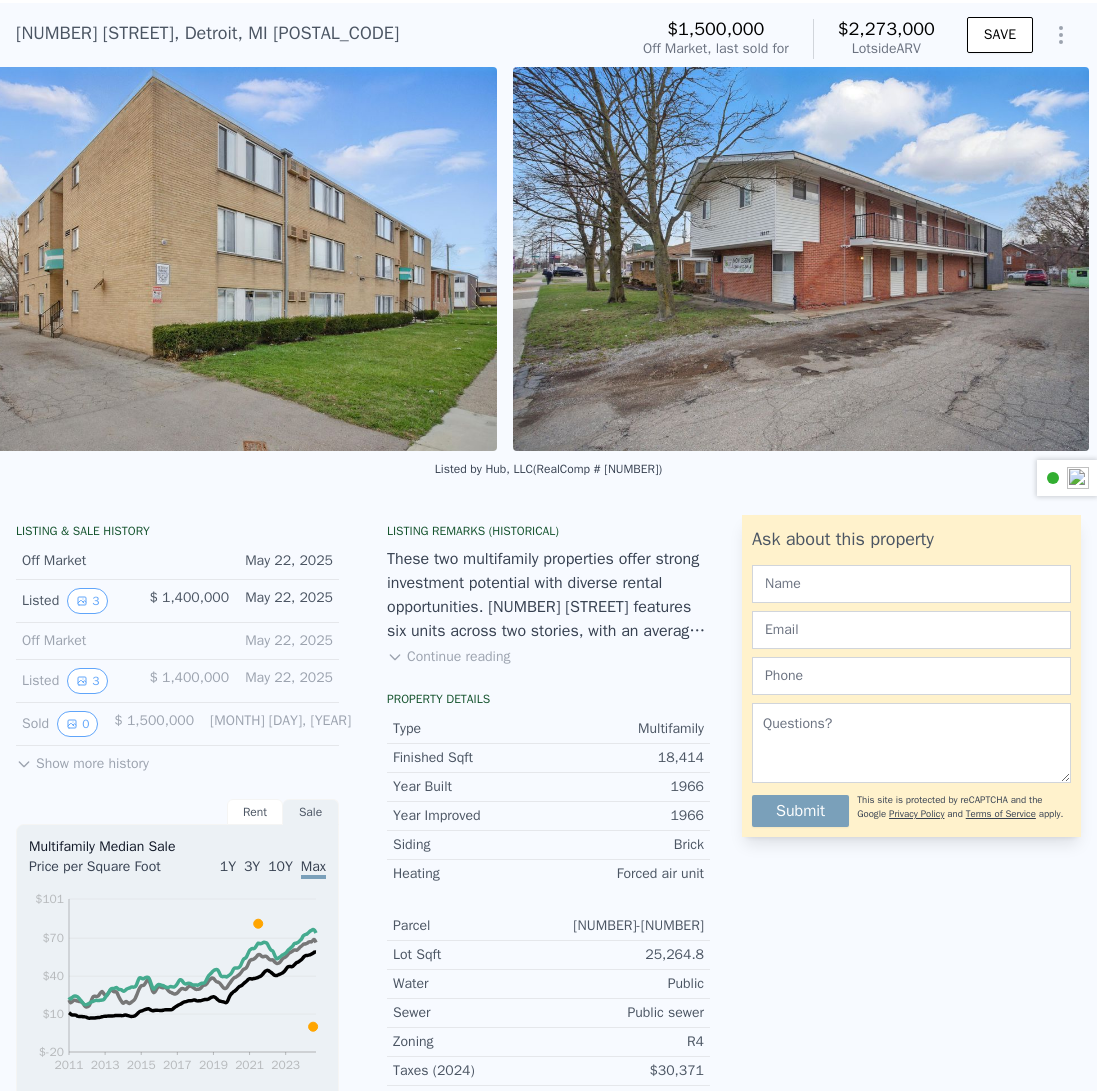 scroll, scrollTop: 0, scrollLeft: 1475, axis: horizontal 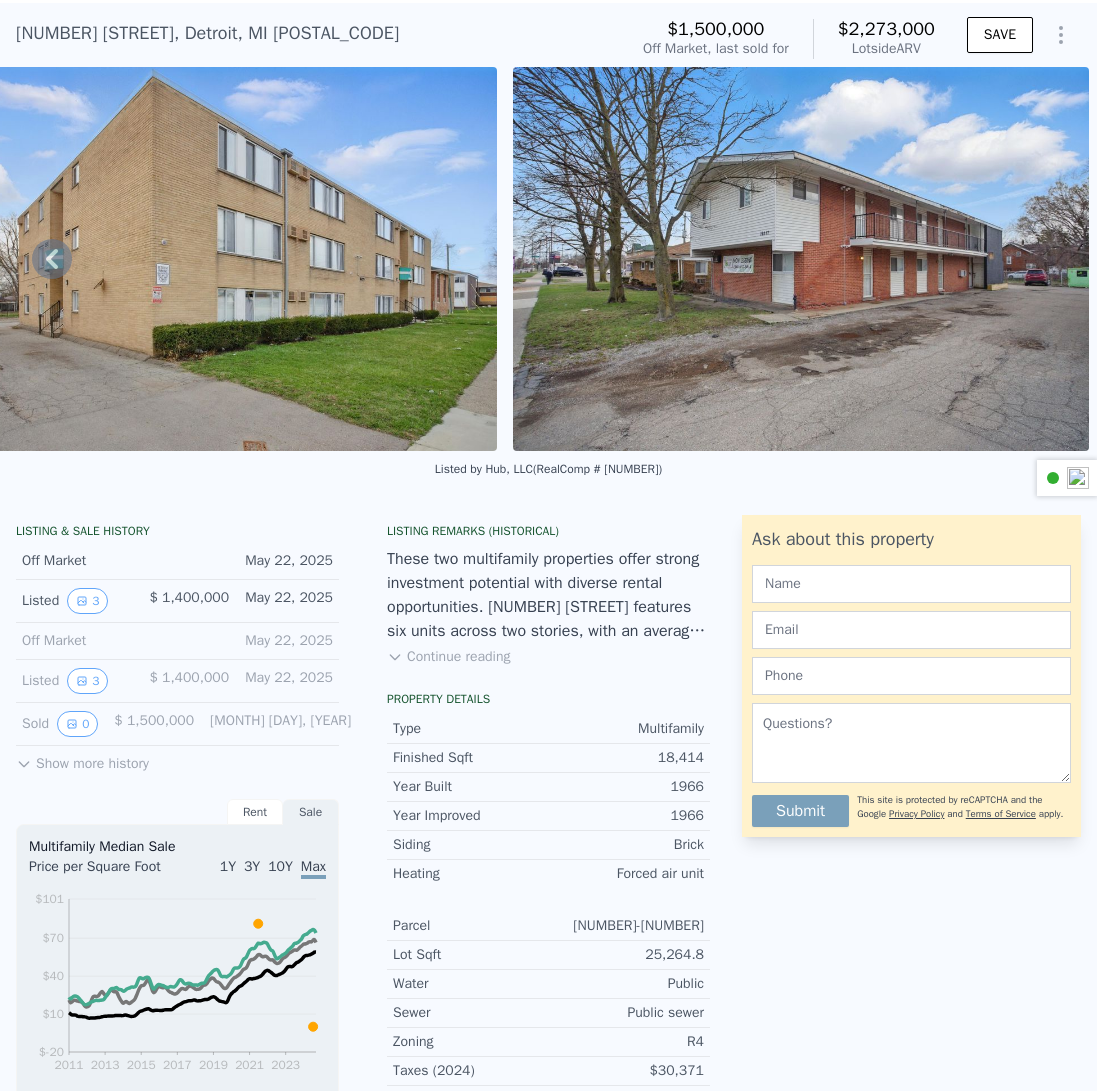 click 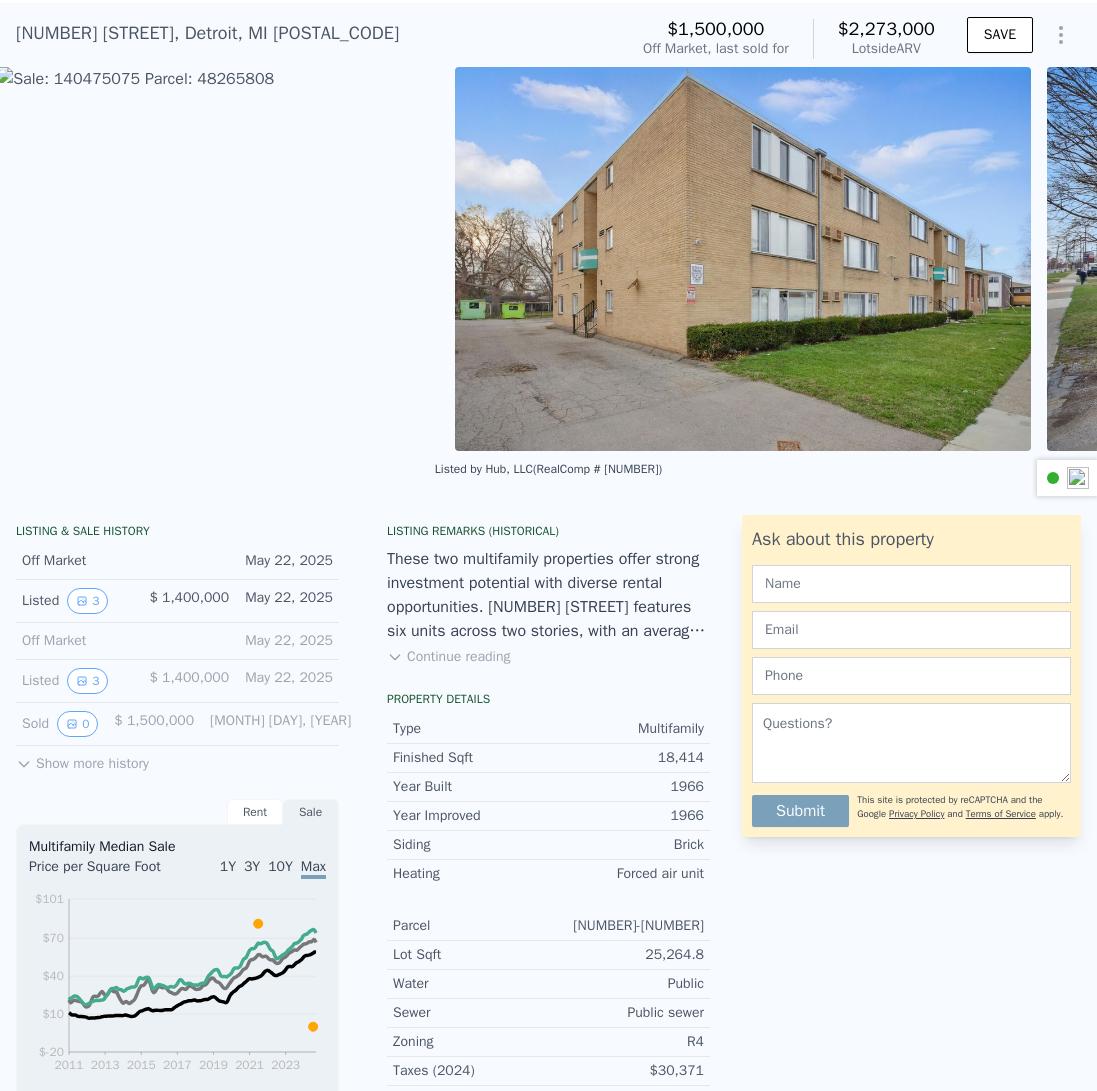 scroll, scrollTop: 0, scrollLeft: 915, axis: horizontal 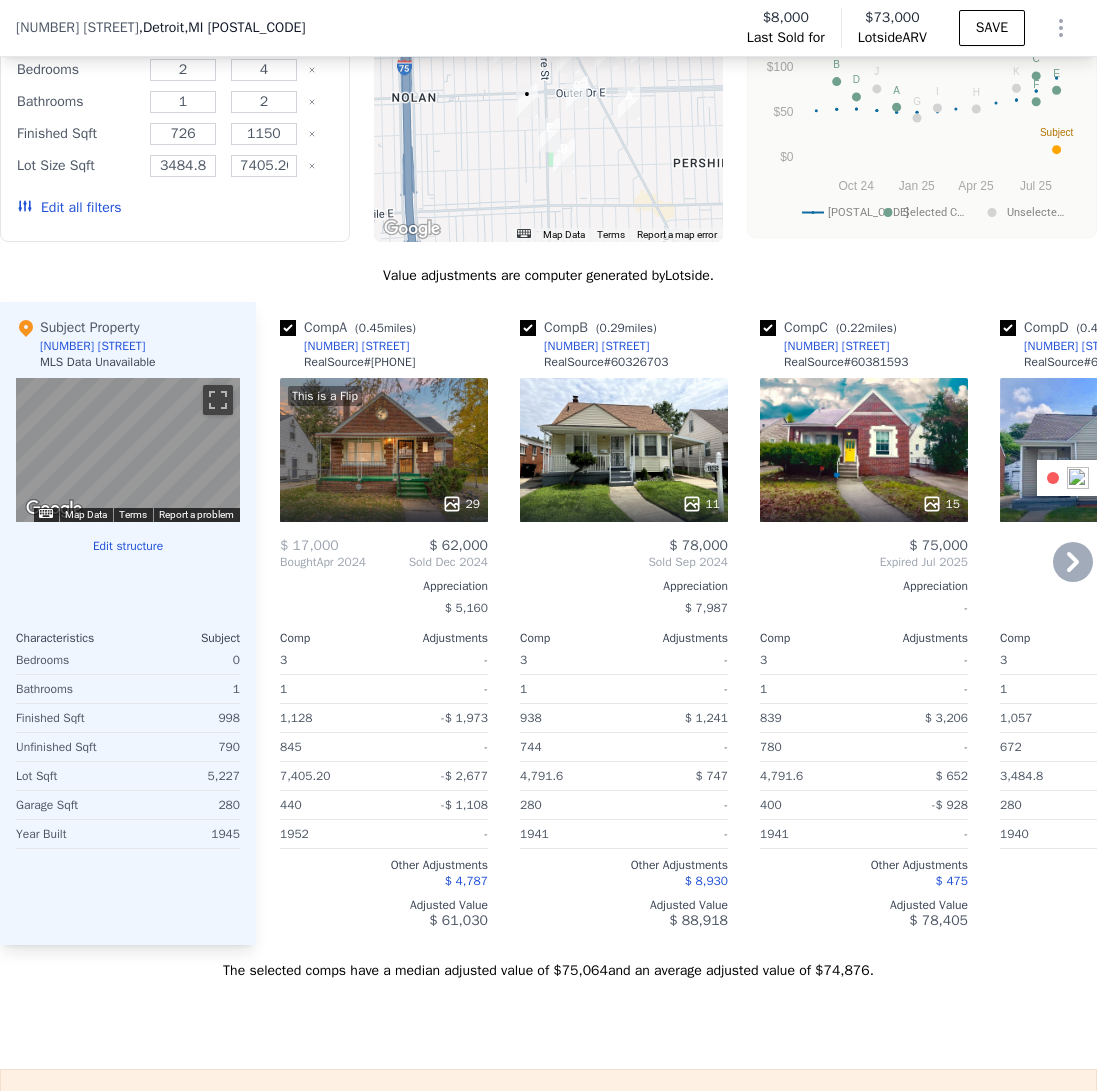 click 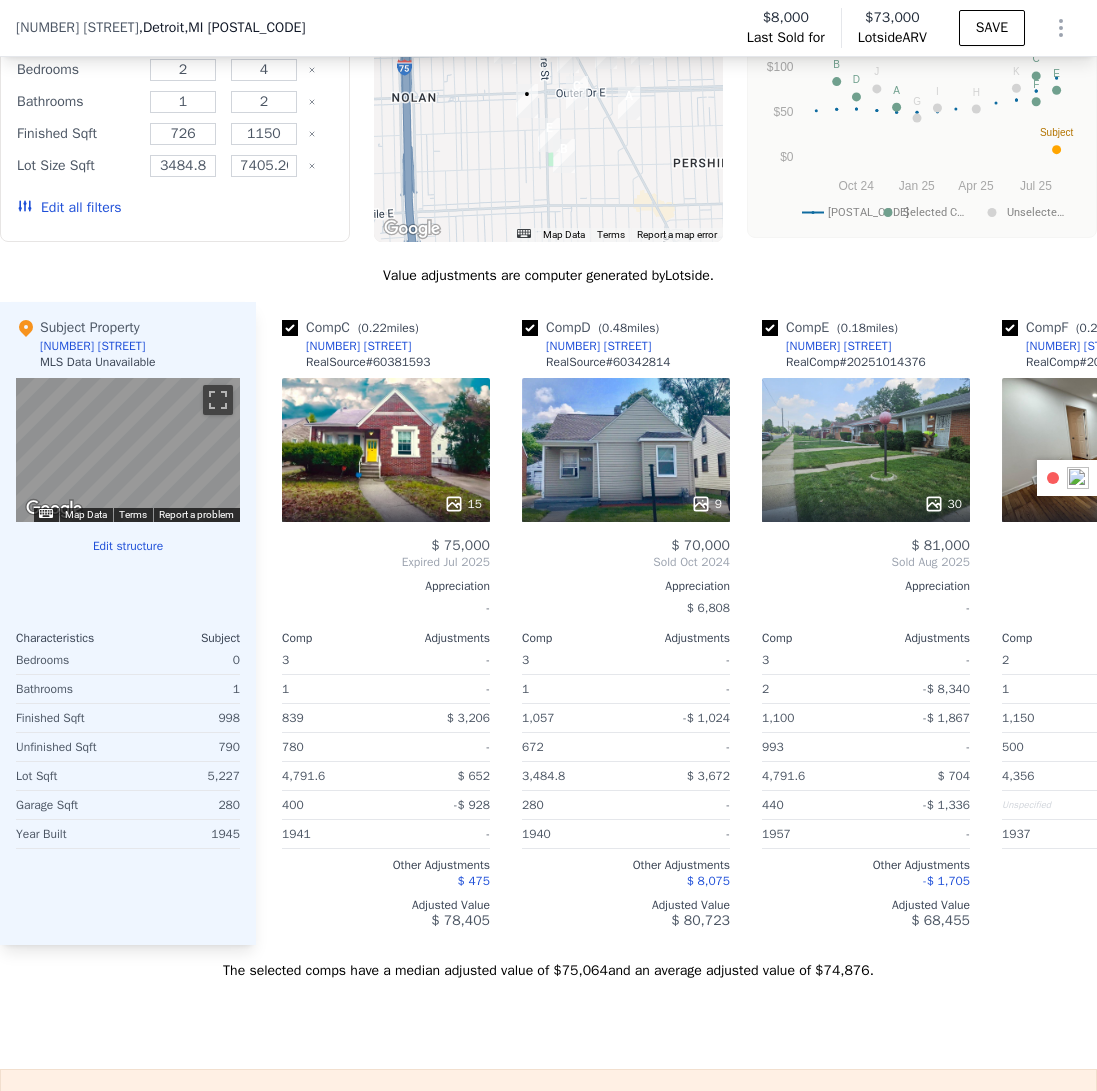 scroll, scrollTop: 0, scrollLeft: 480, axis: horizontal 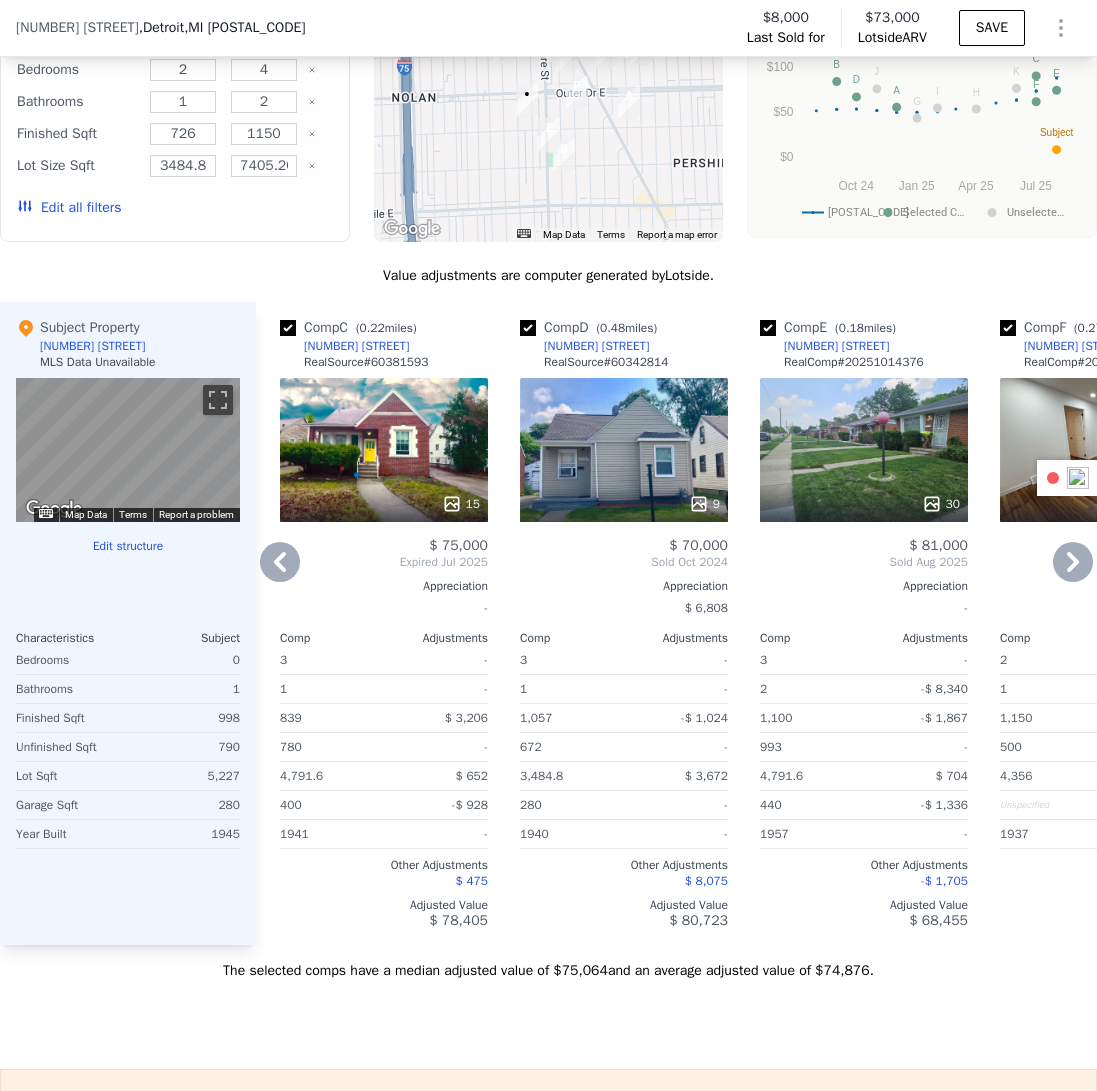 click 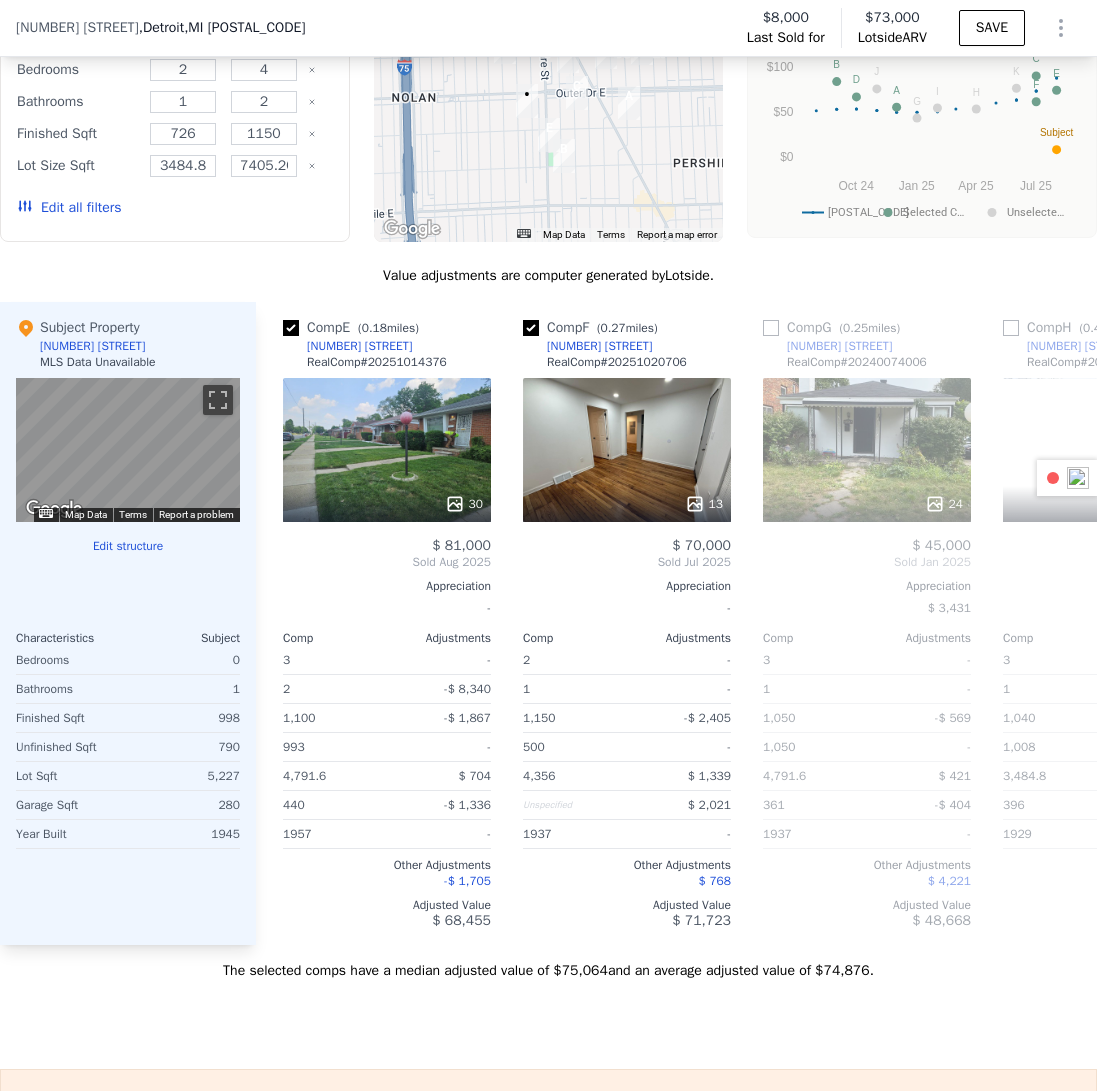 scroll, scrollTop: 0, scrollLeft: 960, axis: horizontal 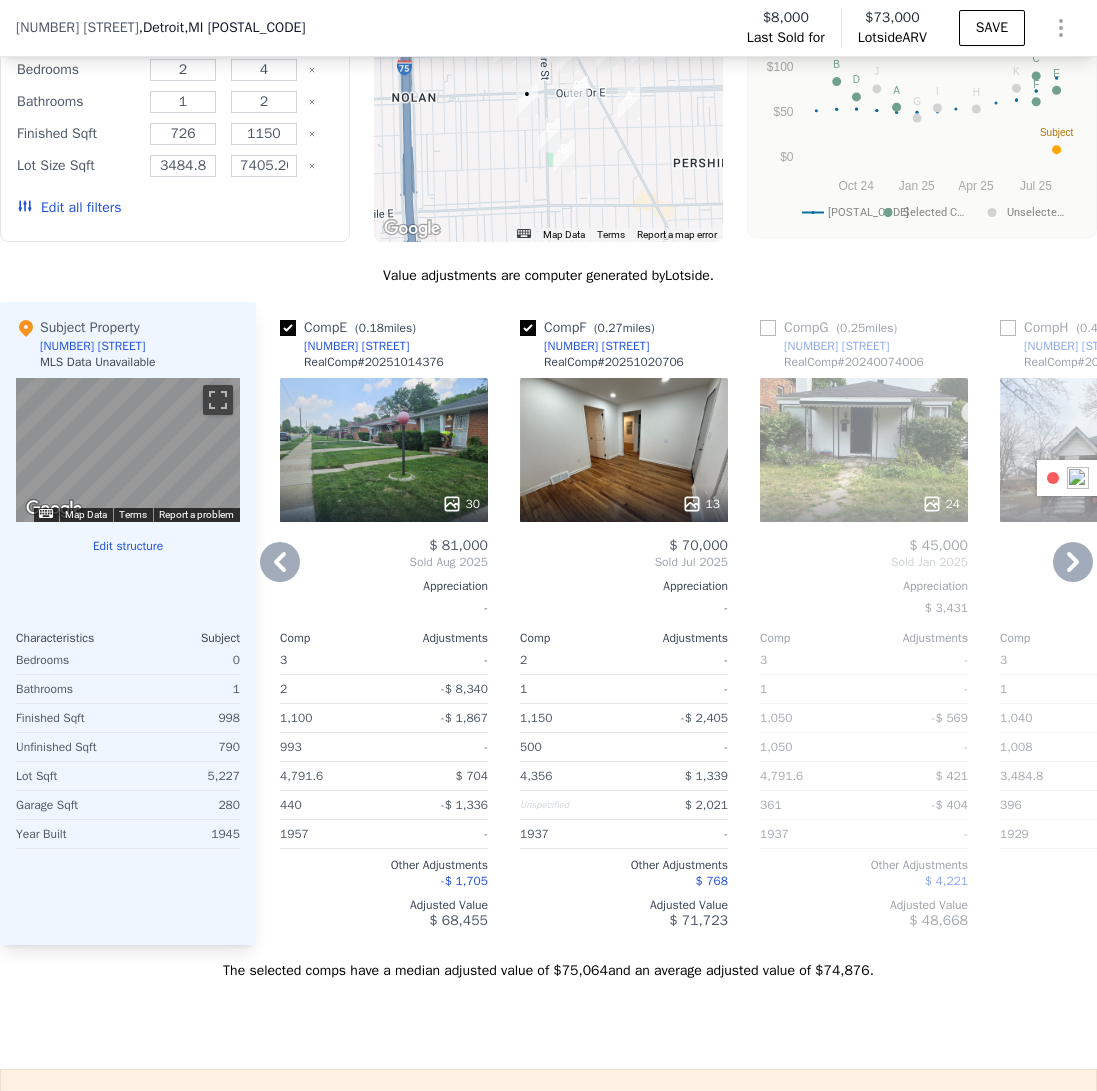 click 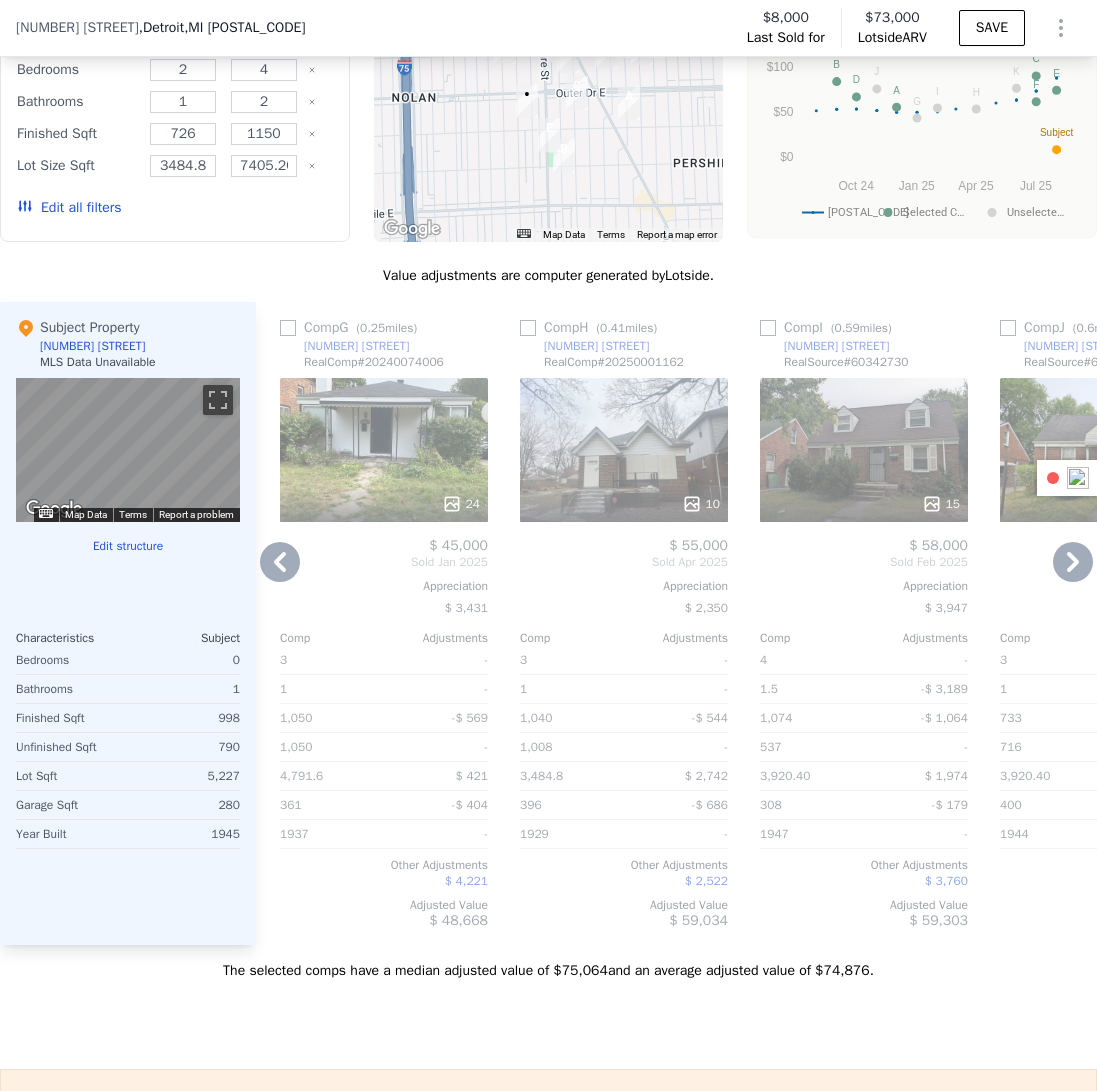 click 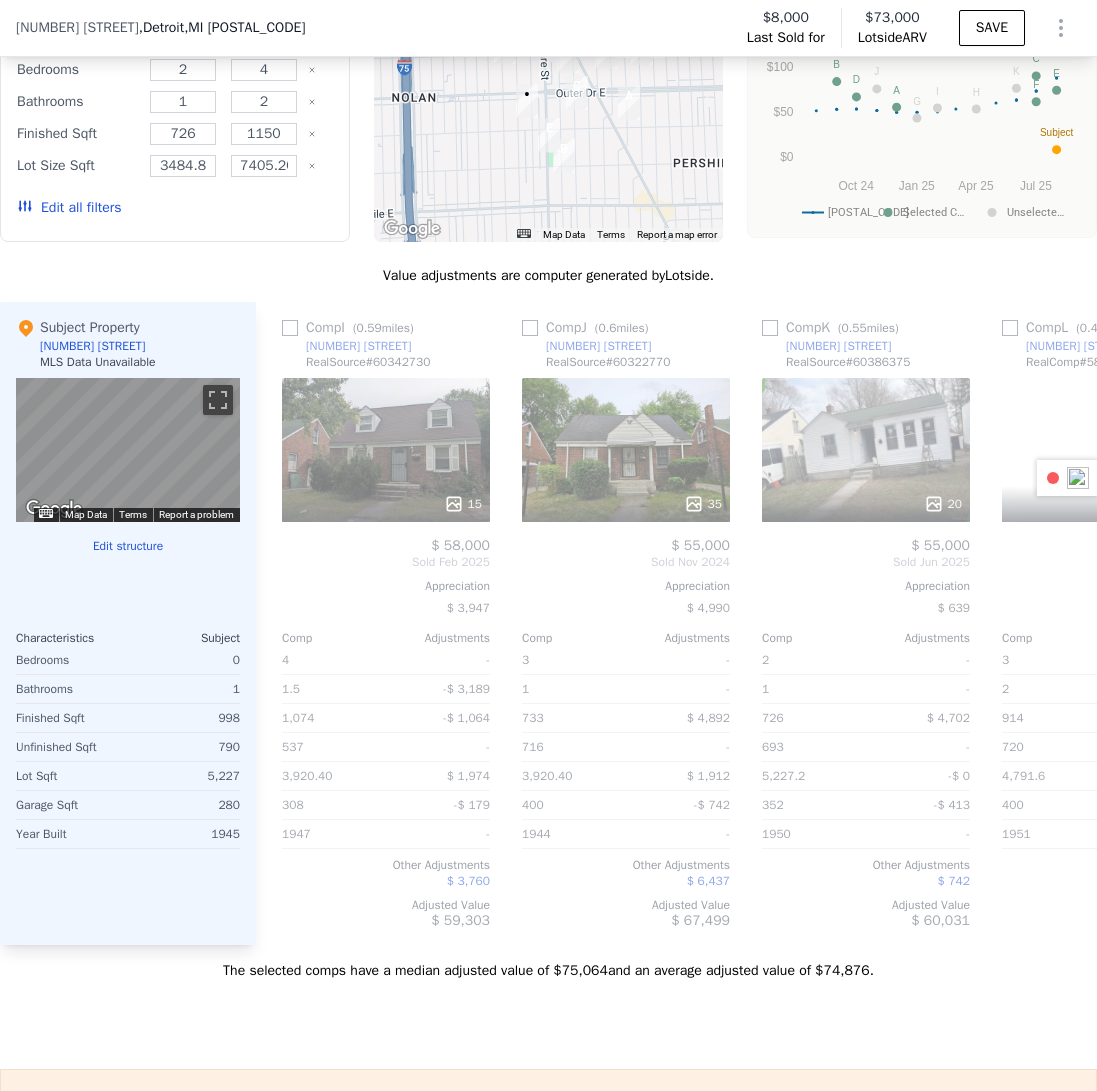 scroll, scrollTop: 0, scrollLeft: 1920, axis: horizontal 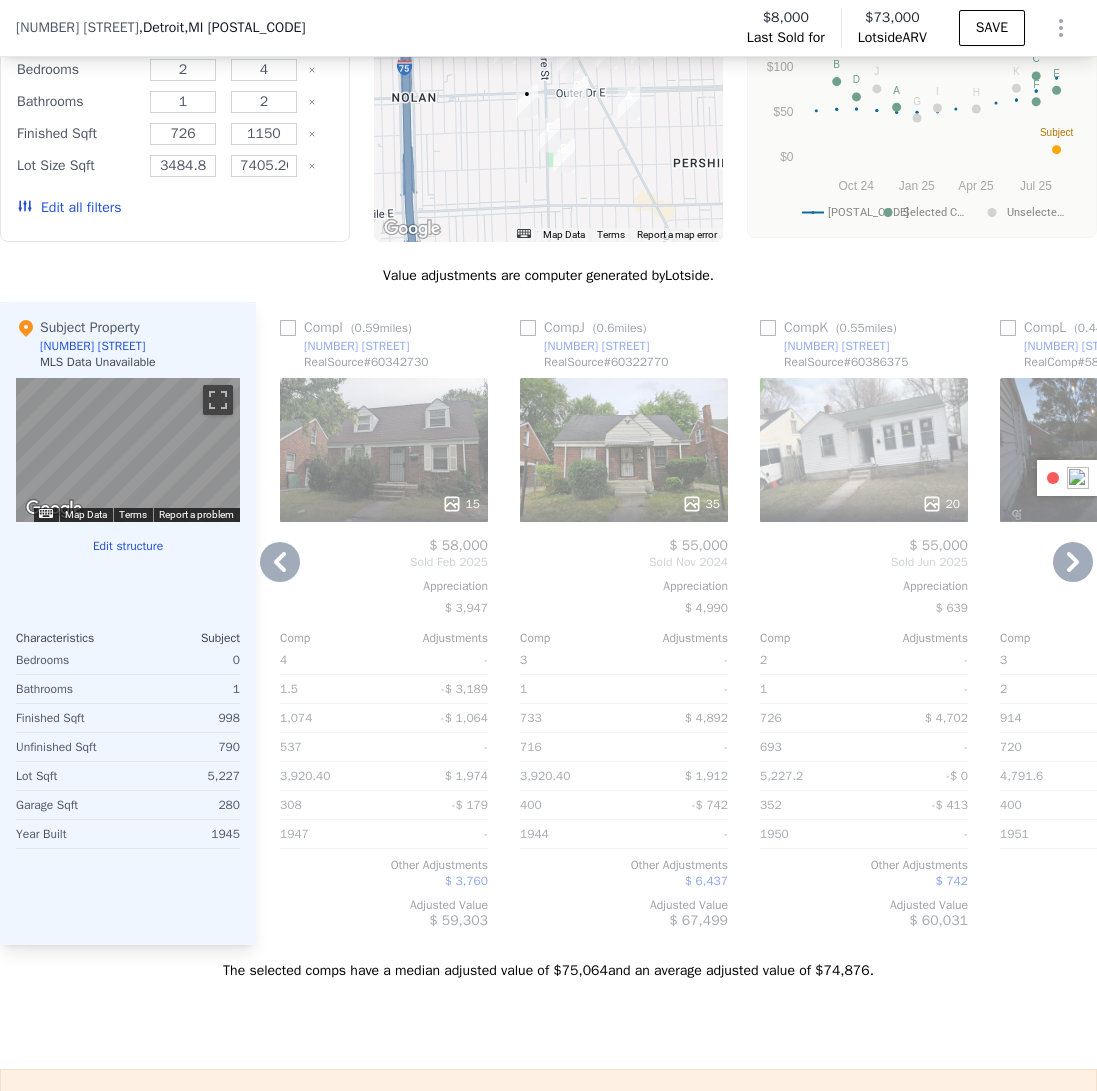 click 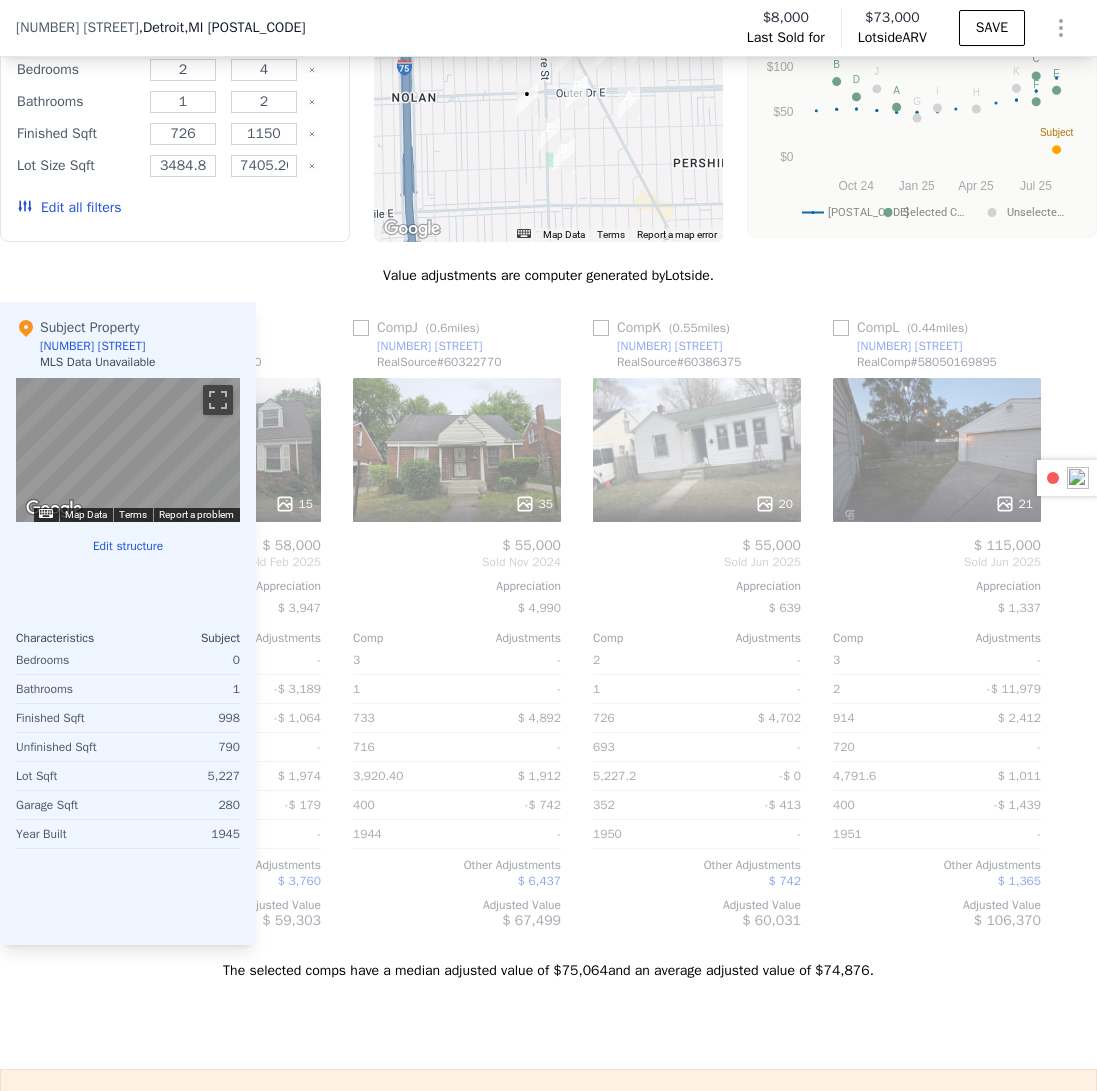 scroll, scrollTop: 0, scrollLeft: 2102, axis: horizontal 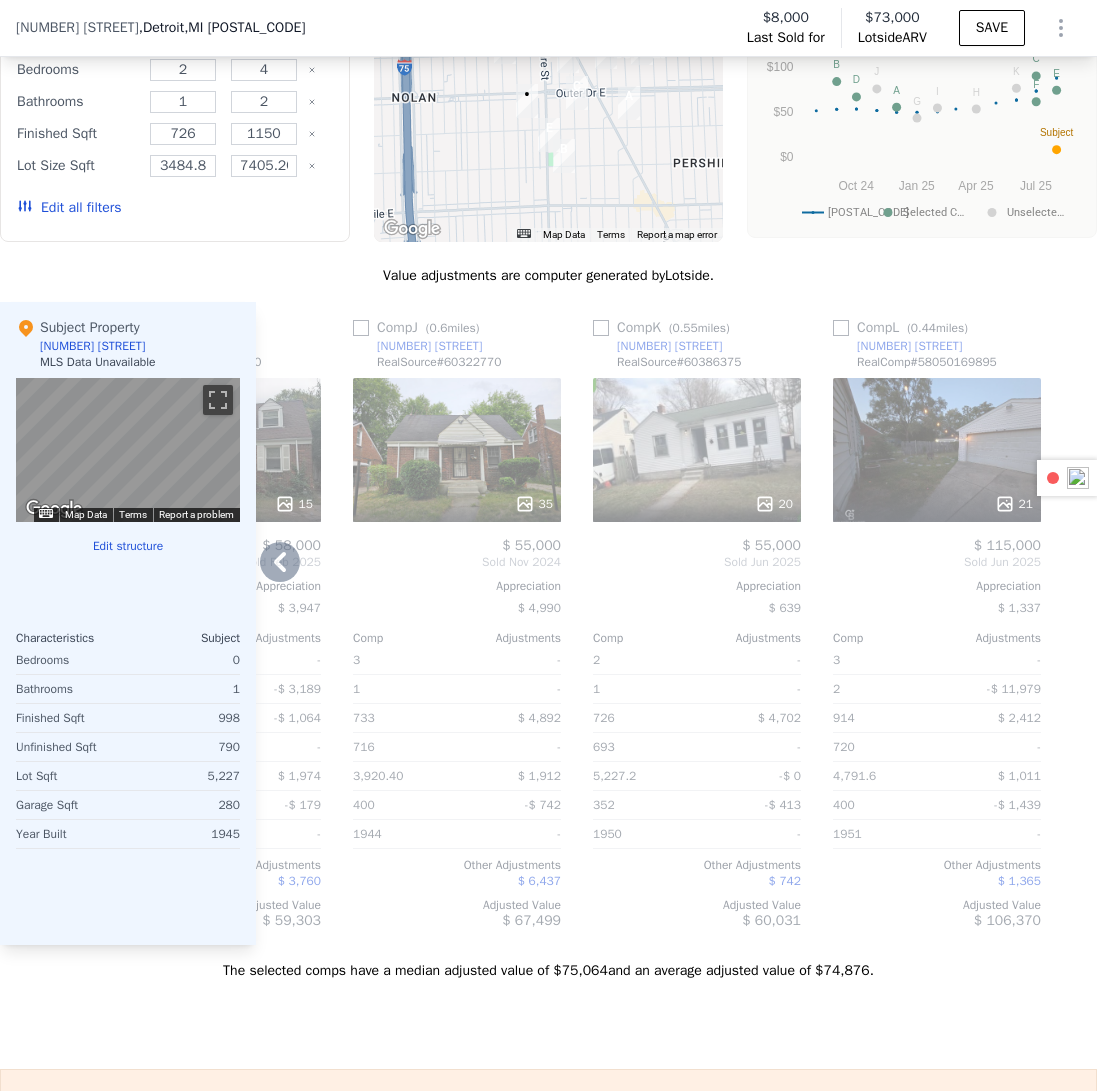 click on "21" at bounding box center (937, 450) 